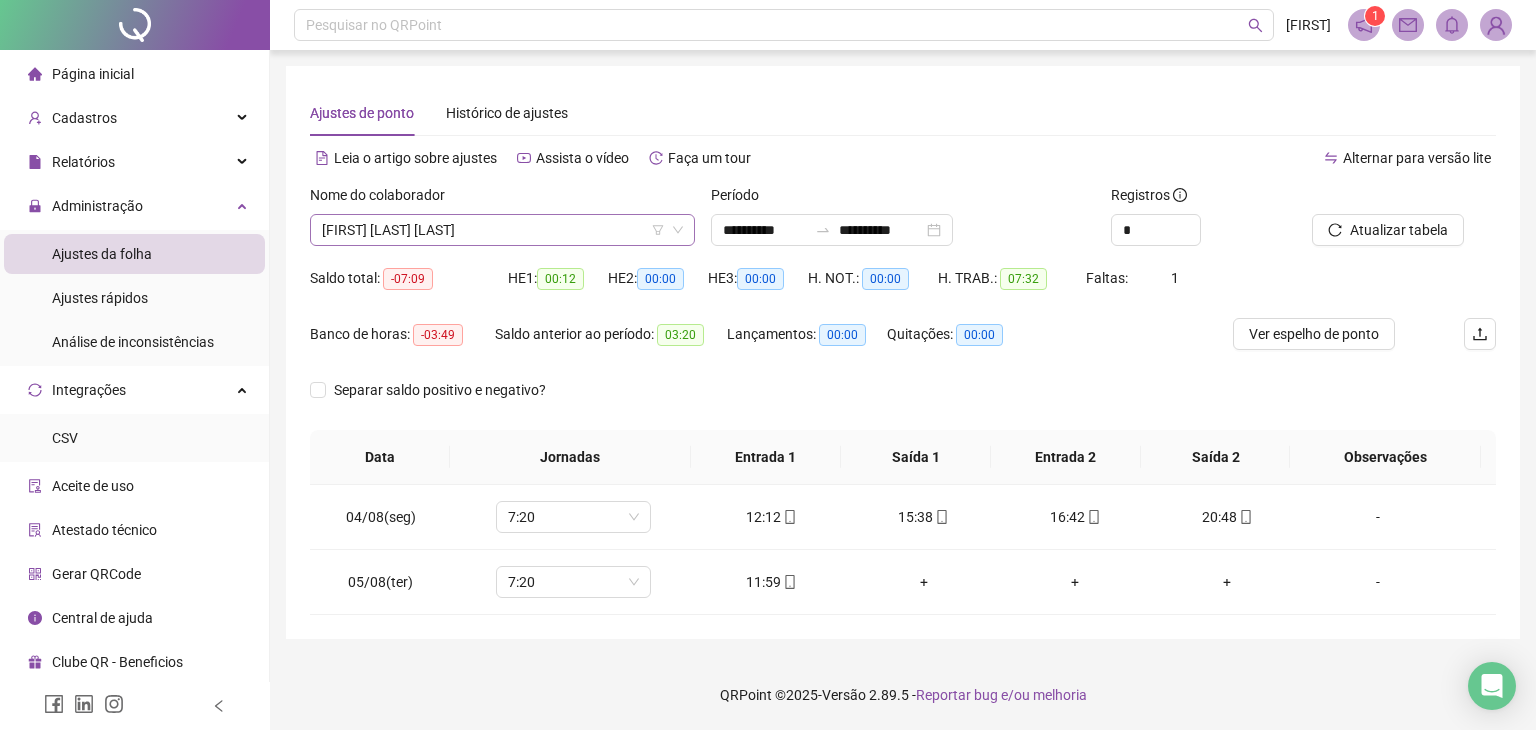 scroll, scrollTop: 0, scrollLeft: 0, axis: both 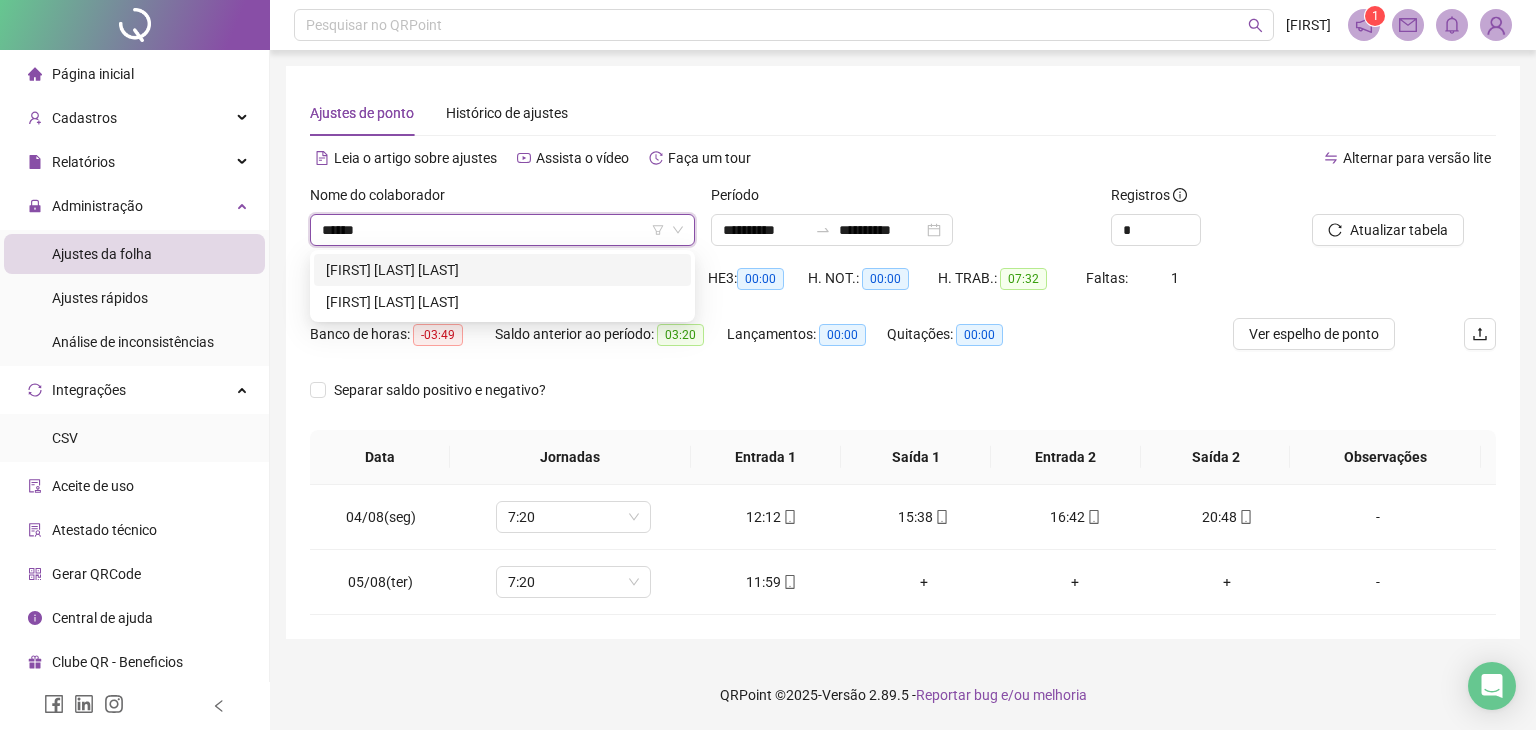 type on "*******" 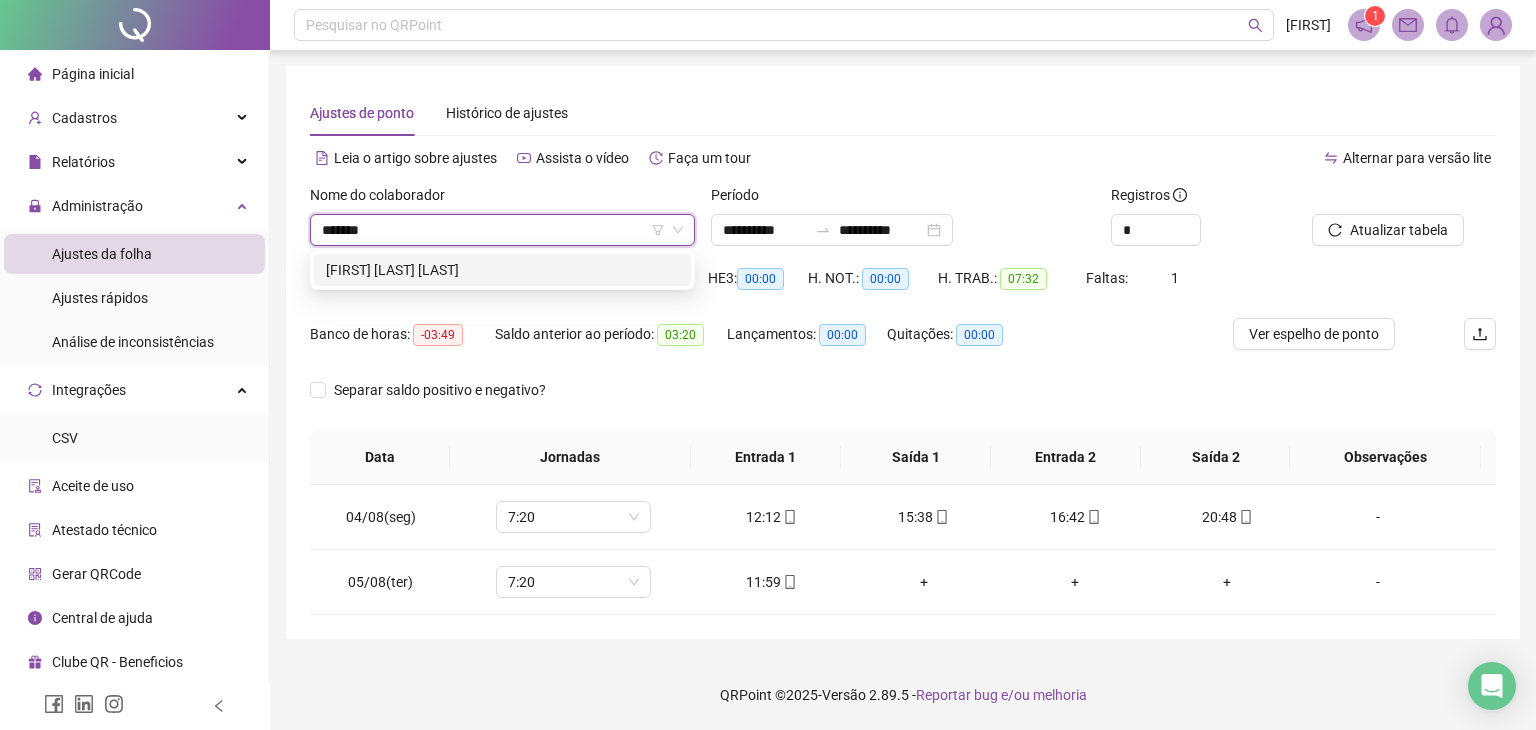 click on "[FIRST] [LAST] [LAST]" at bounding box center [502, 270] 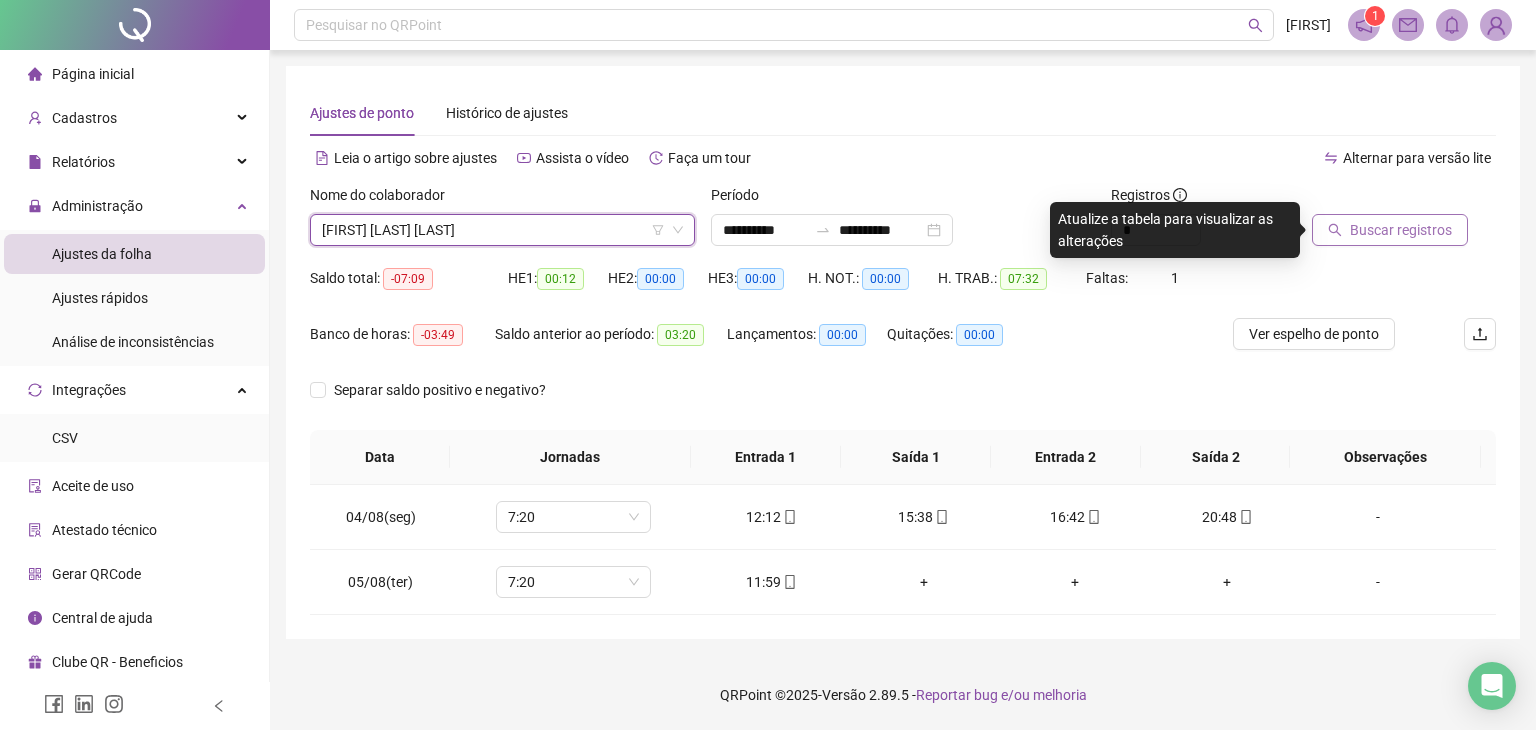 click on "Buscar registros" at bounding box center [1401, 230] 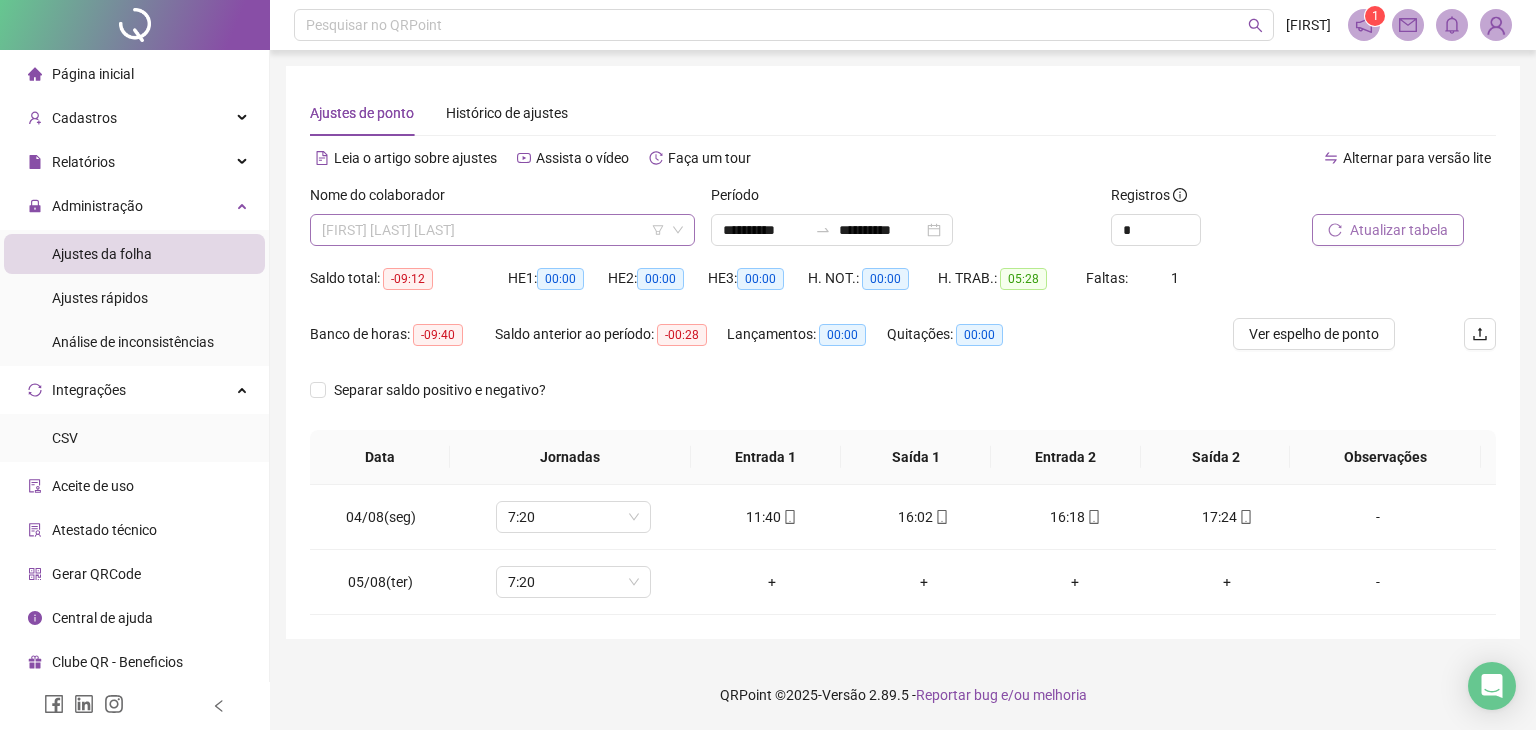 click on "[FIRST] [LAST] [LAST]" at bounding box center (502, 230) 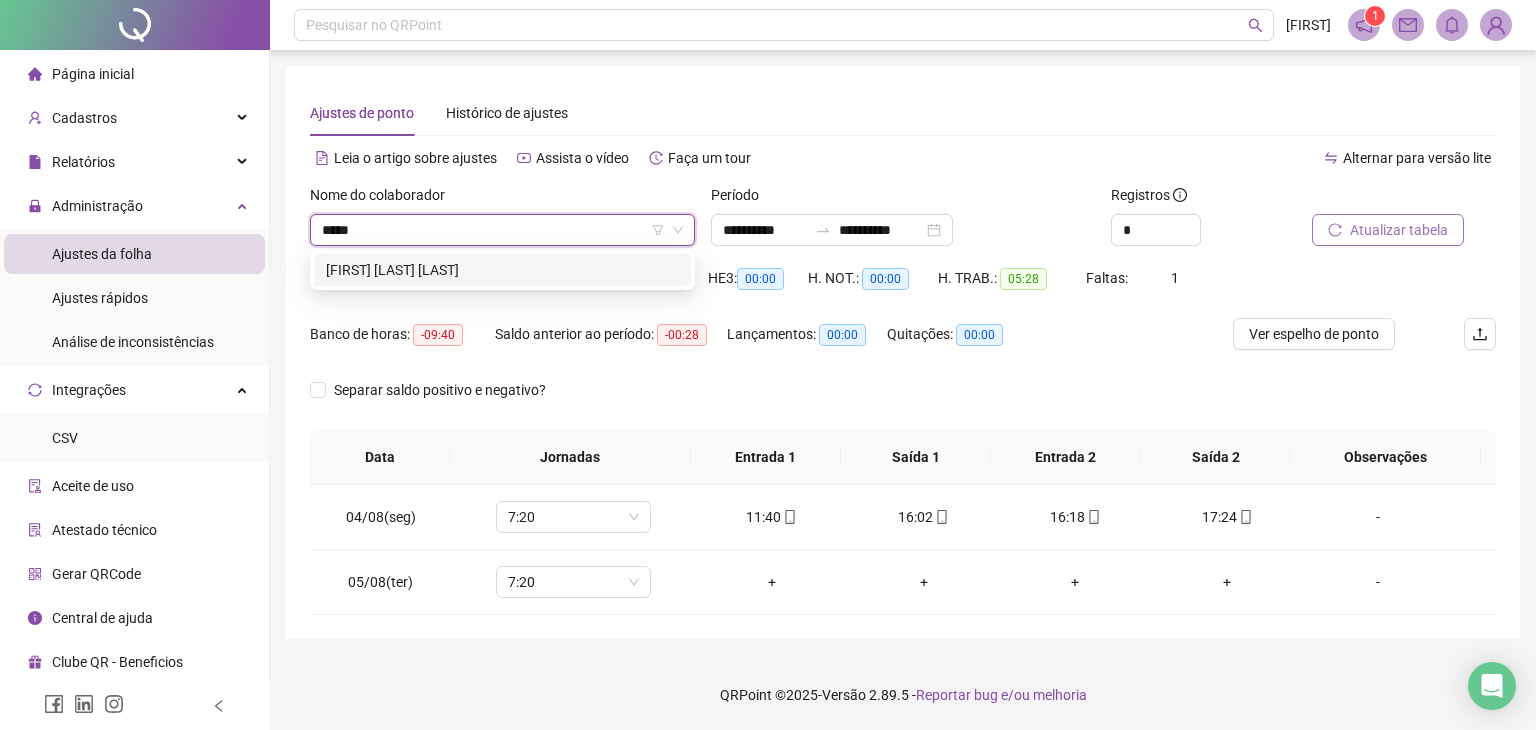 type on "******" 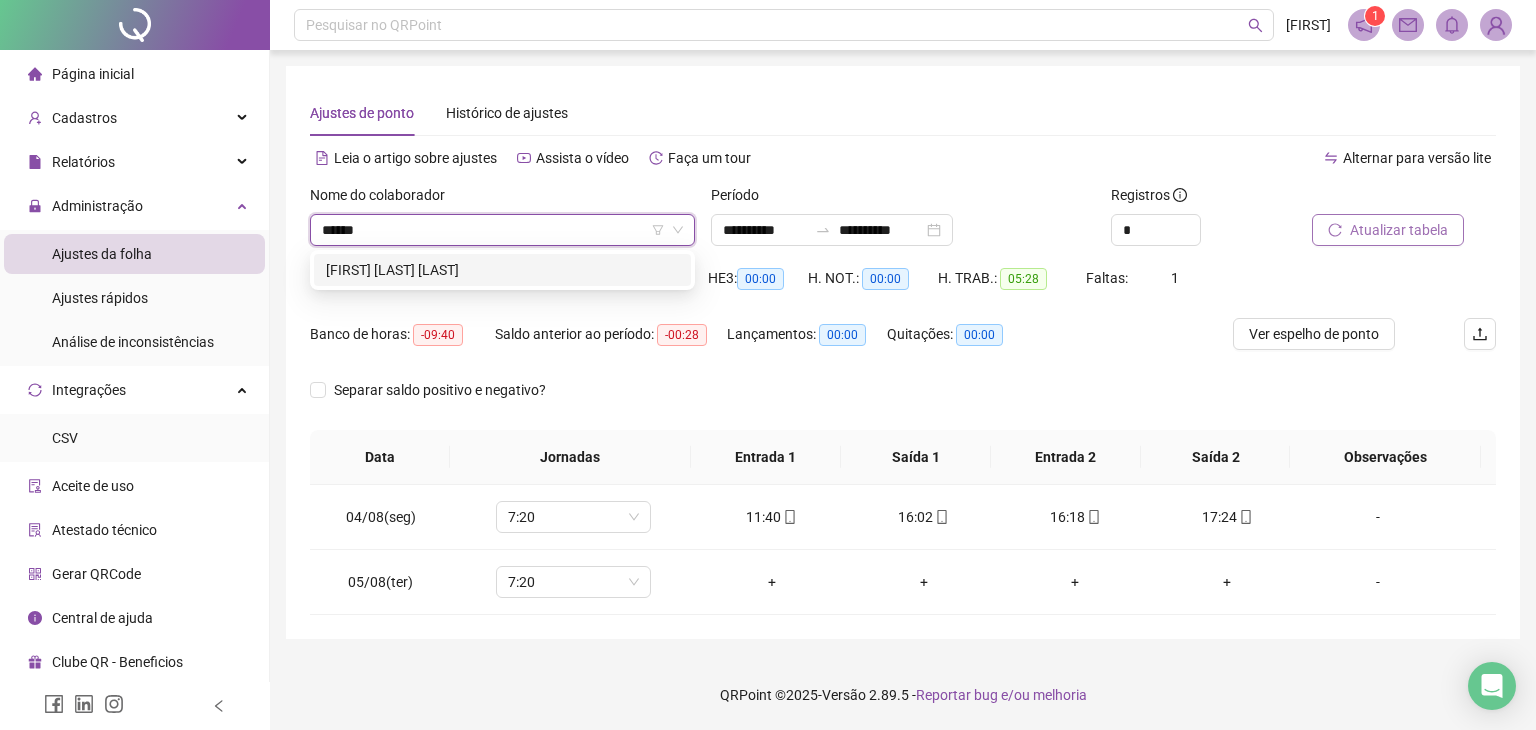 click on "[FIRST] [LAST] [LAST]" at bounding box center [502, 270] 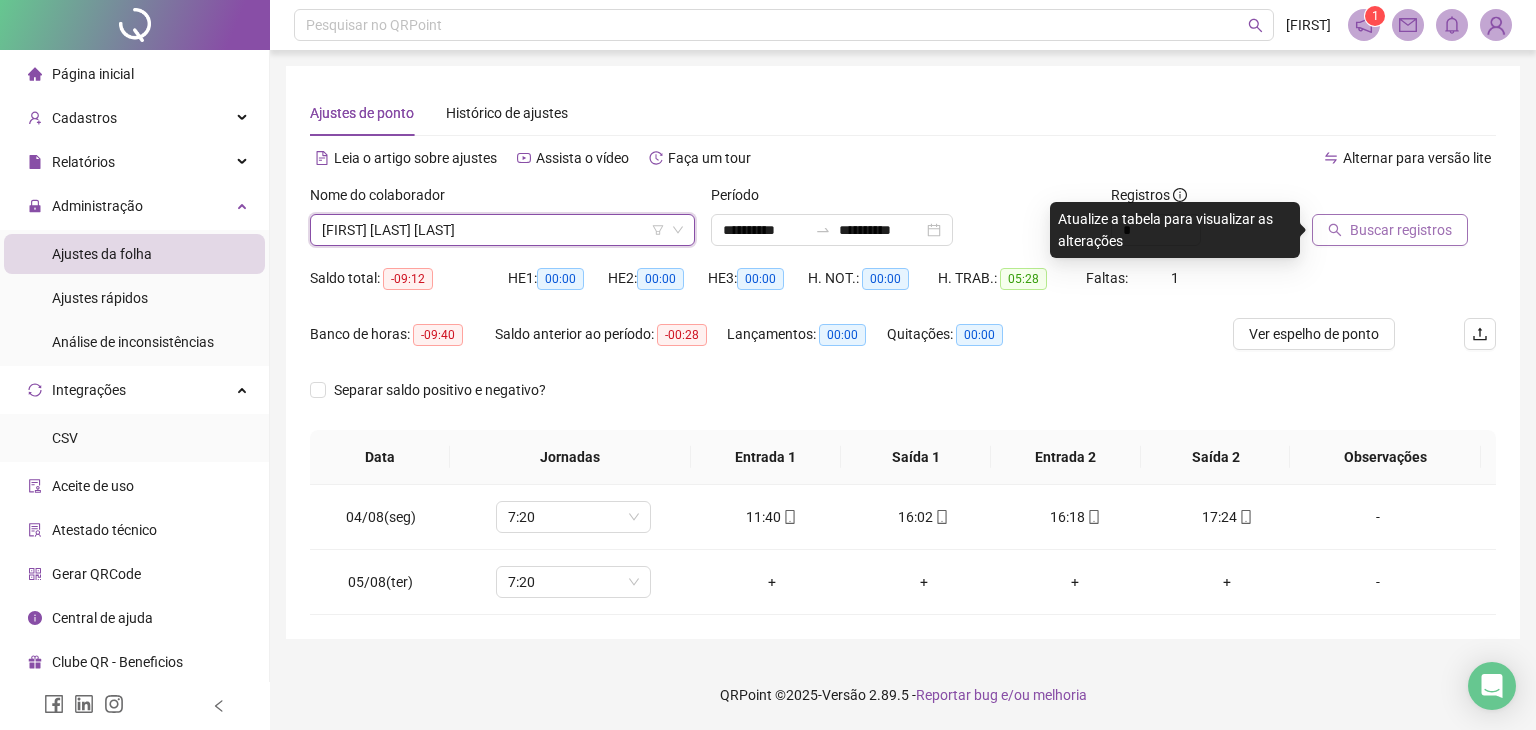 click on "Buscar registros" at bounding box center [1401, 230] 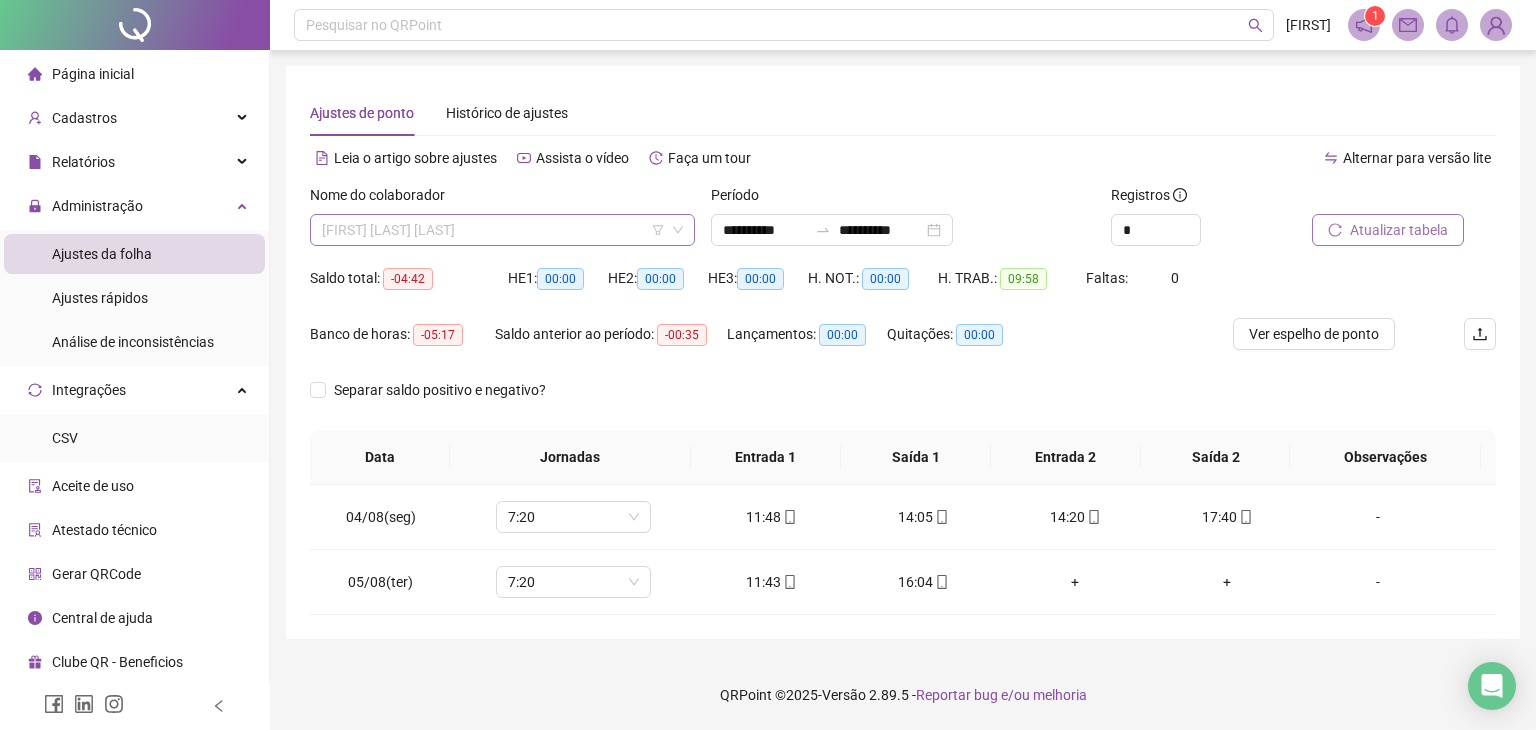 scroll, scrollTop: 1216, scrollLeft: 0, axis: vertical 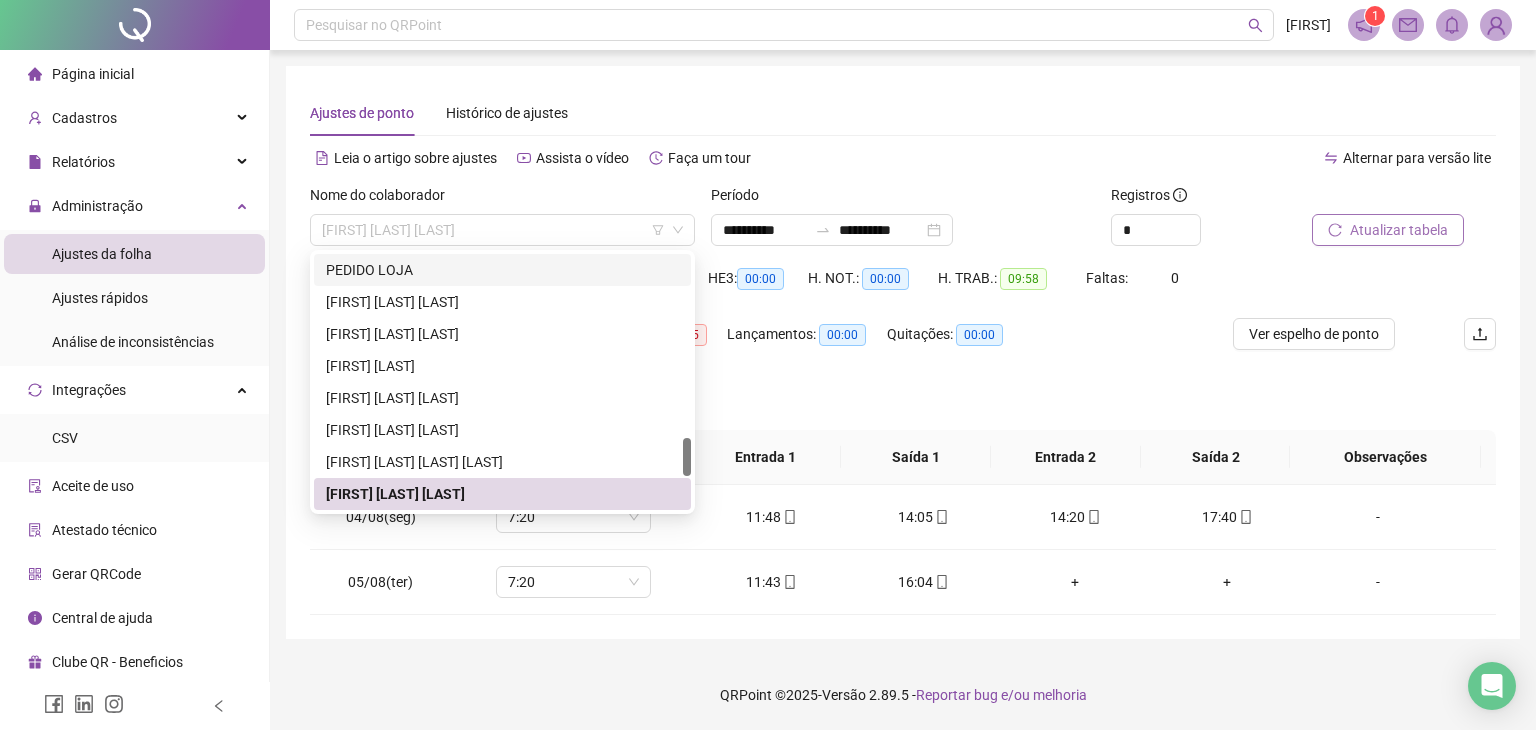 drag, startPoint x: 540, startPoint y: 229, endPoint x: 260, endPoint y: 266, distance: 282.43405 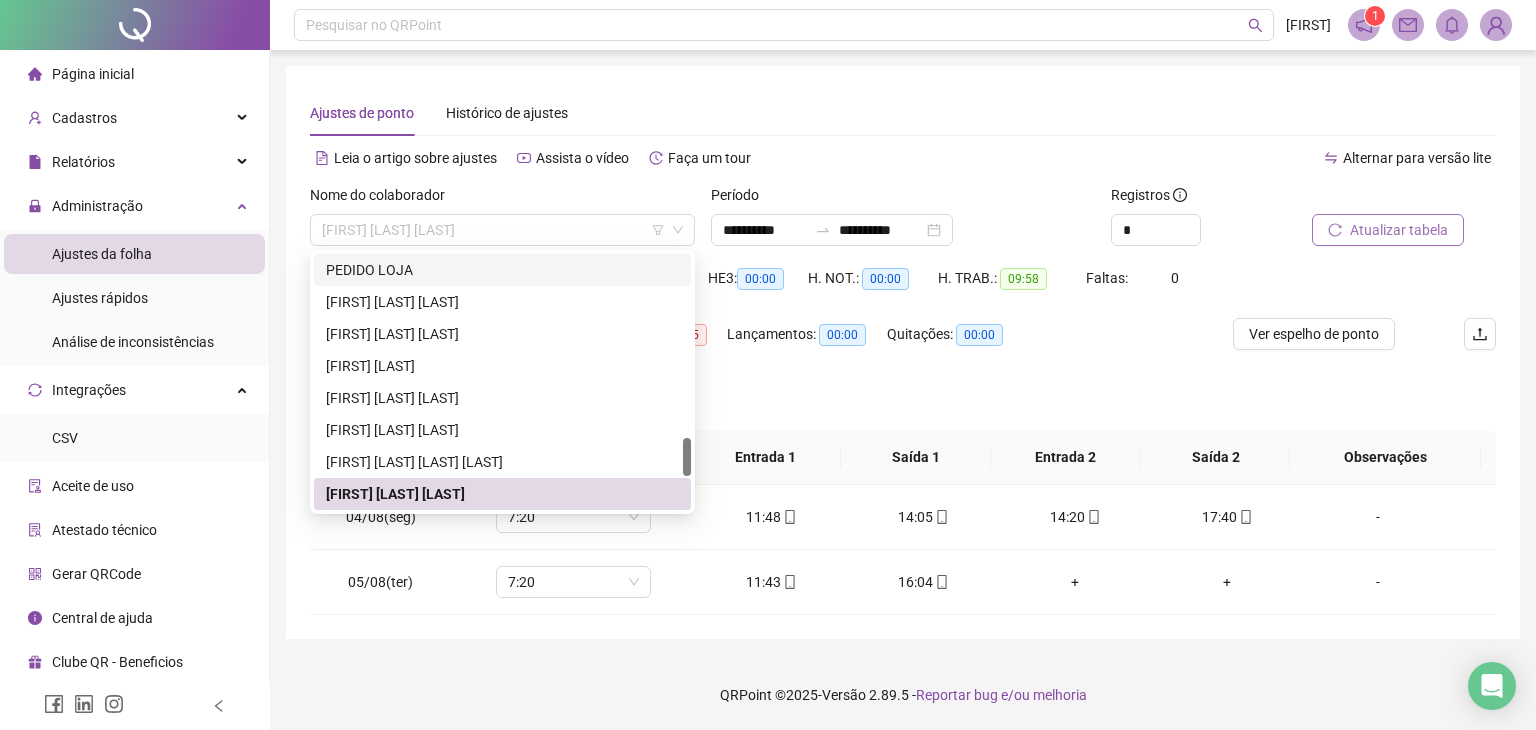 click on "PEDIDO LOJA" at bounding box center (502, 270) 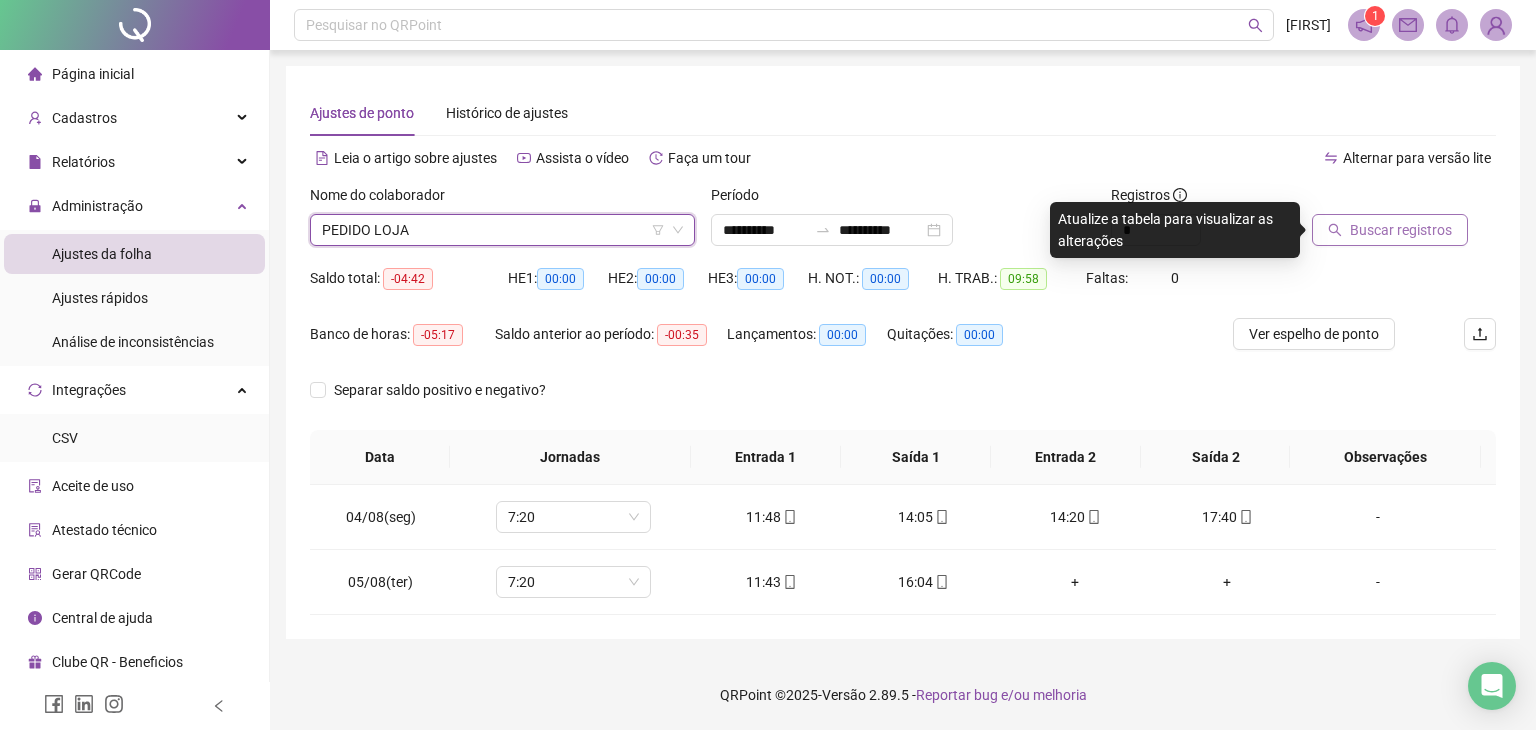 click on "Buscar registros" at bounding box center [1390, 230] 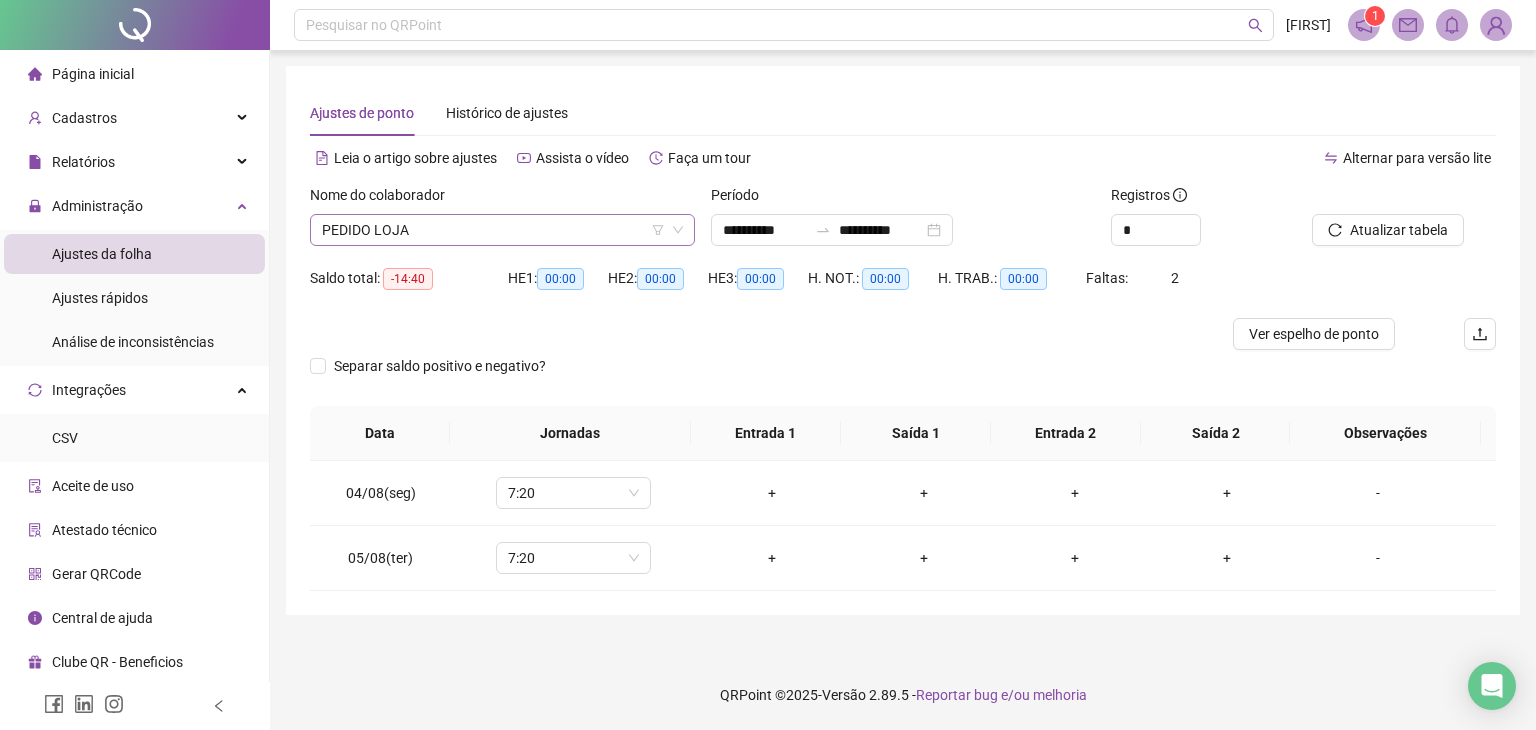 click on "PEDIDO LOJA" at bounding box center [502, 230] 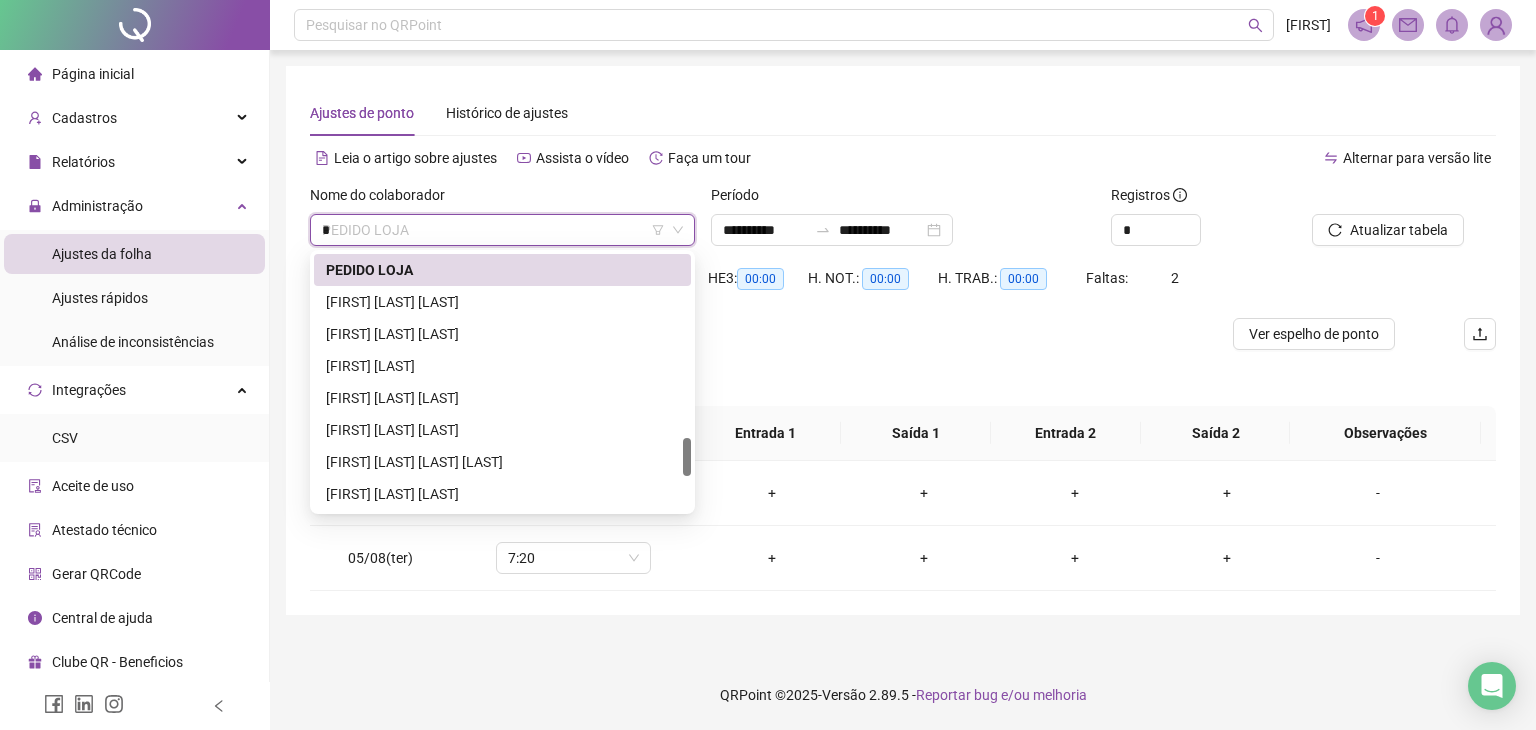 scroll, scrollTop: 0, scrollLeft: 0, axis: both 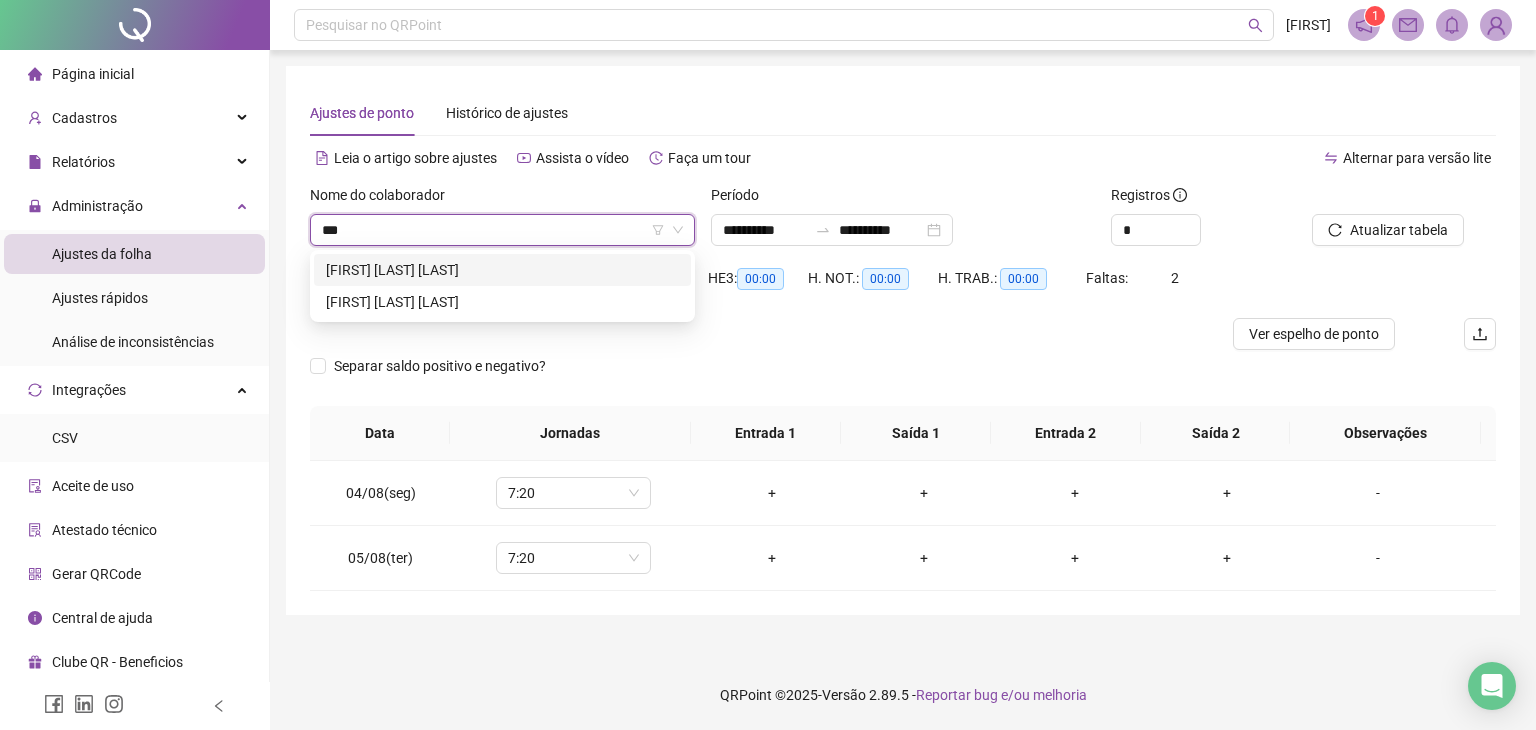type on "****" 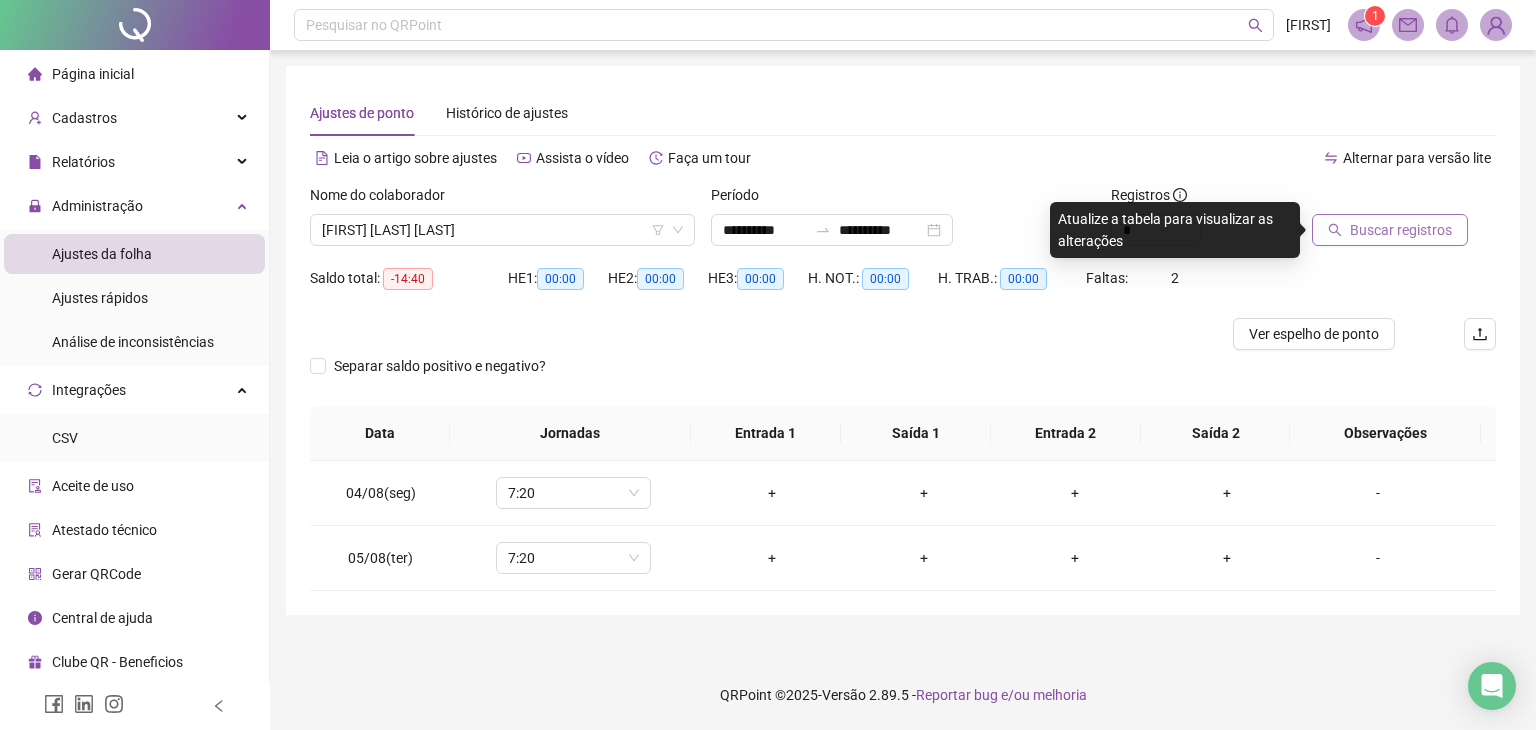 click on "Buscar registros" at bounding box center [1390, 230] 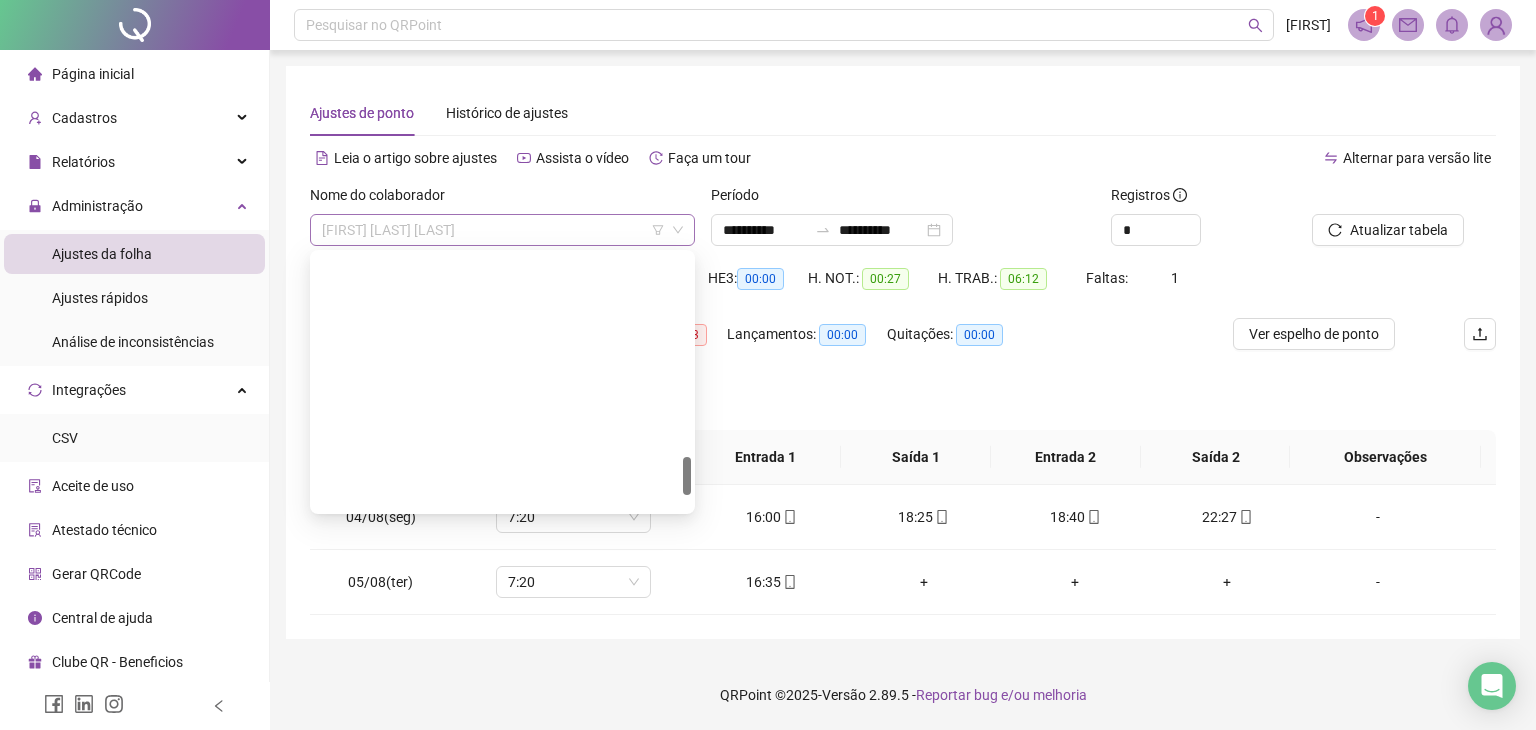 scroll, scrollTop: 1344, scrollLeft: 0, axis: vertical 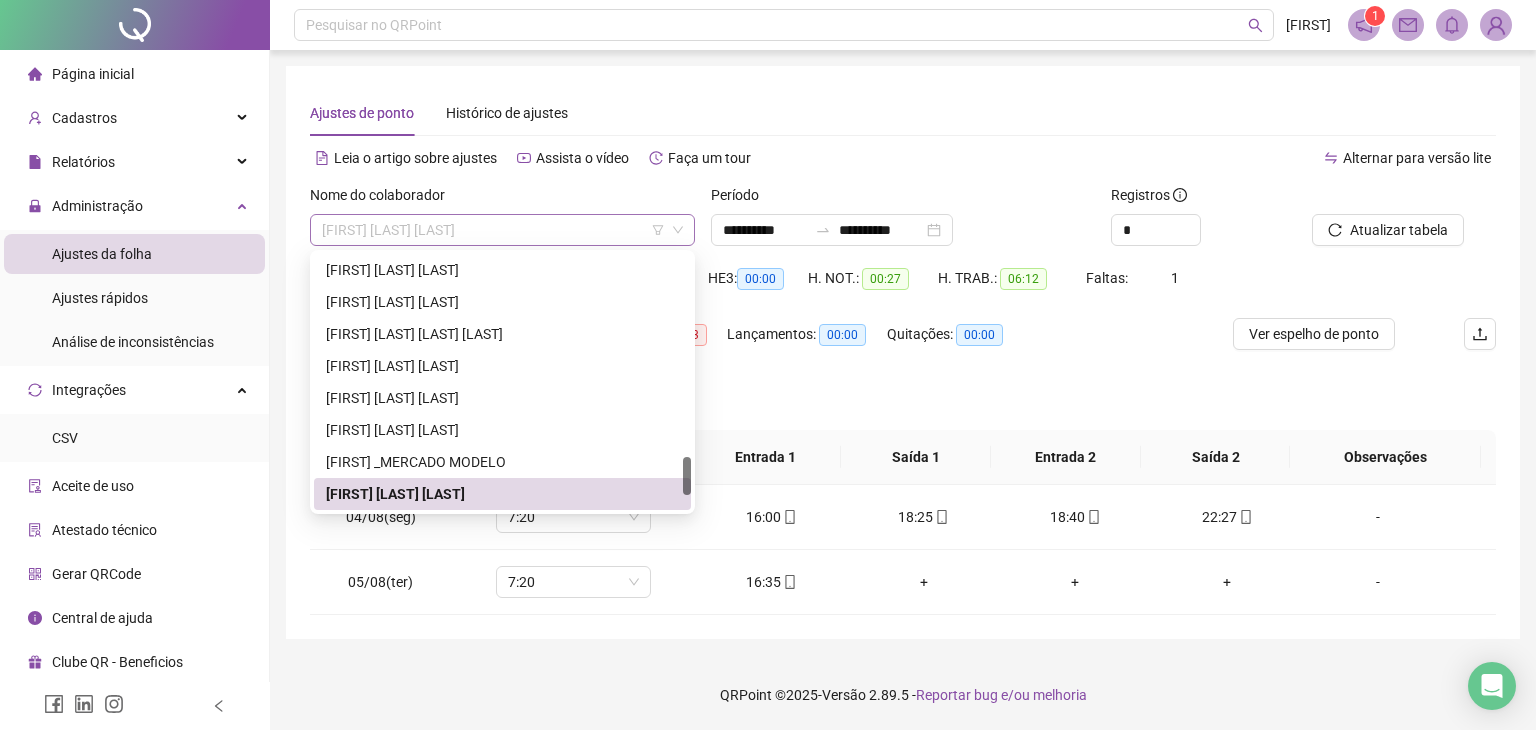 click on "[FIRST] [LAST] [LAST]" at bounding box center [502, 230] 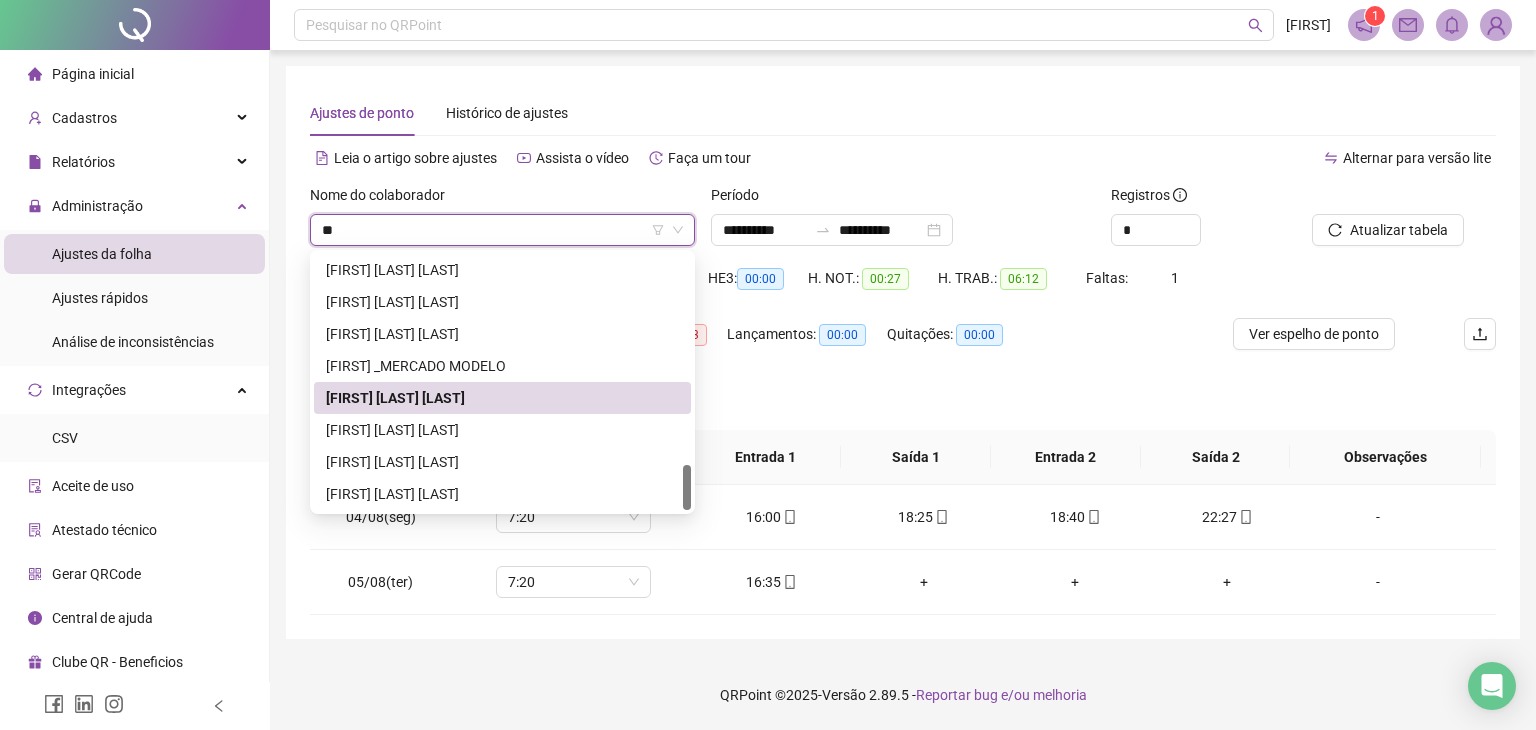 scroll, scrollTop: 0, scrollLeft: 0, axis: both 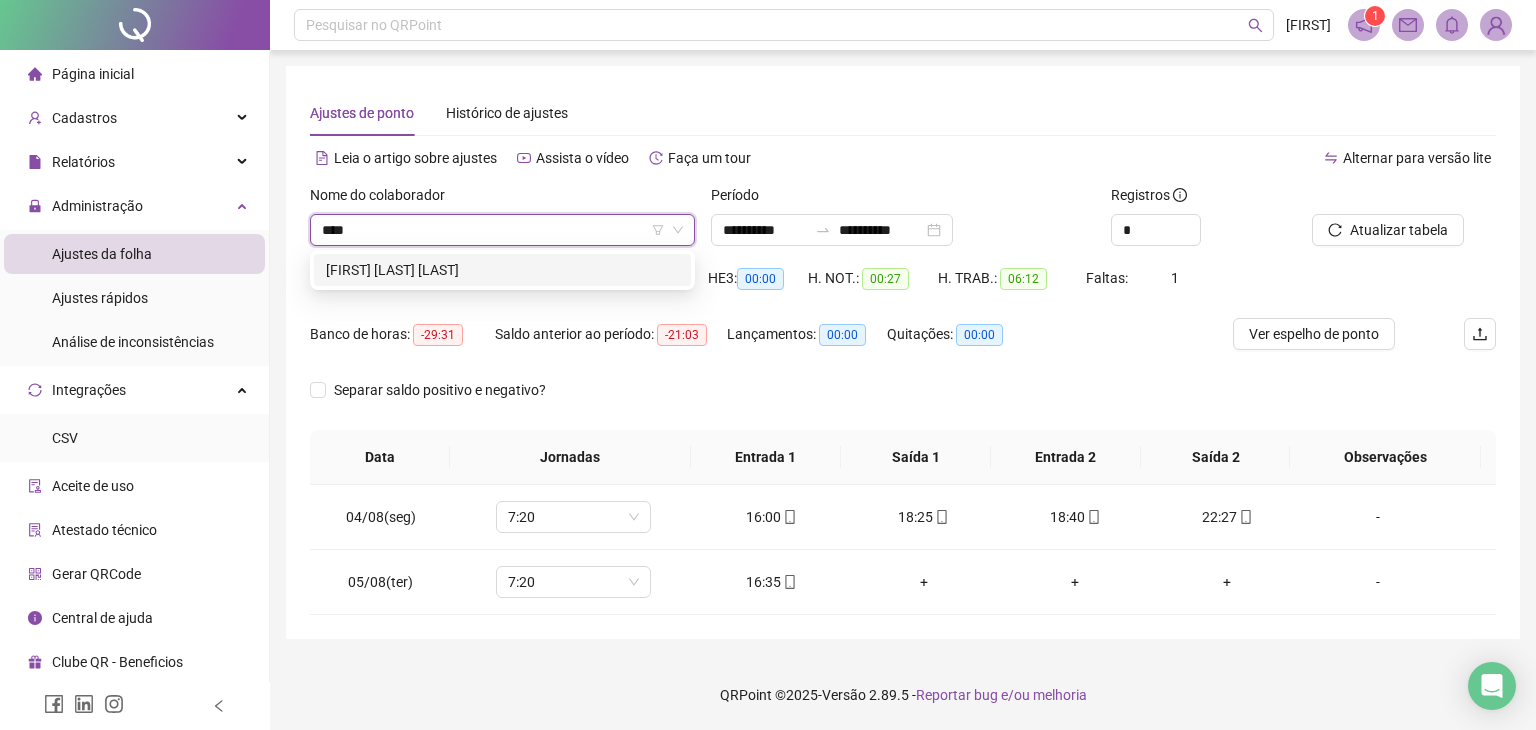 type on "*****" 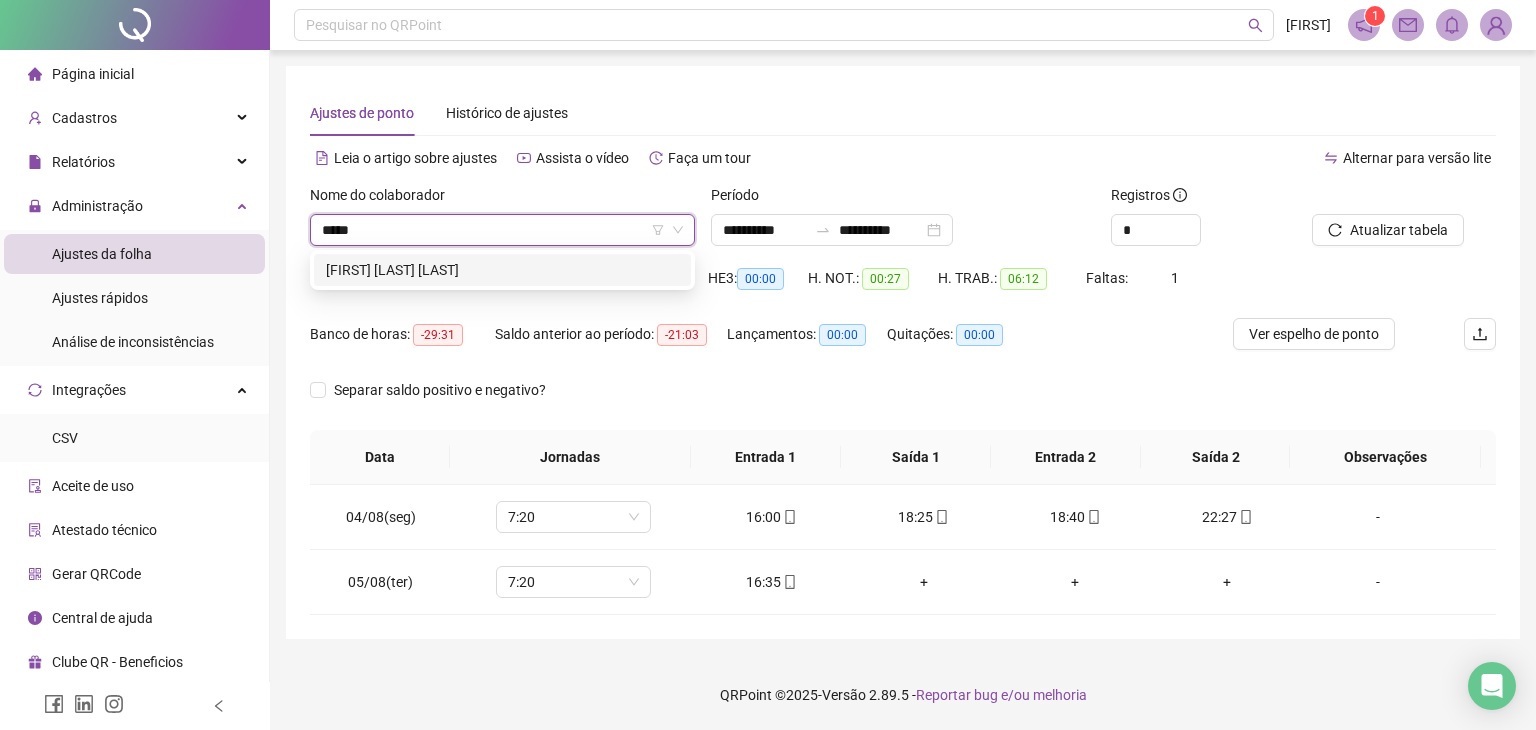 click on "[FIRST] [LAST] [LAST]" at bounding box center [502, 270] 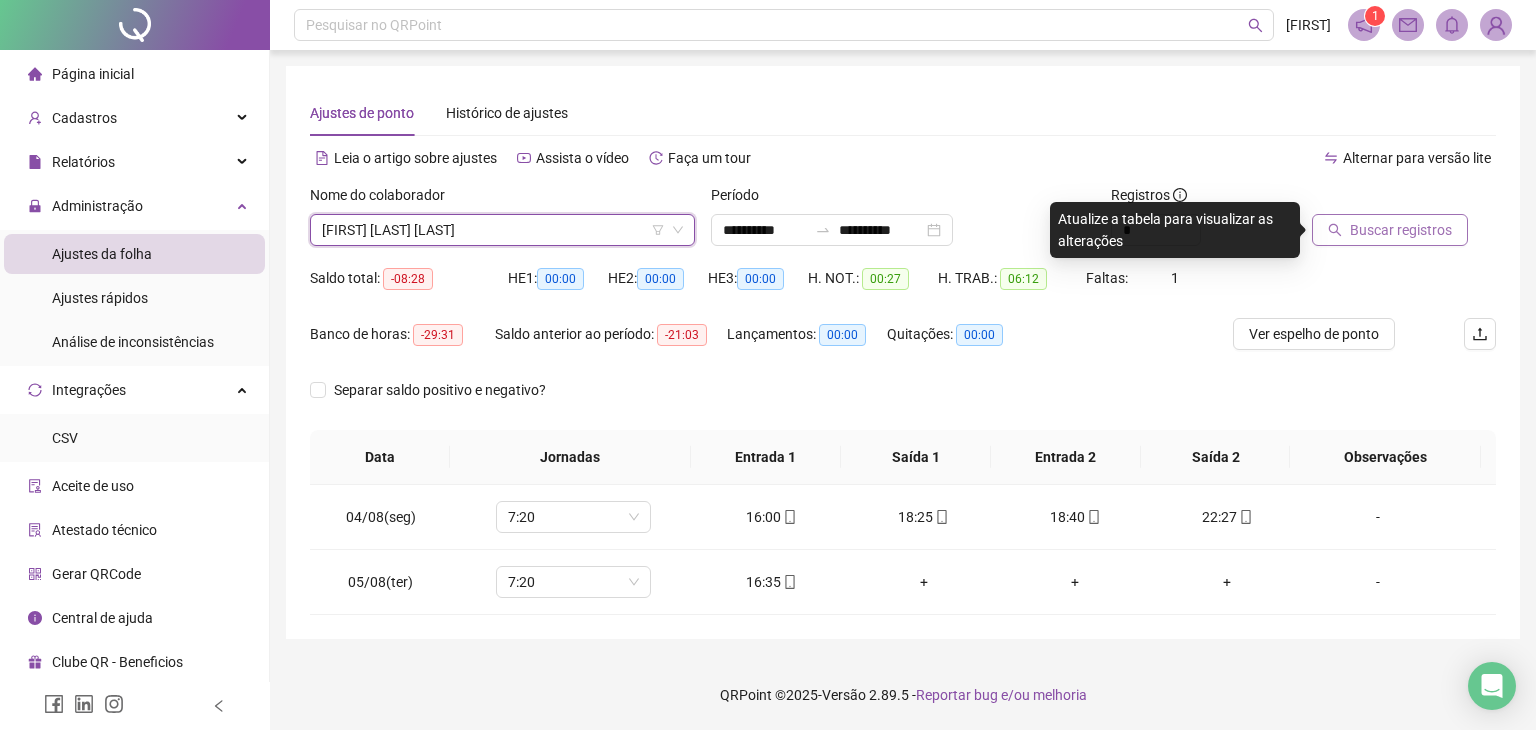 click on "Buscar registros" at bounding box center [1401, 230] 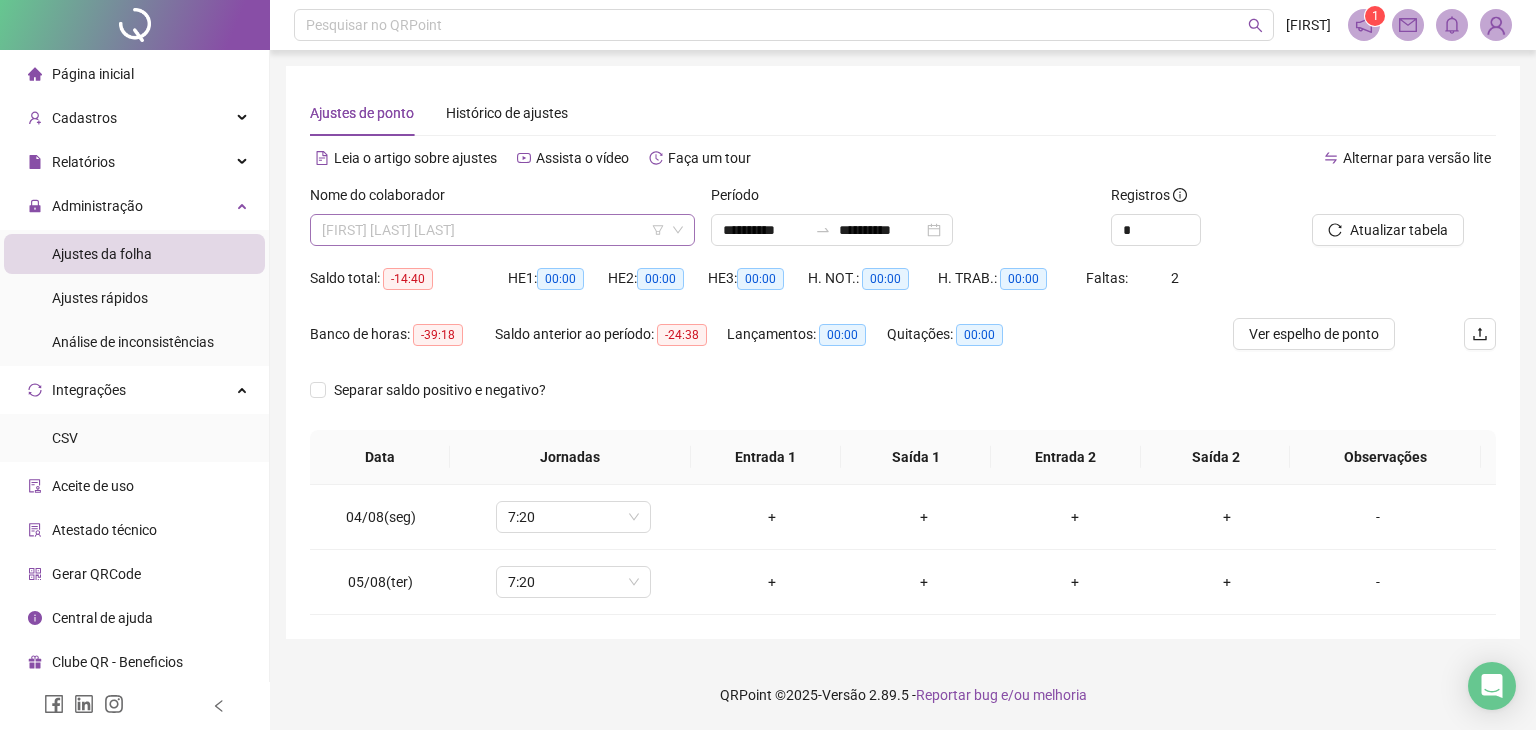 click on "[FIRST] [LAST] [LAST]" at bounding box center (502, 230) 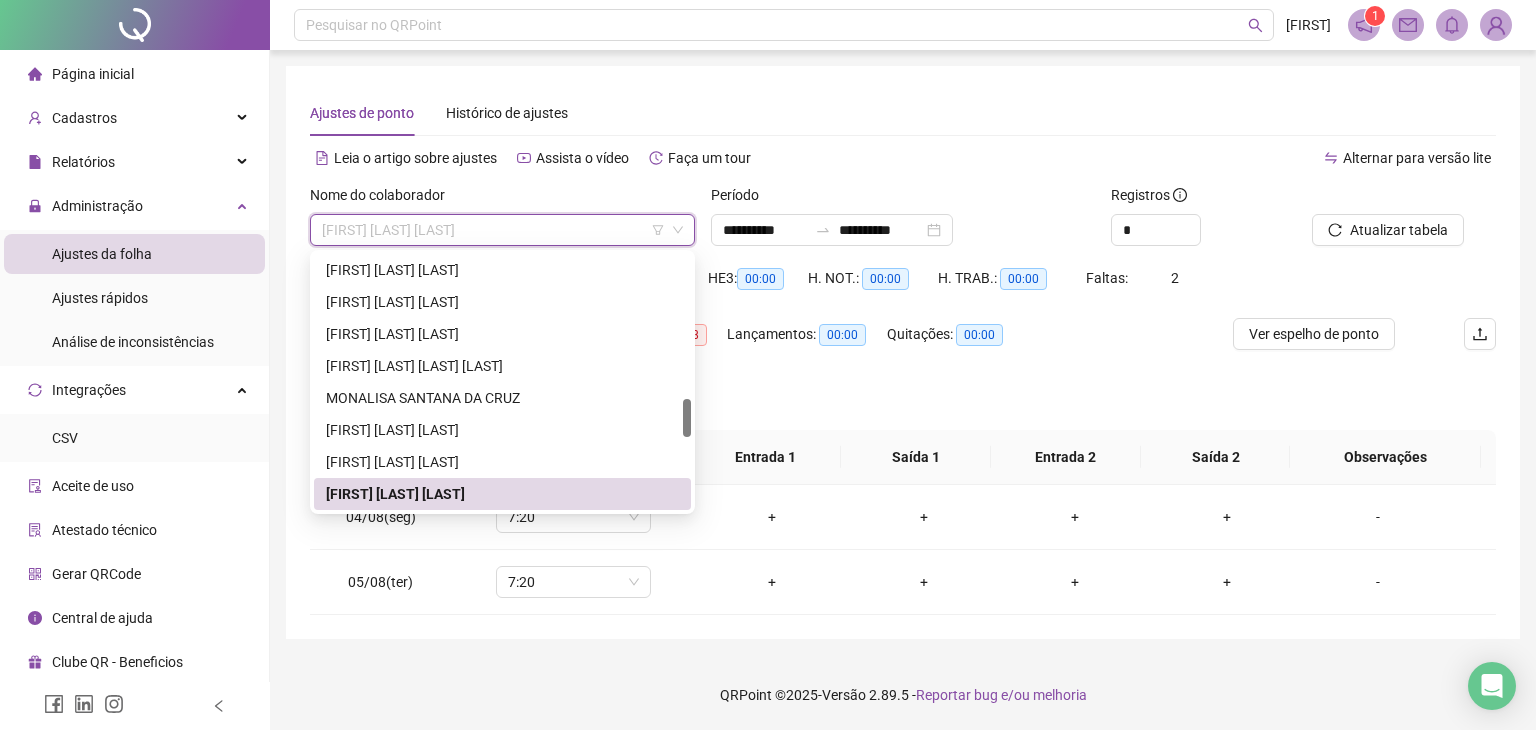 type on "*" 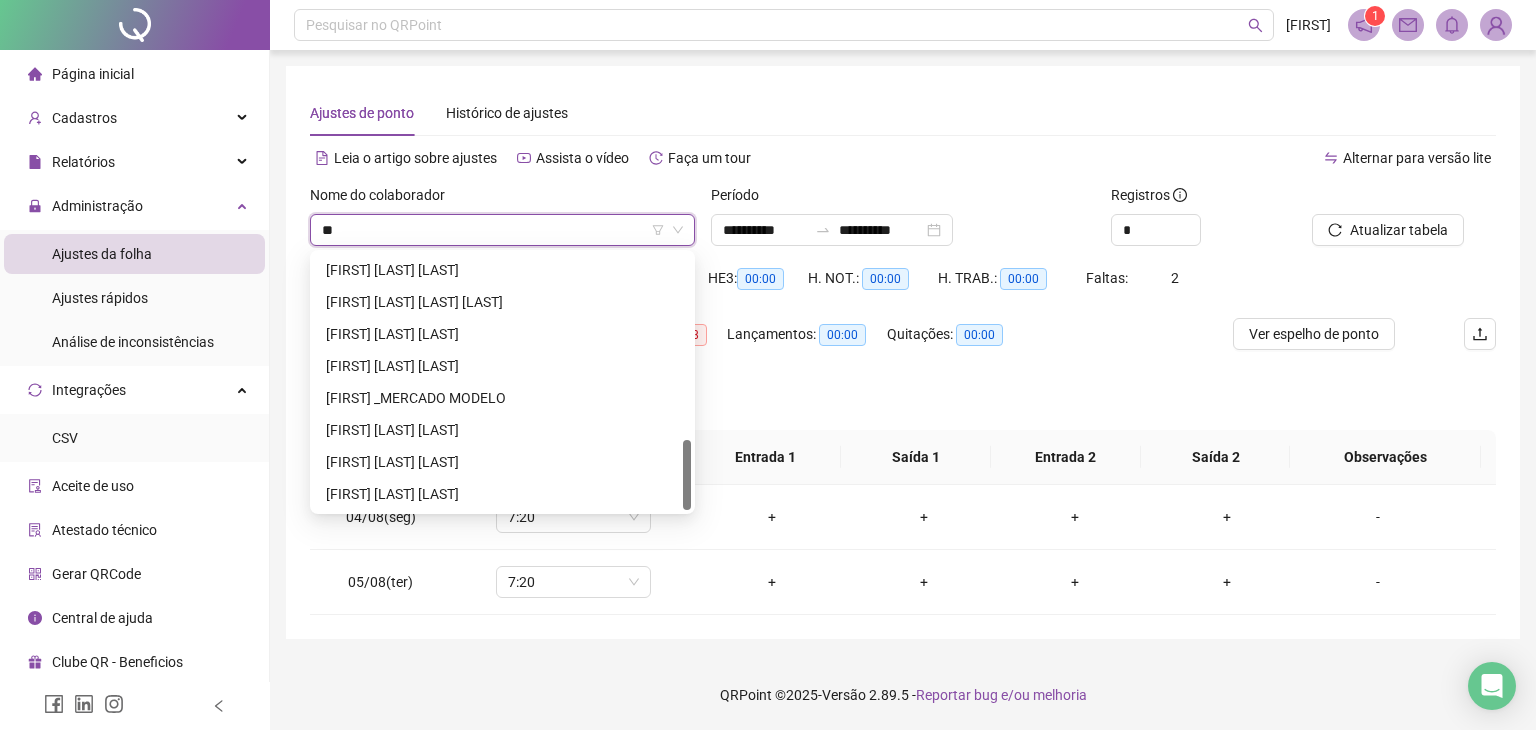 scroll, scrollTop: 0, scrollLeft: 0, axis: both 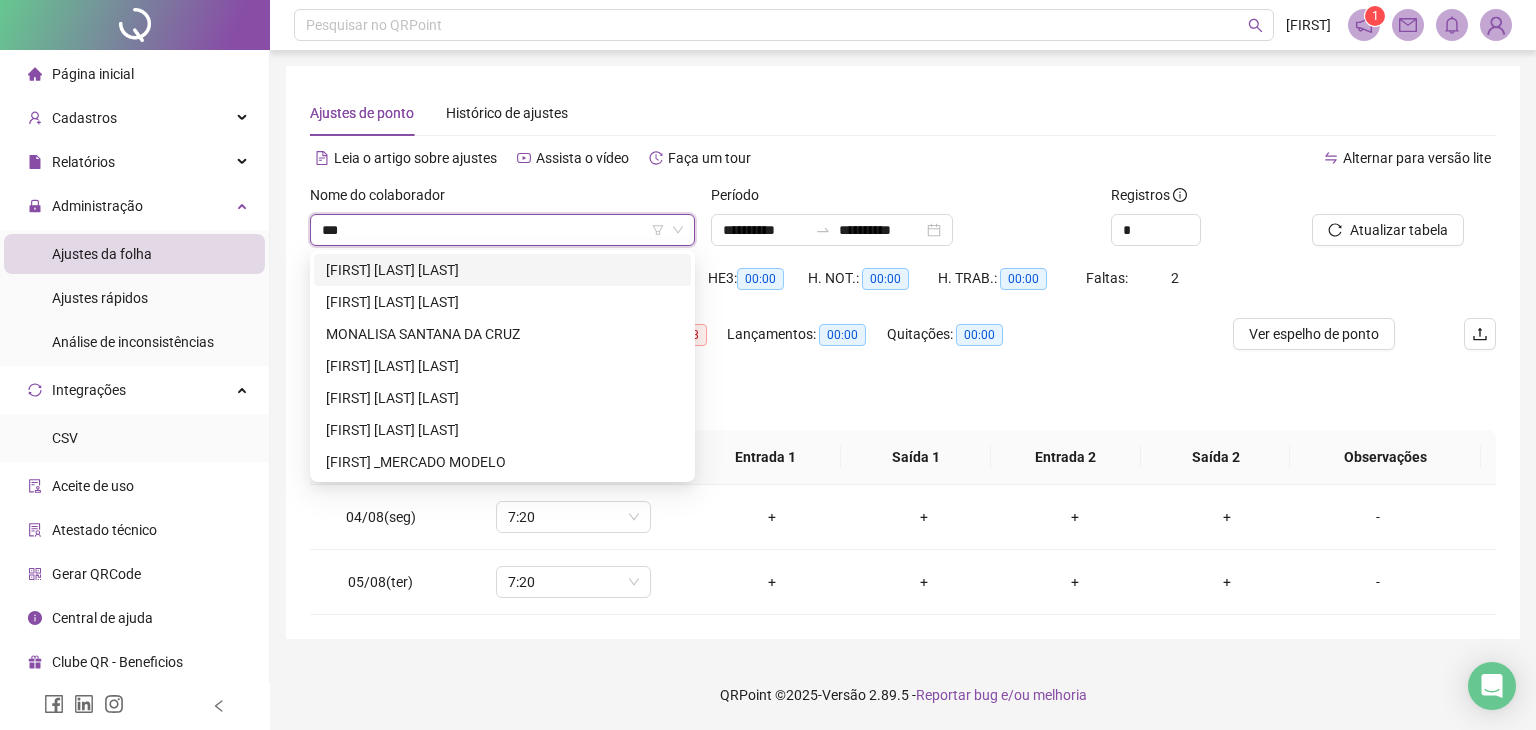 type on "****" 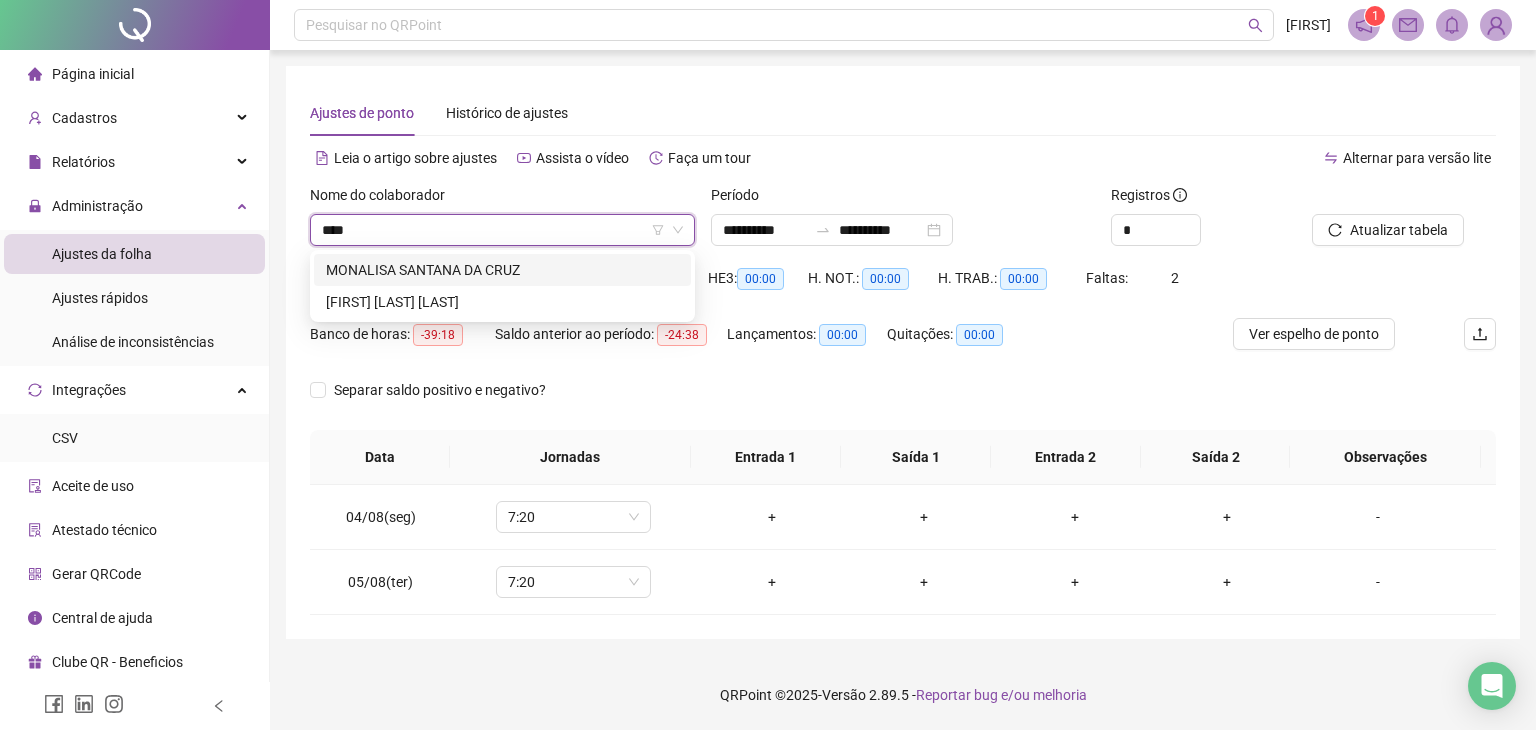 click on "MONALISA SANTANA DA CRUZ" at bounding box center (502, 270) 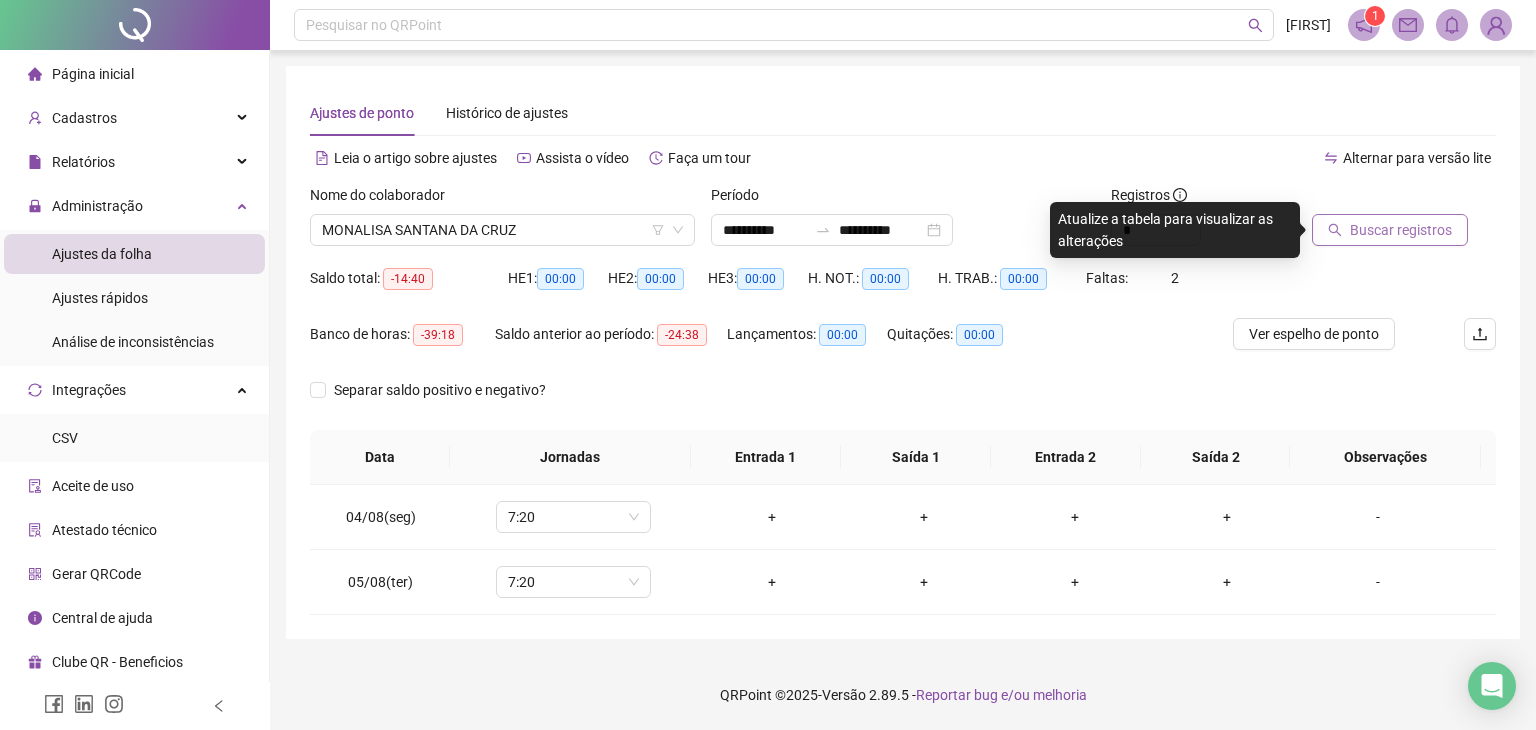 click on "Buscar registros" at bounding box center (1401, 230) 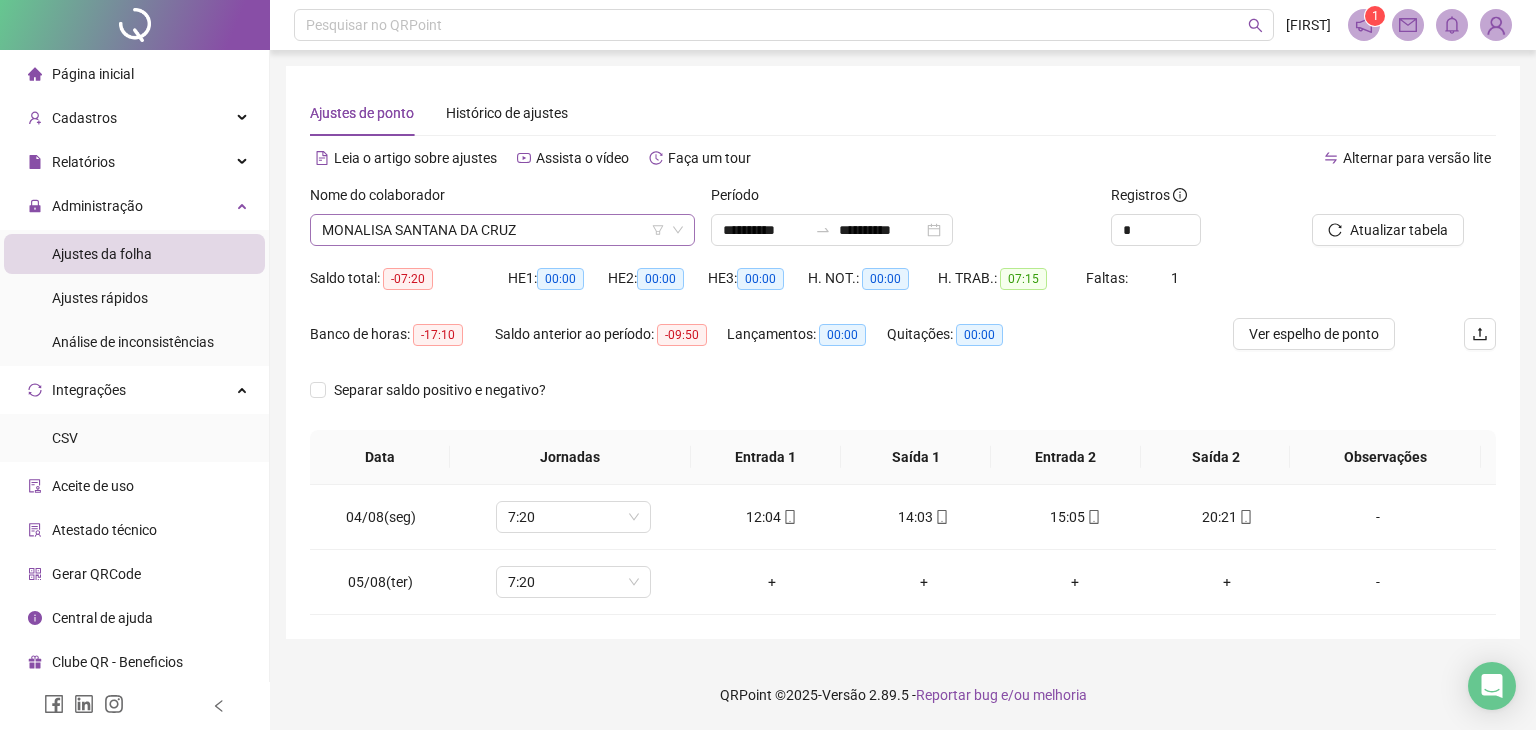 click on "MONALISA SANTANA DA CRUZ" at bounding box center (502, 230) 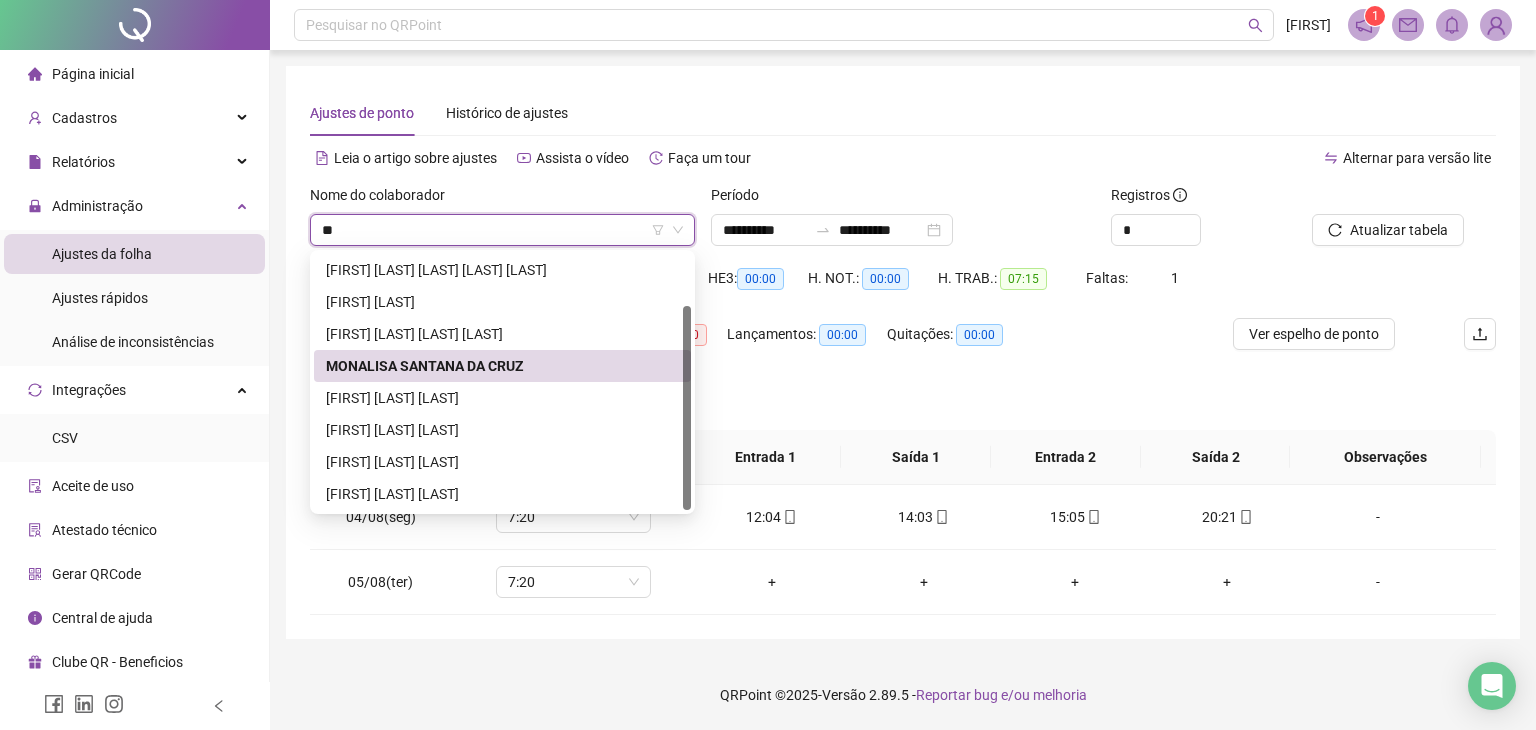scroll, scrollTop: 64, scrollLeft: 0, axis: vertical 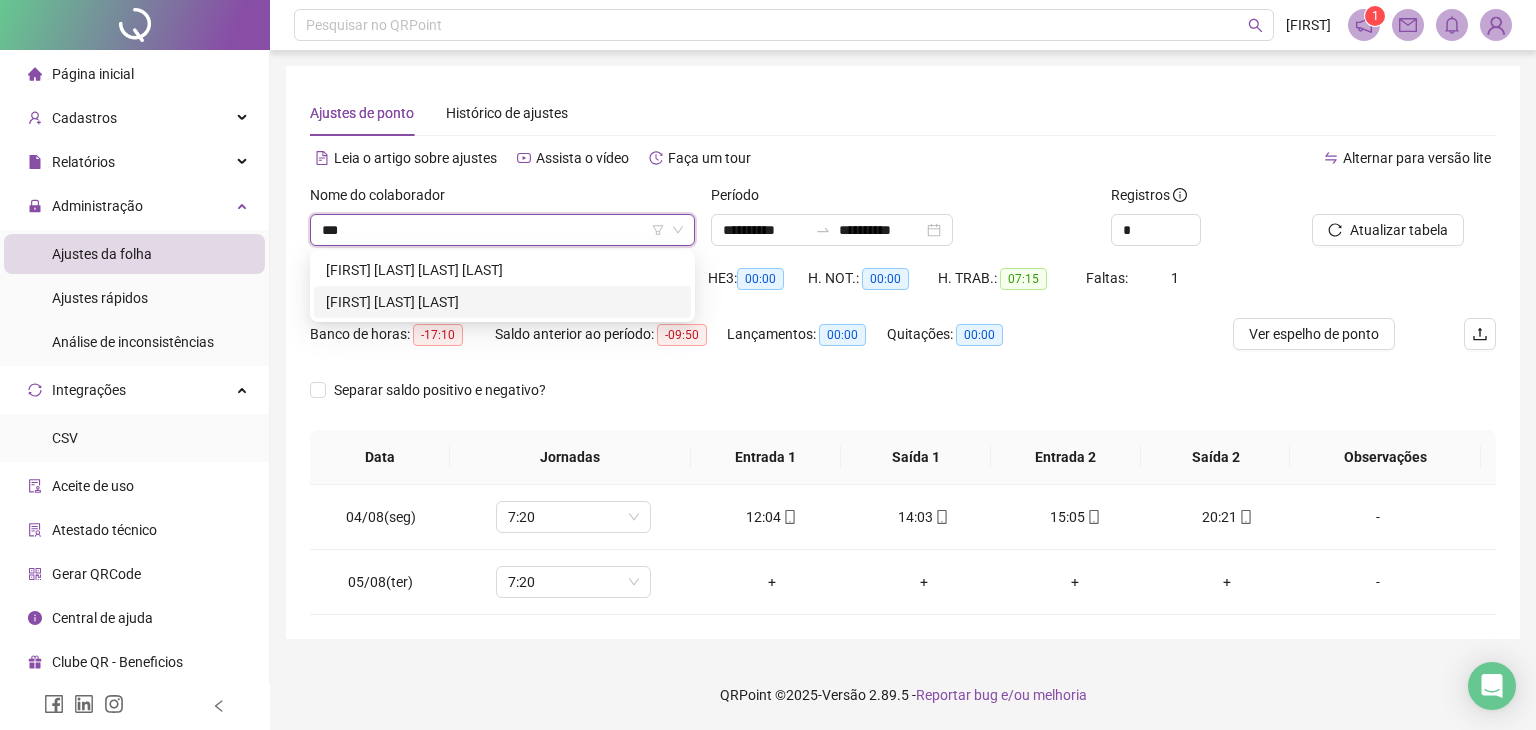 click on "[FIRST] [LAST] [LAST]" at bounding box center [502, 302] 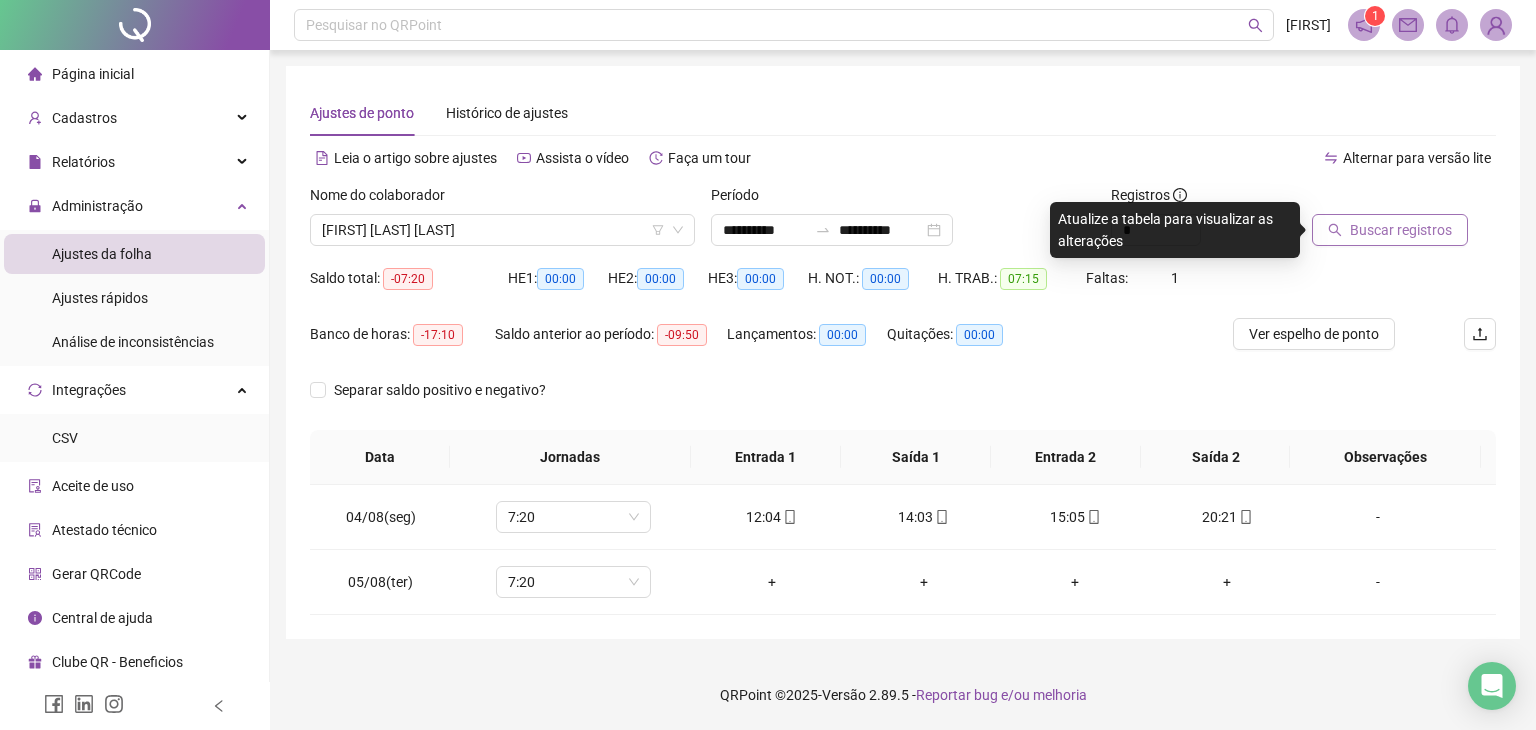 click on "Buscar registros" at bounding box center (1390, 230) 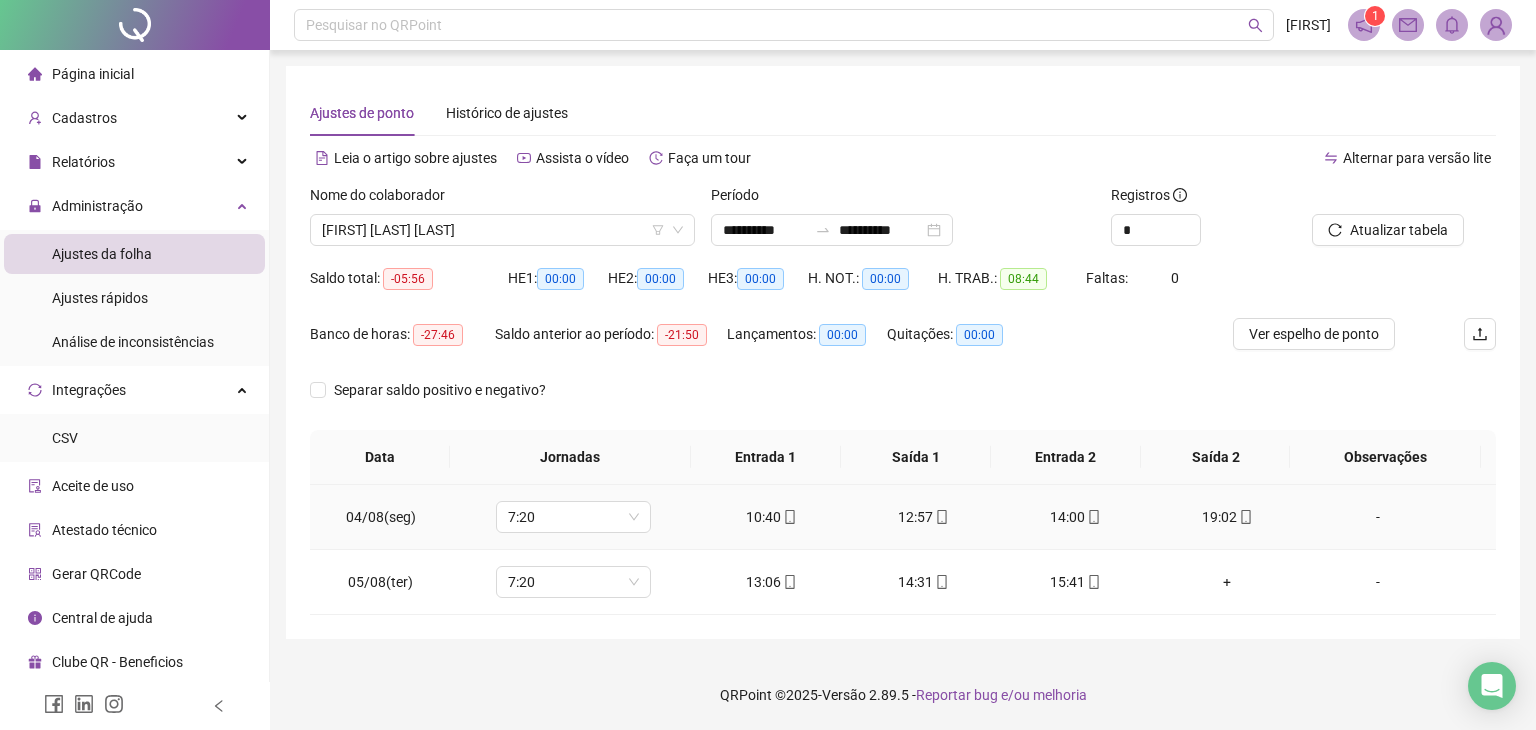 type 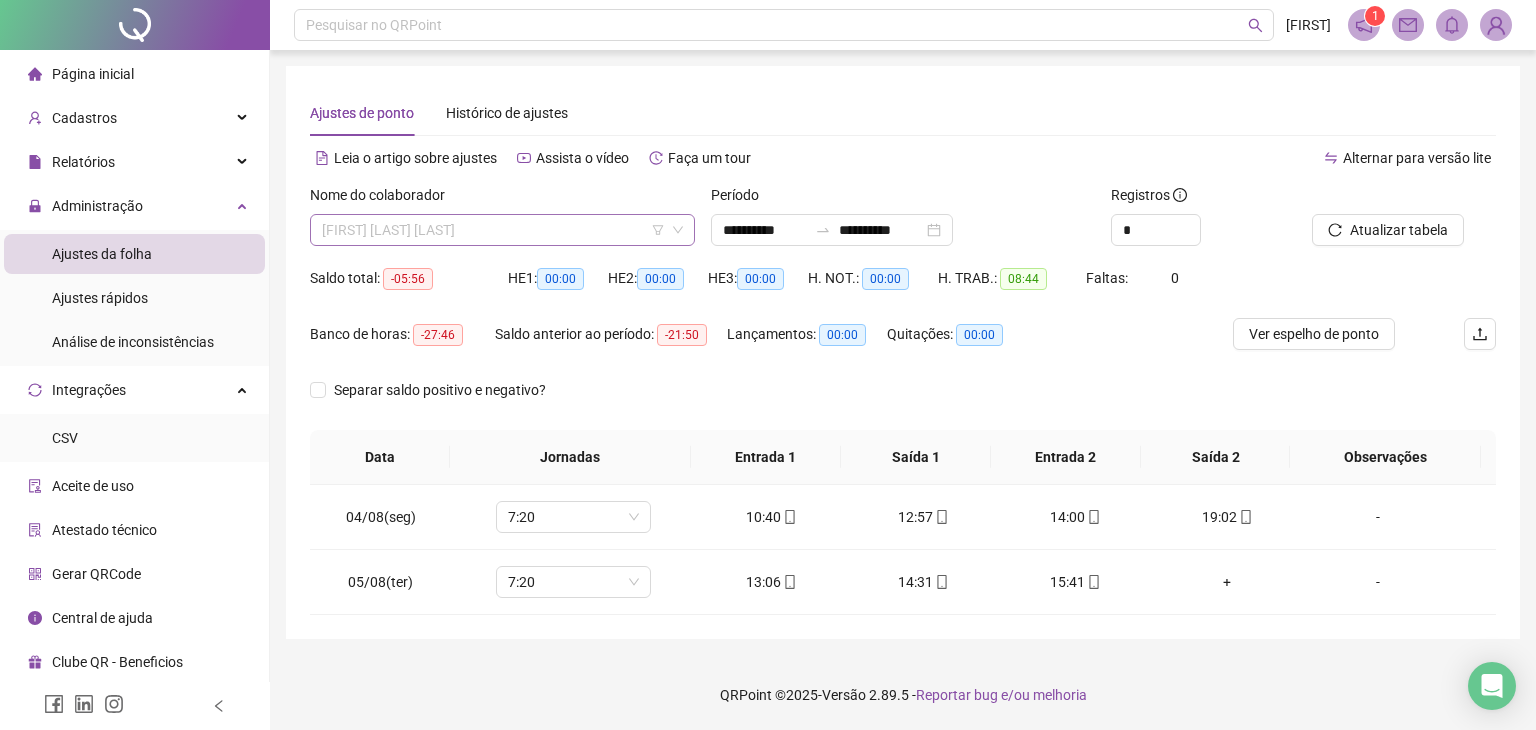 scroll, scrollTop: 896, scrollLeft: 0, axis: vertical 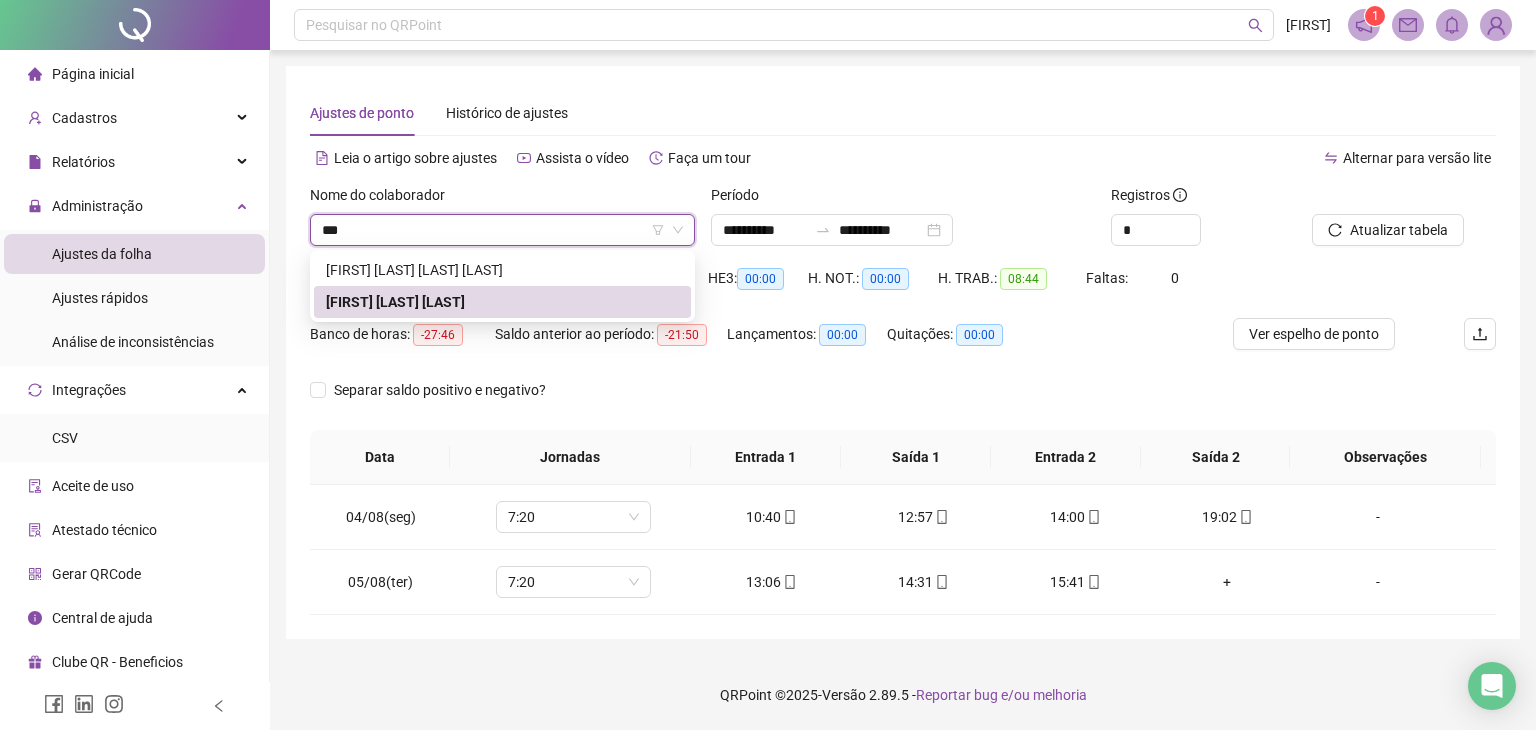 type on "****" 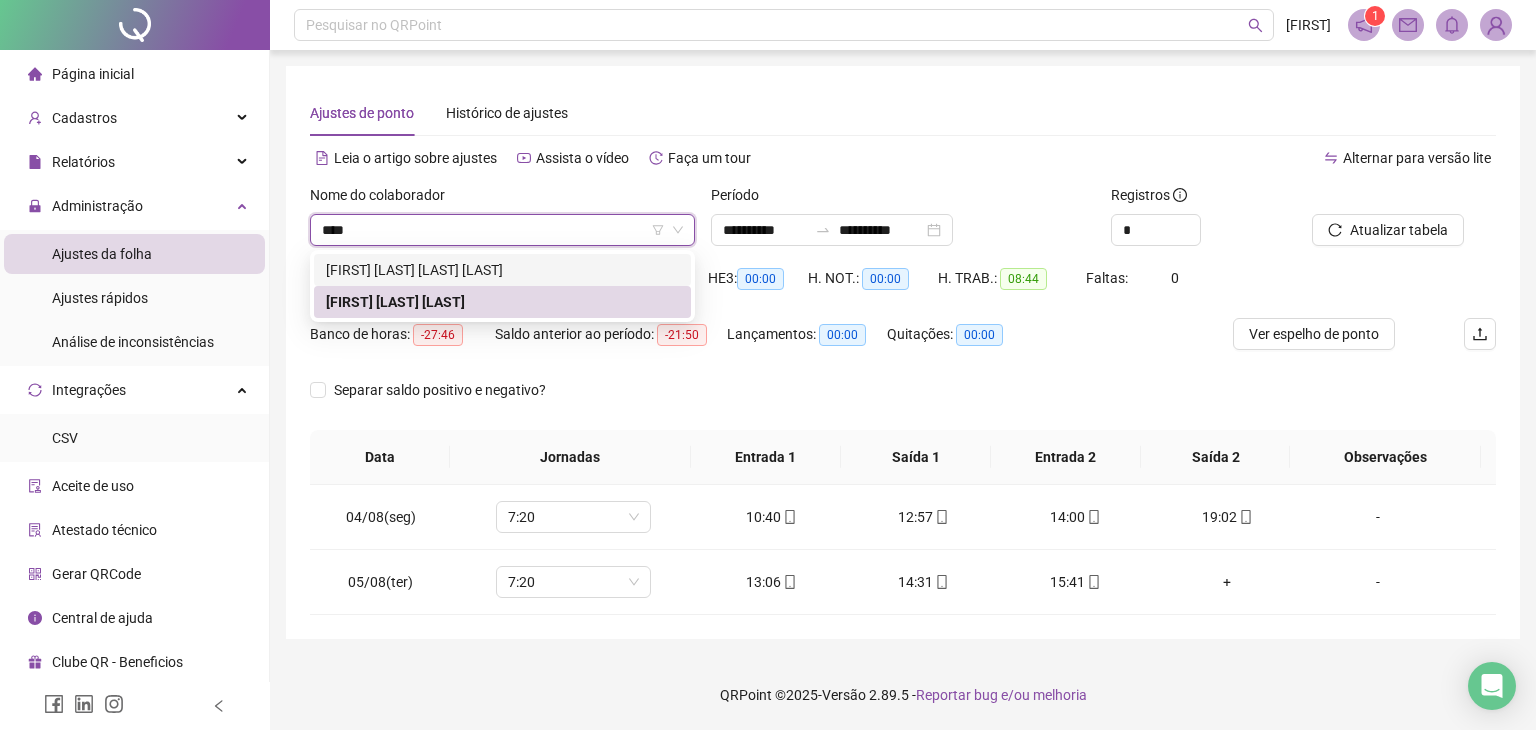click on "[FIRST] [LAST] [LAST] [LAST]" at bounding box center (502, 270) 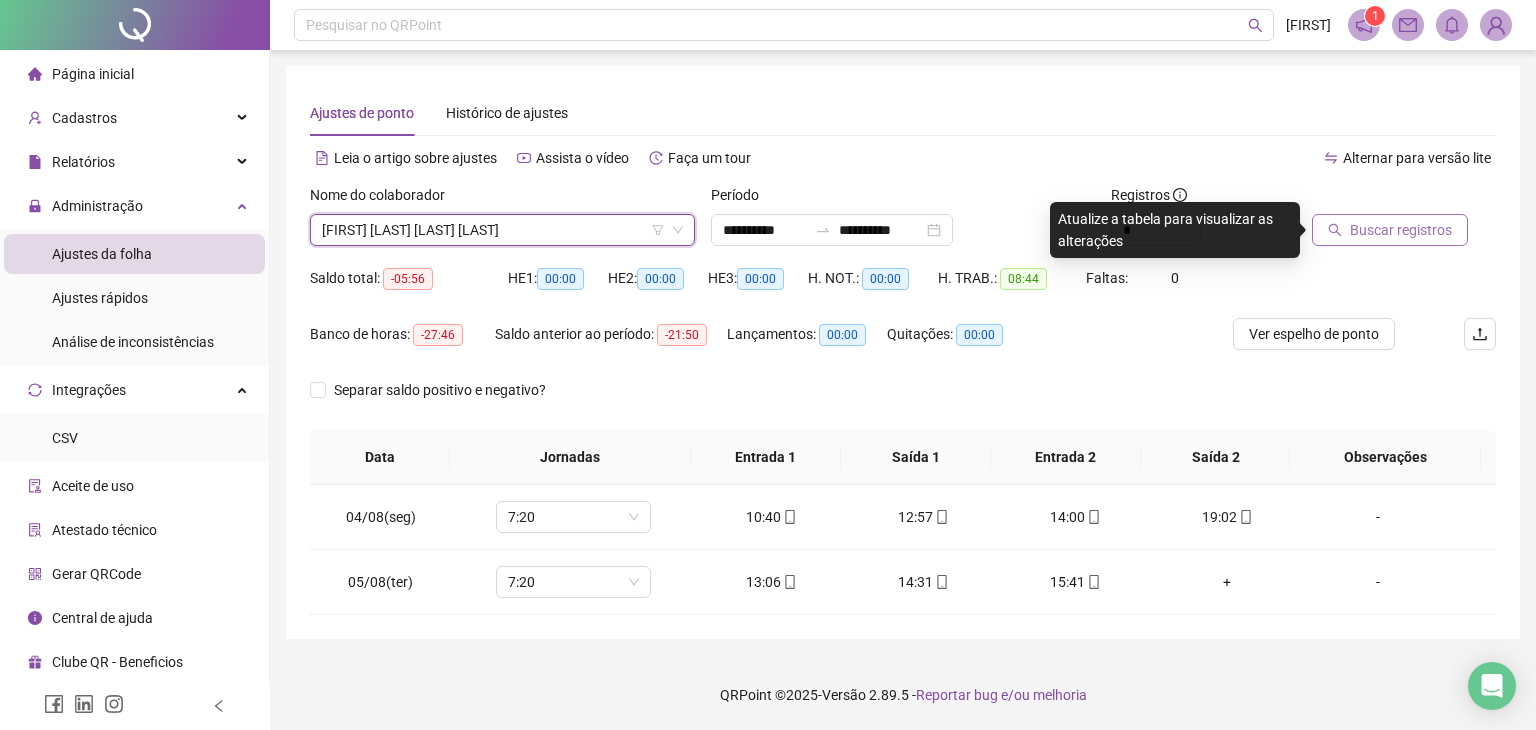 click on "Buscar registros" at bounding box center (1401, 230) 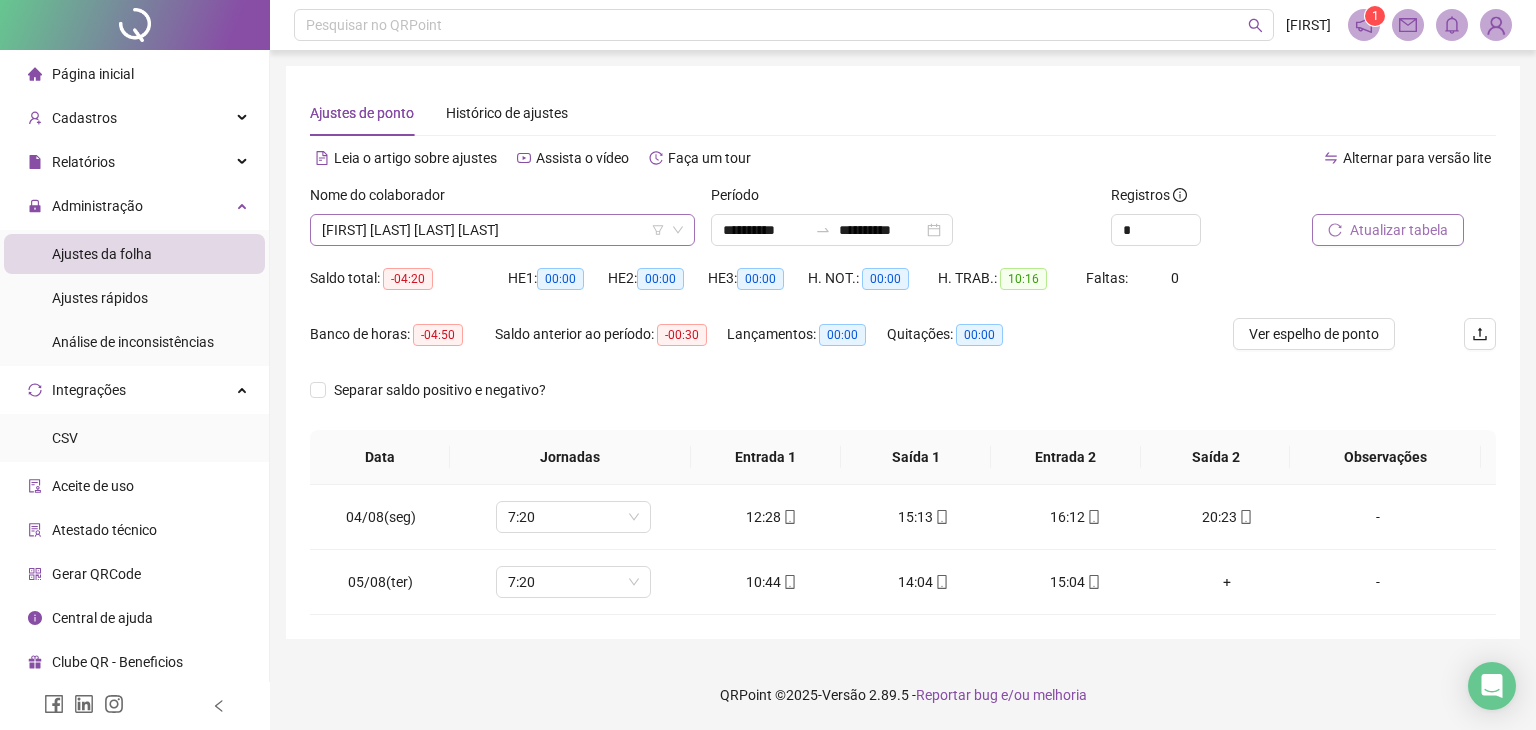 click at bounding box center [493, 230] 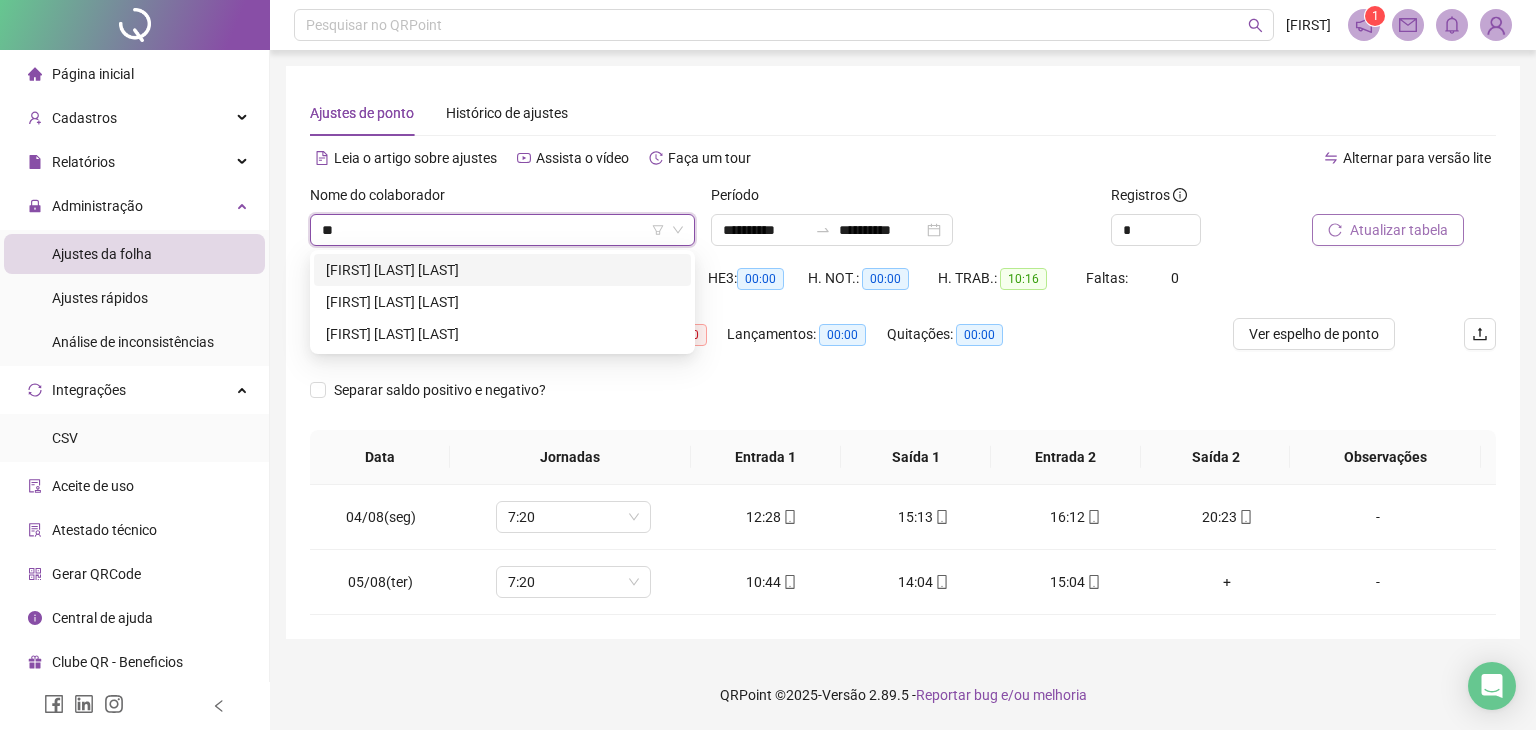 type on "*" 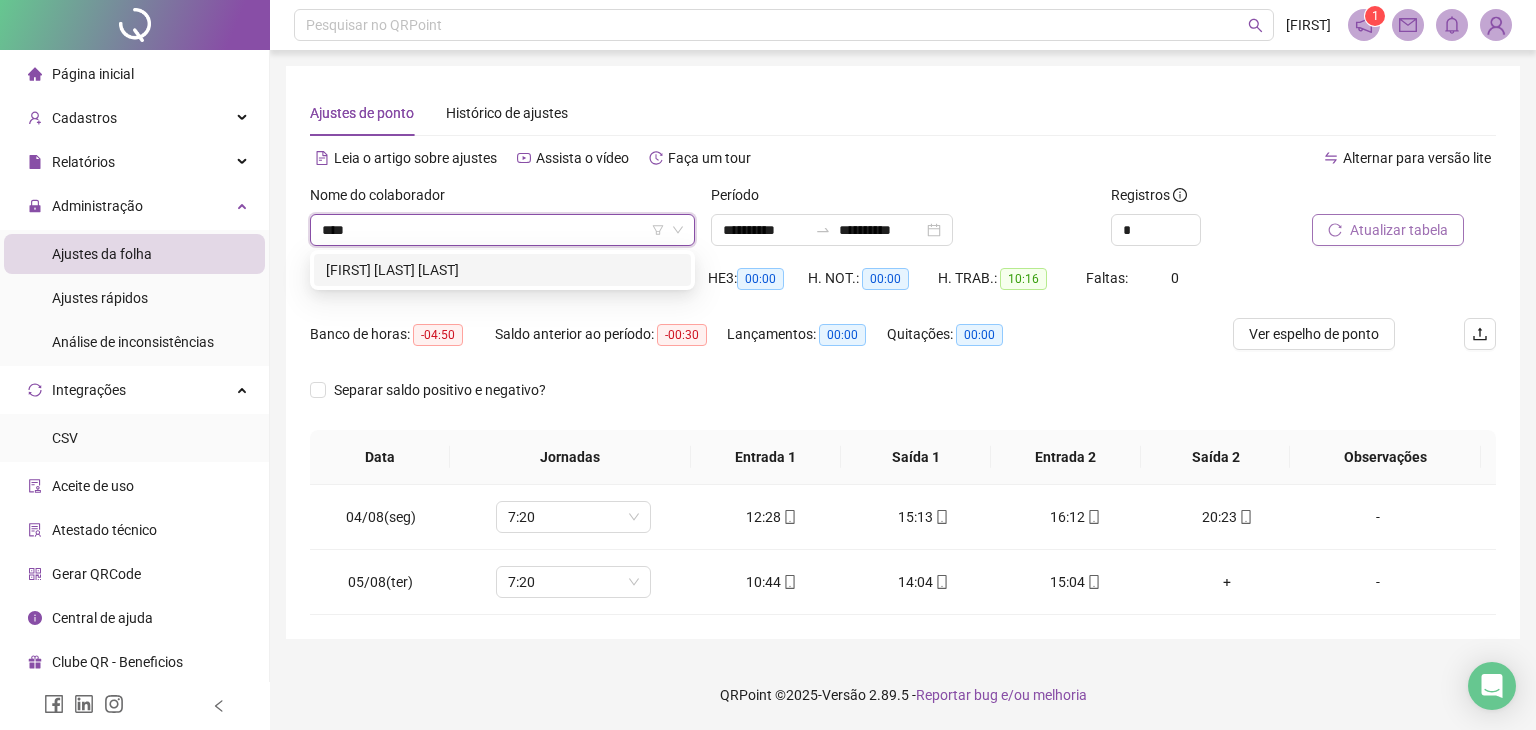 type on "*****" 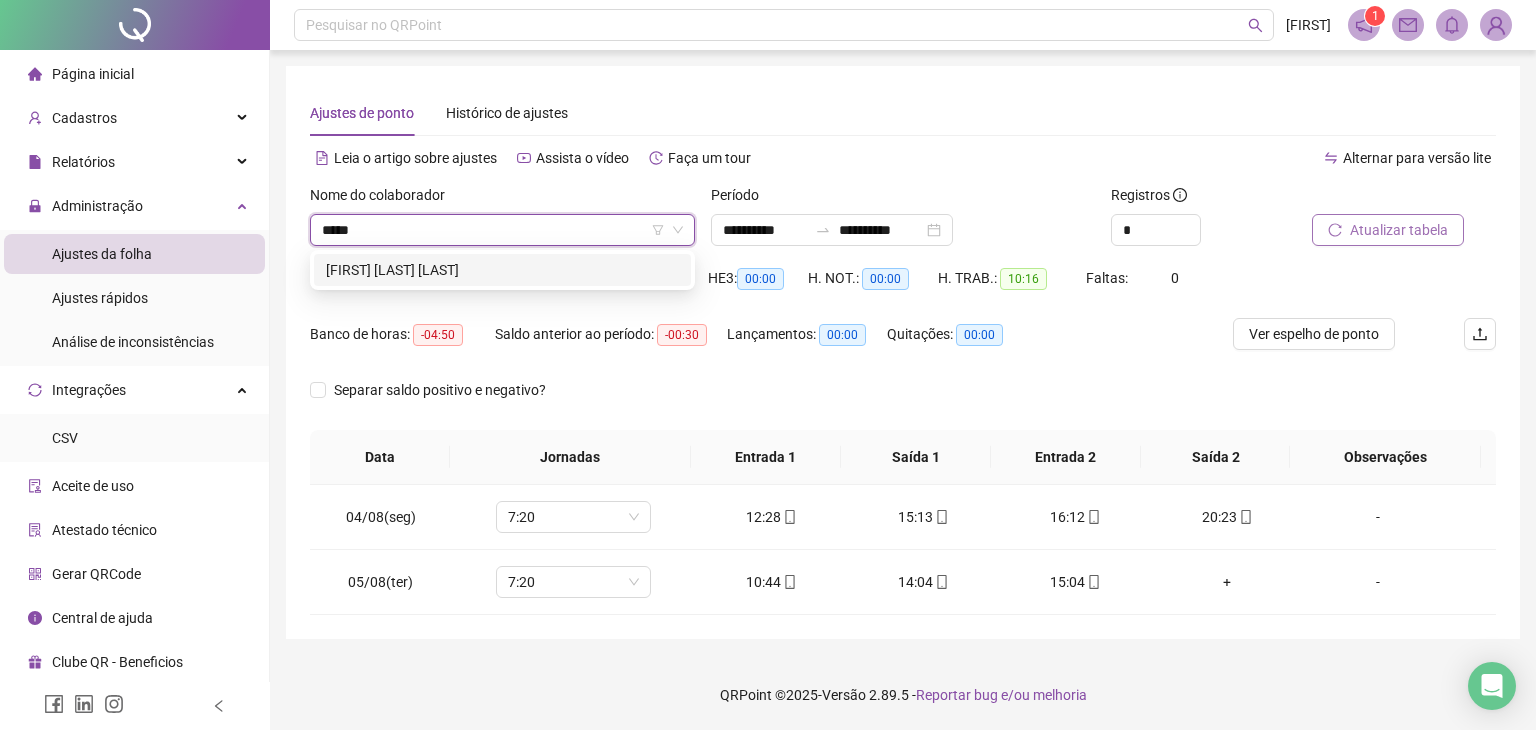 click on "[FIRST] [LAST] [LAST]" at bounding box center (502, 270) 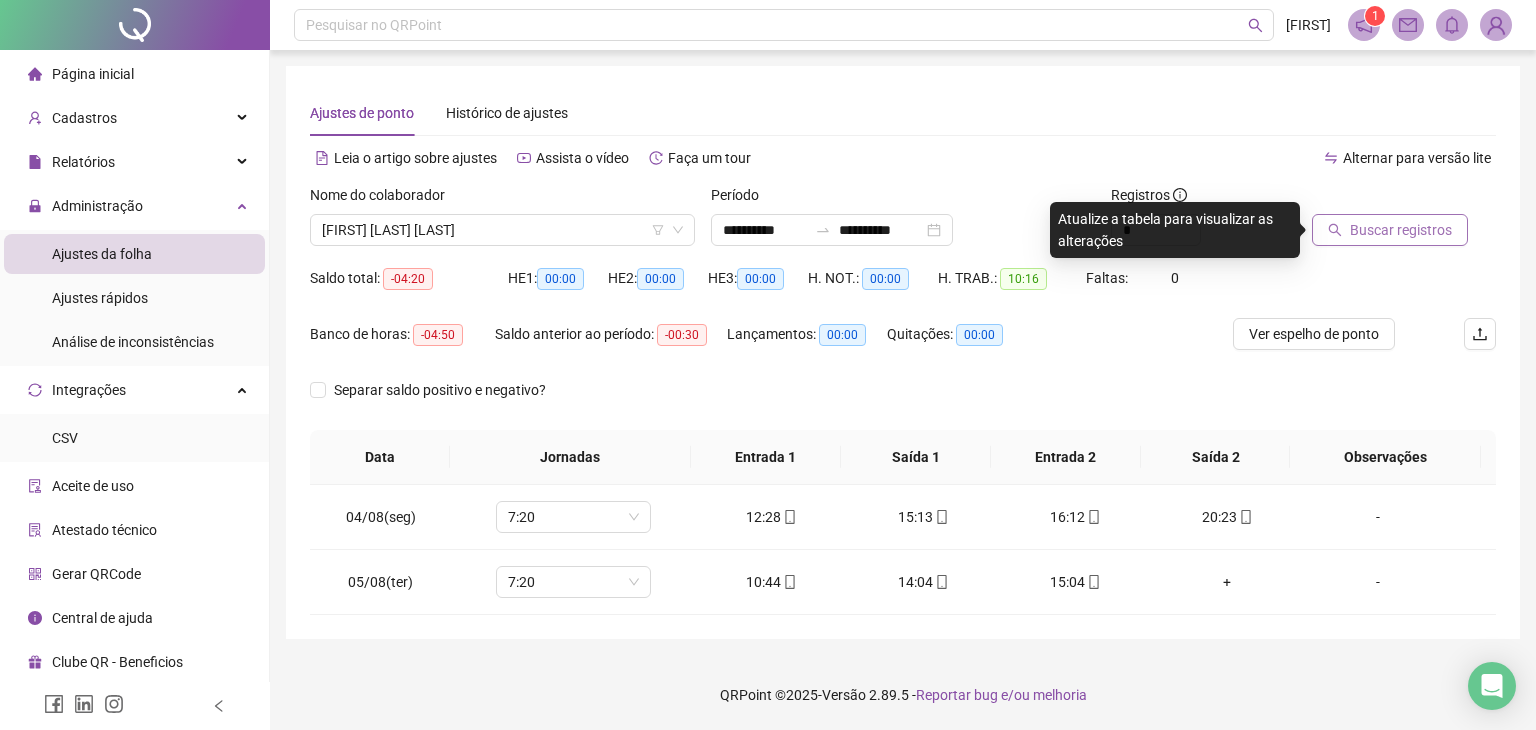click on "Buscar registros" at bounding box center (1401, 230) 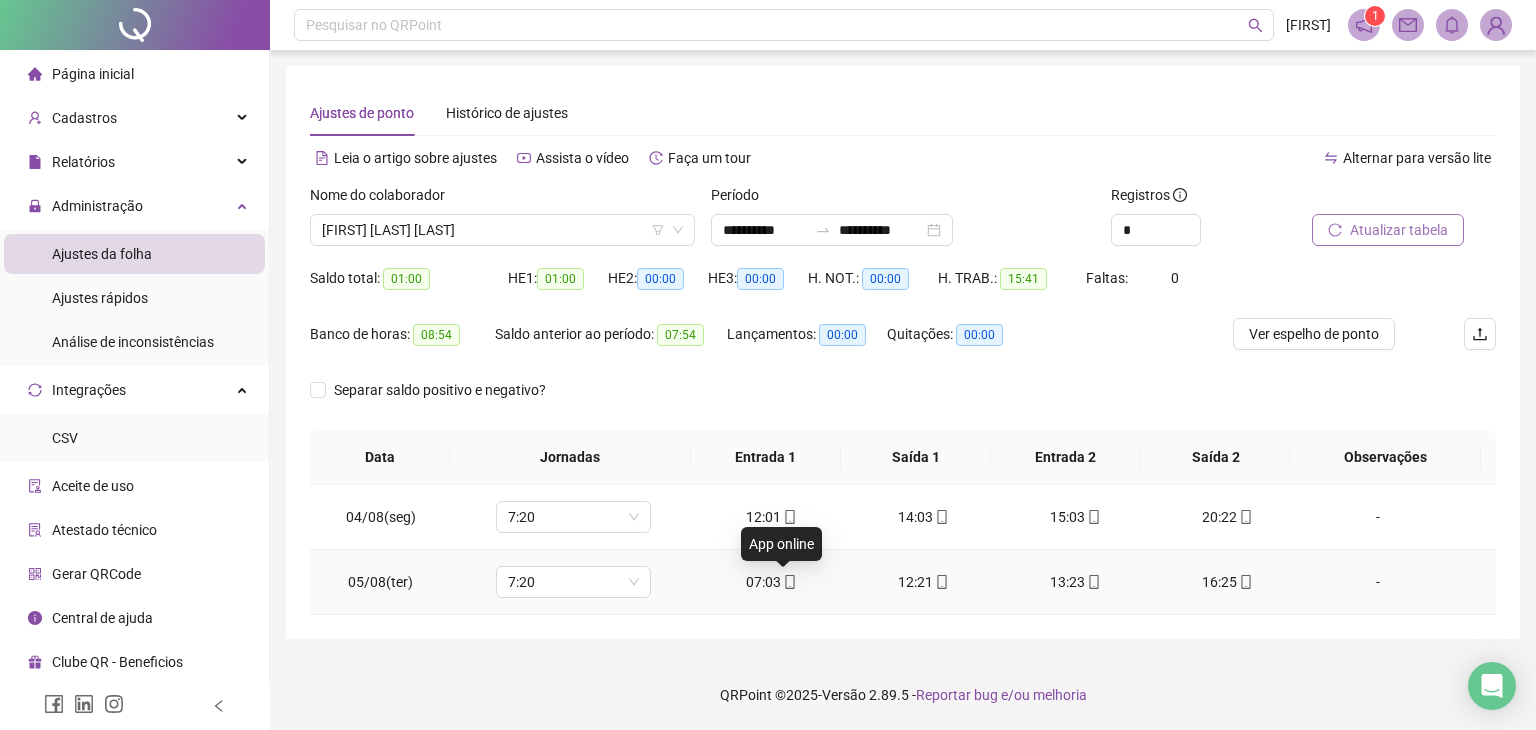click 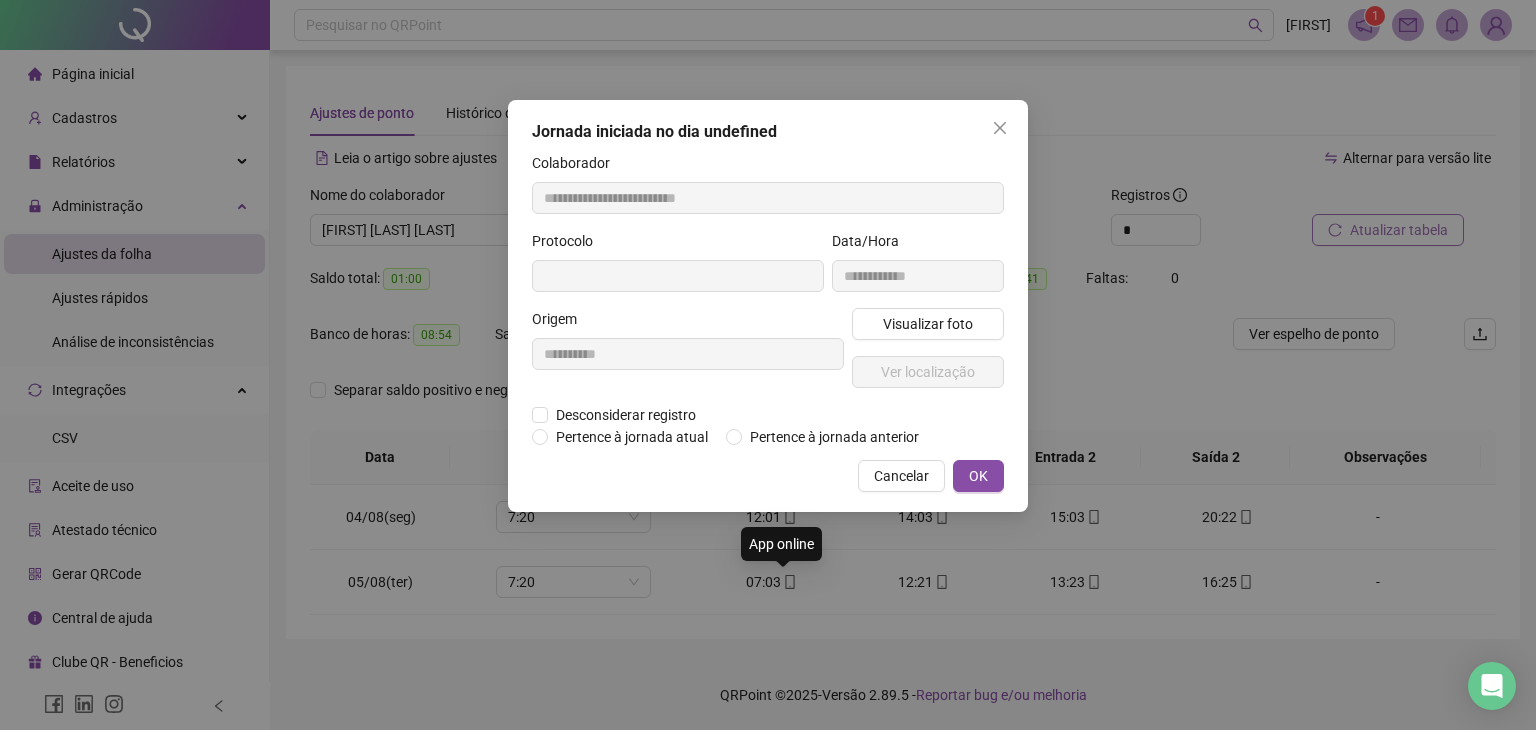 type on "**********" 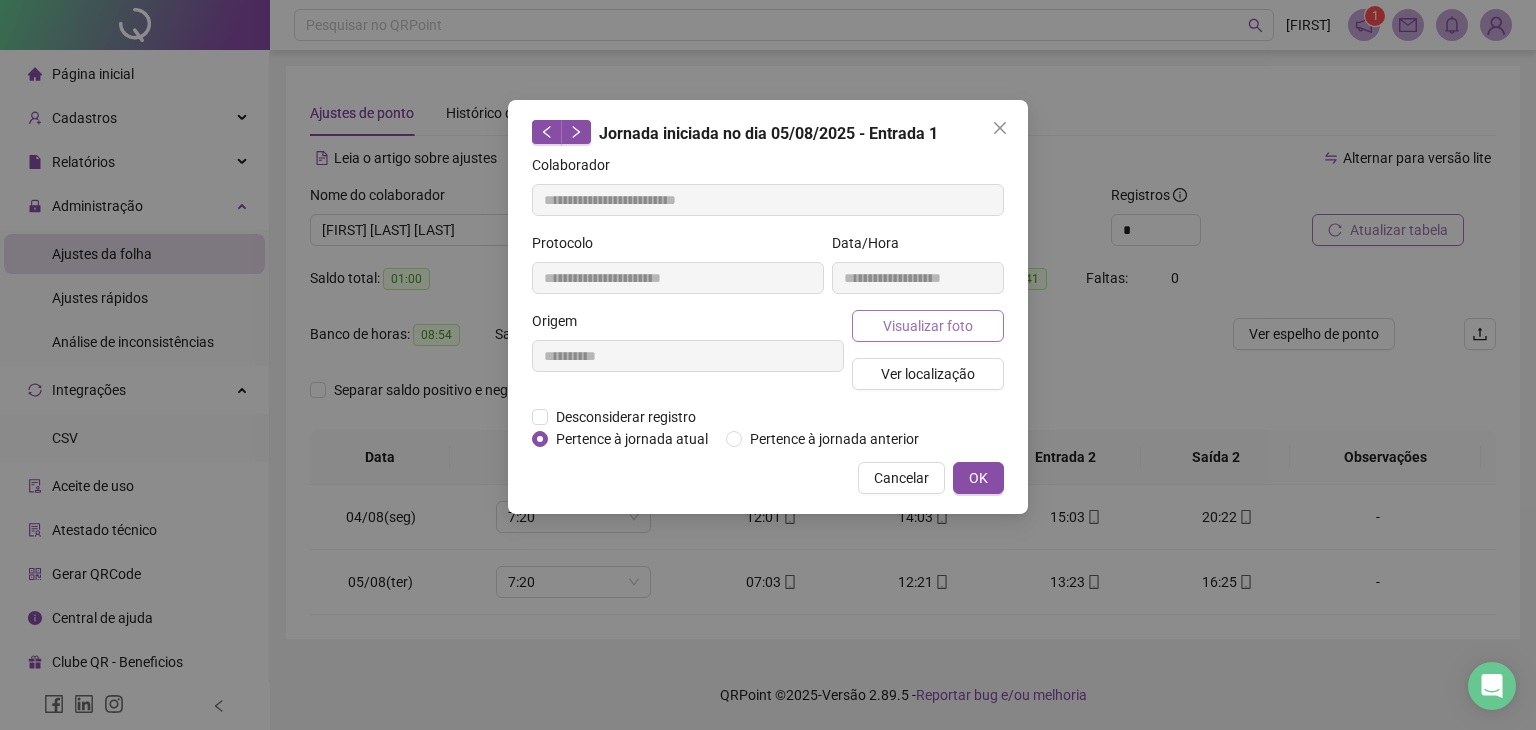 click on "Visualizar foto" at bounding box center [928, 326] 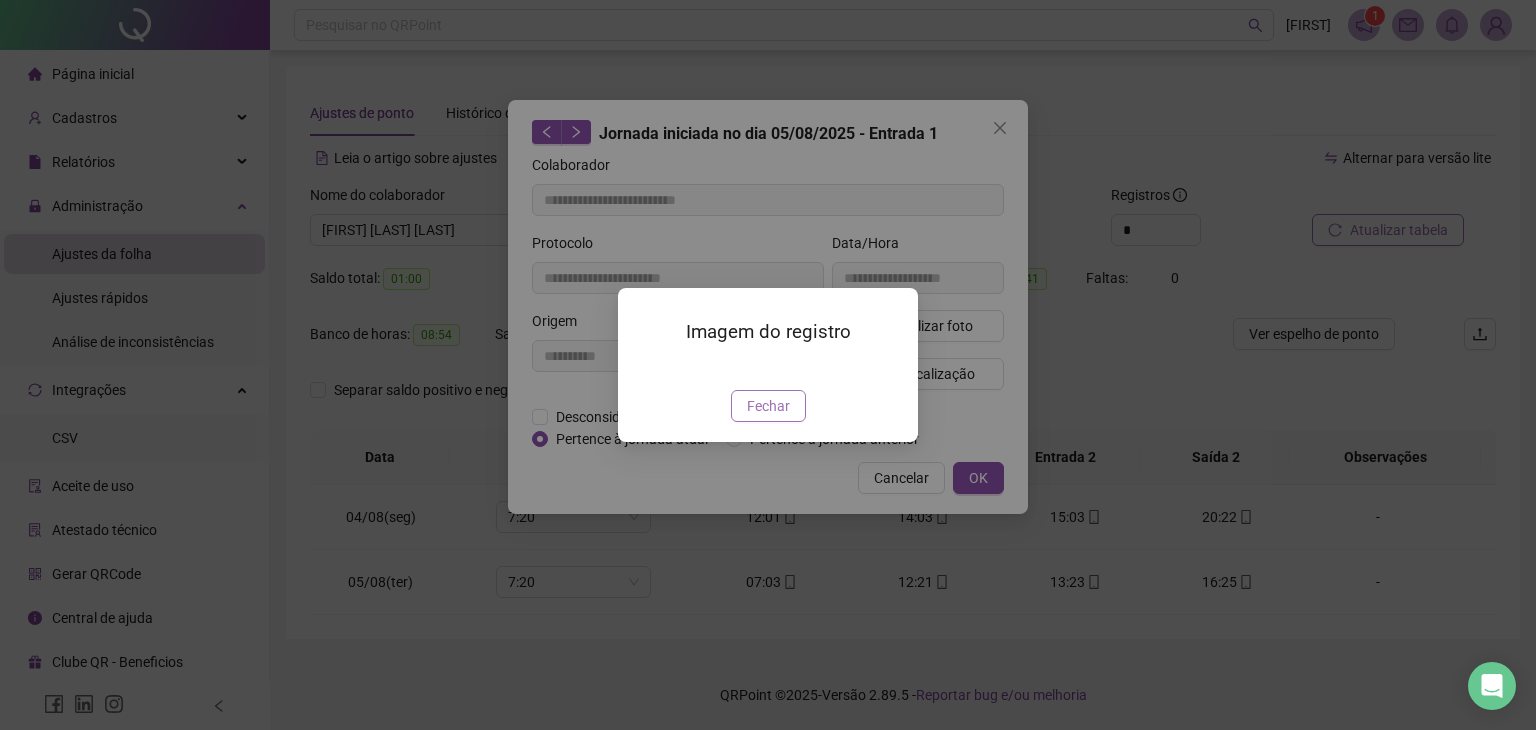 click on "Fechar" at bounding box center (768, 406) 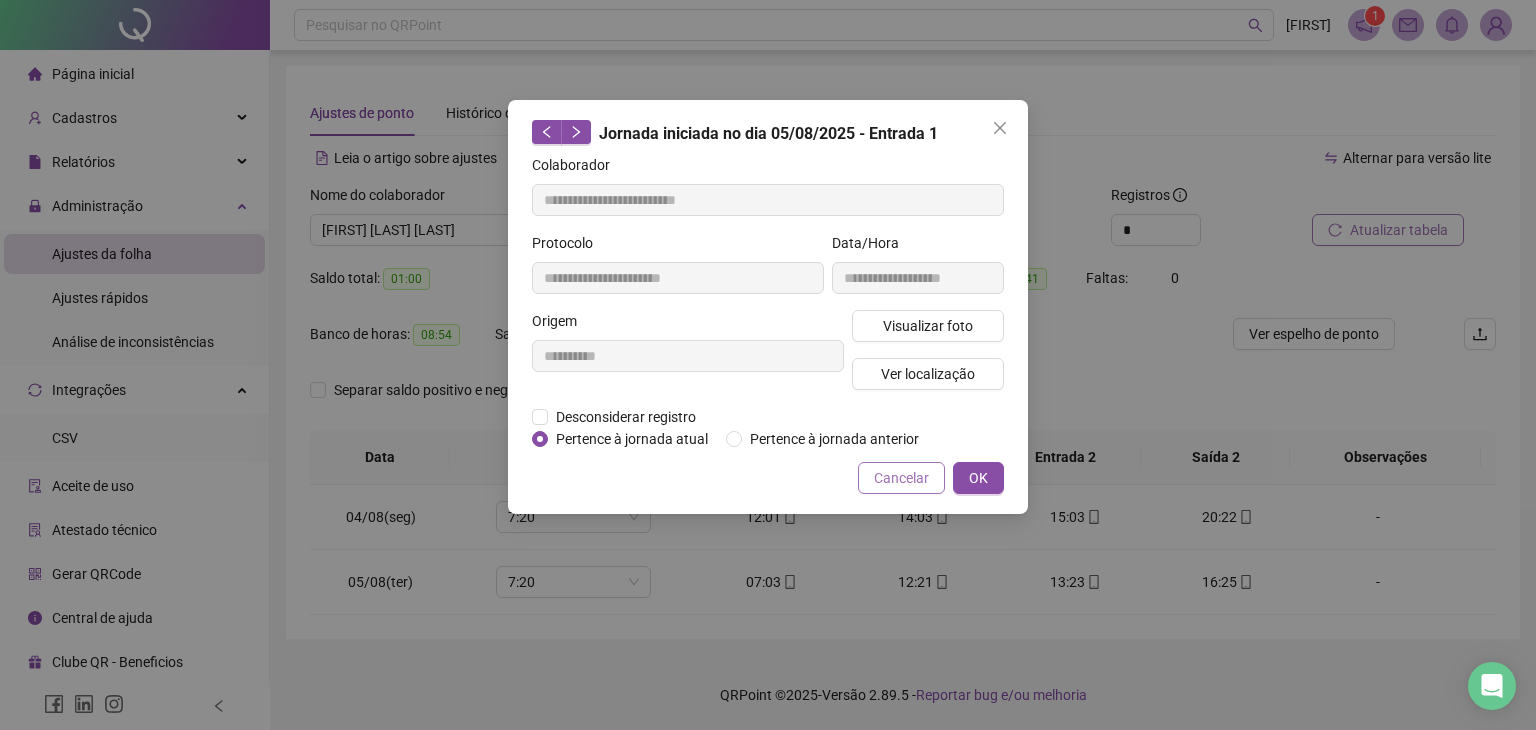click on "Cancelar" at bounding box center [901, 478] 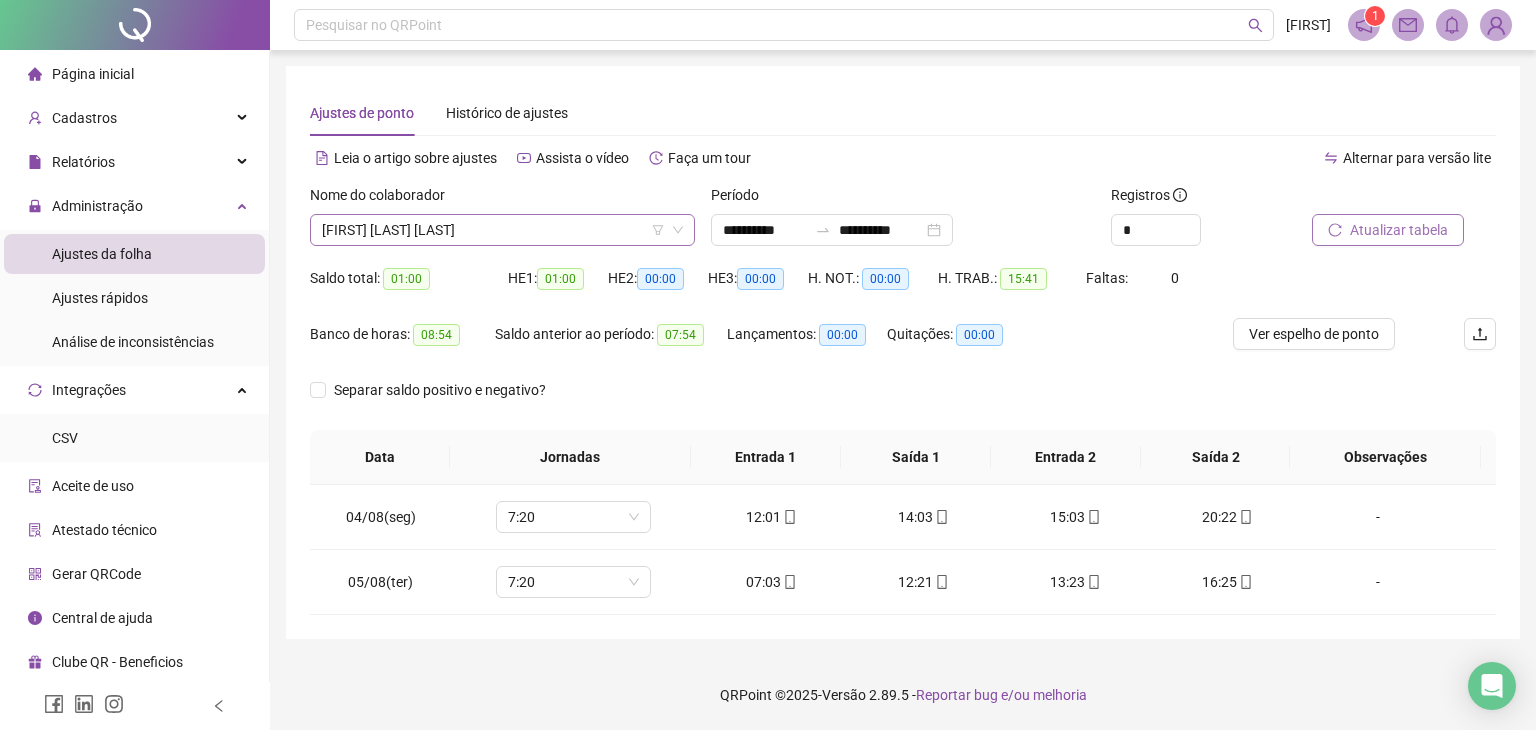 click on "[FIRST] [LAST] [LAST]" at bounding box center [502, 230] 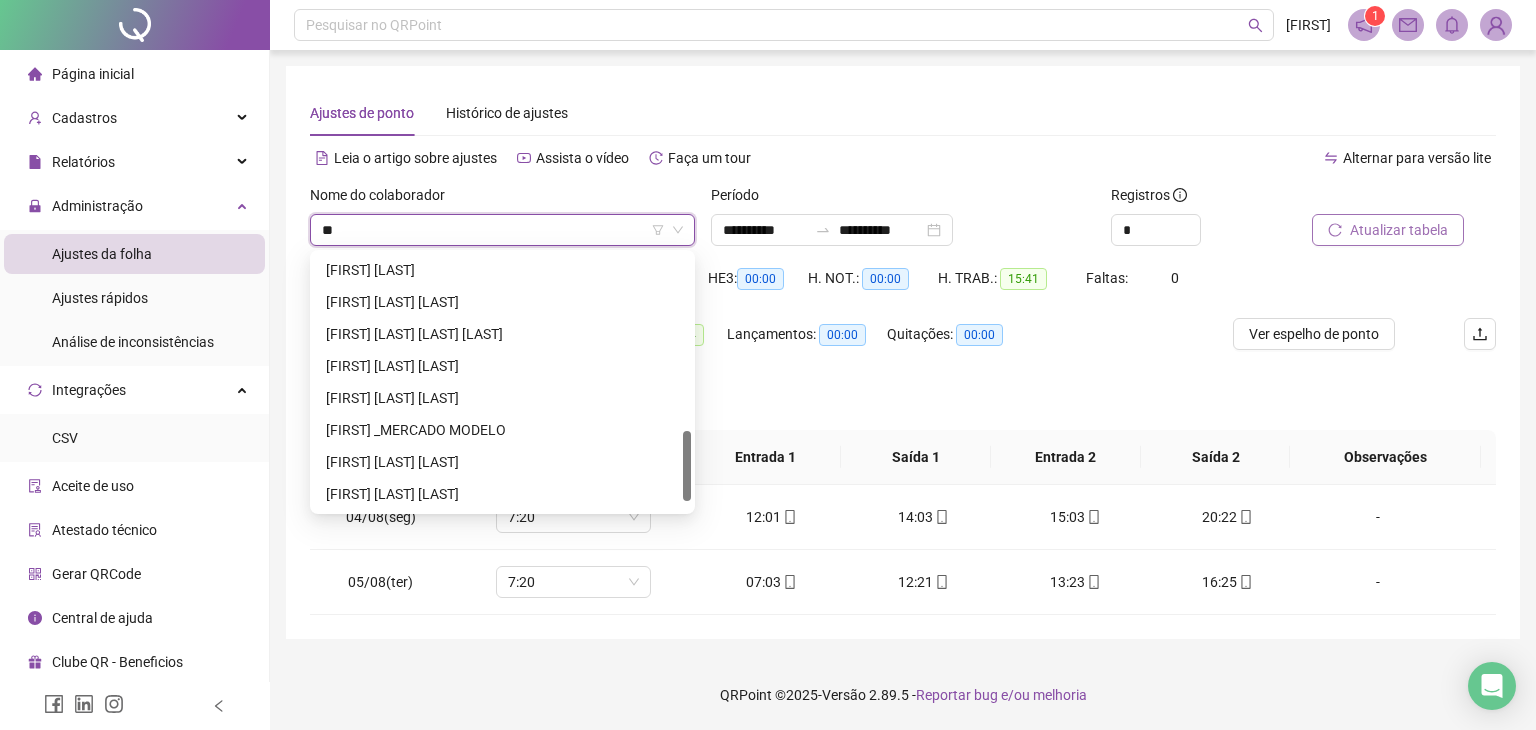 scroll, scrollTop: 32, scrollLeft: 0, axis: vertical 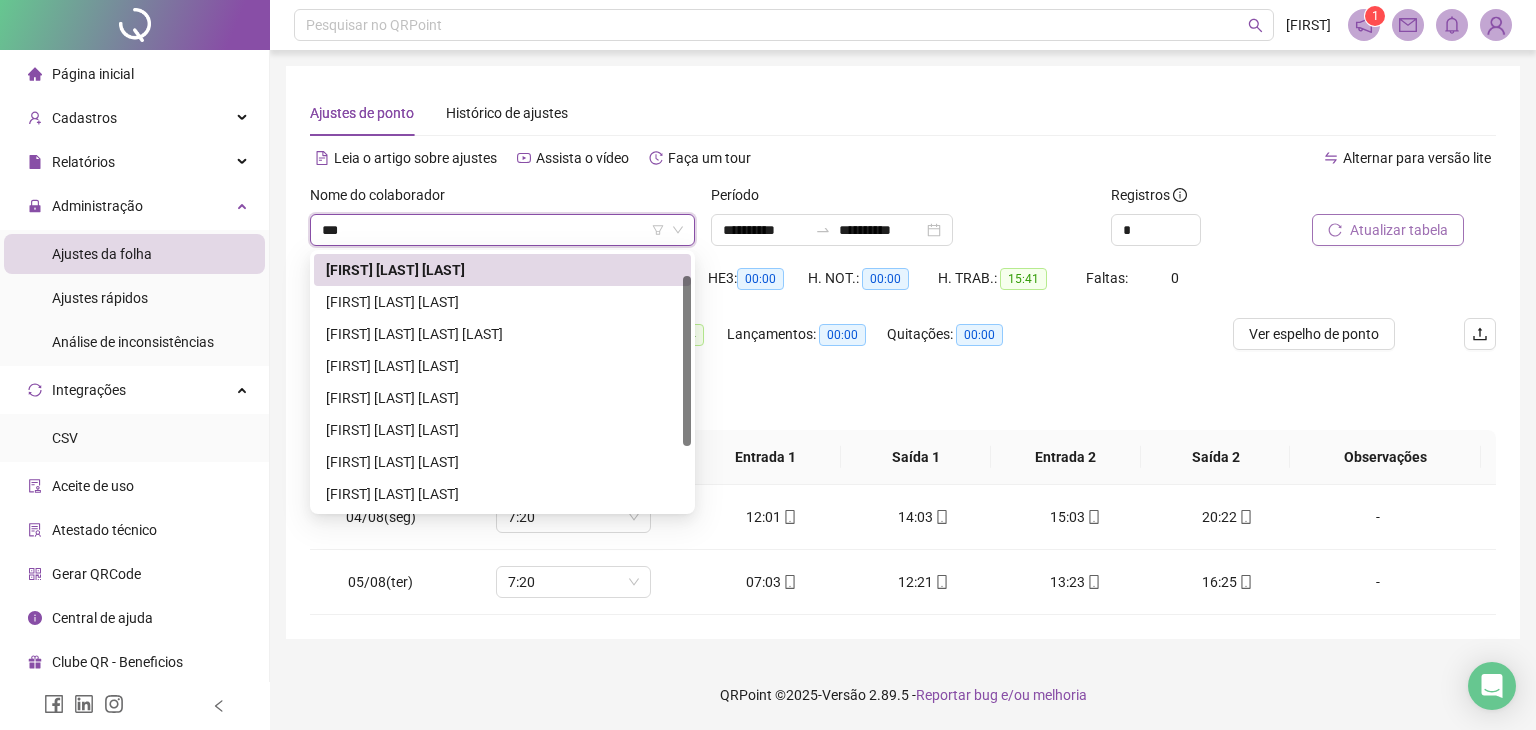 type on "****" 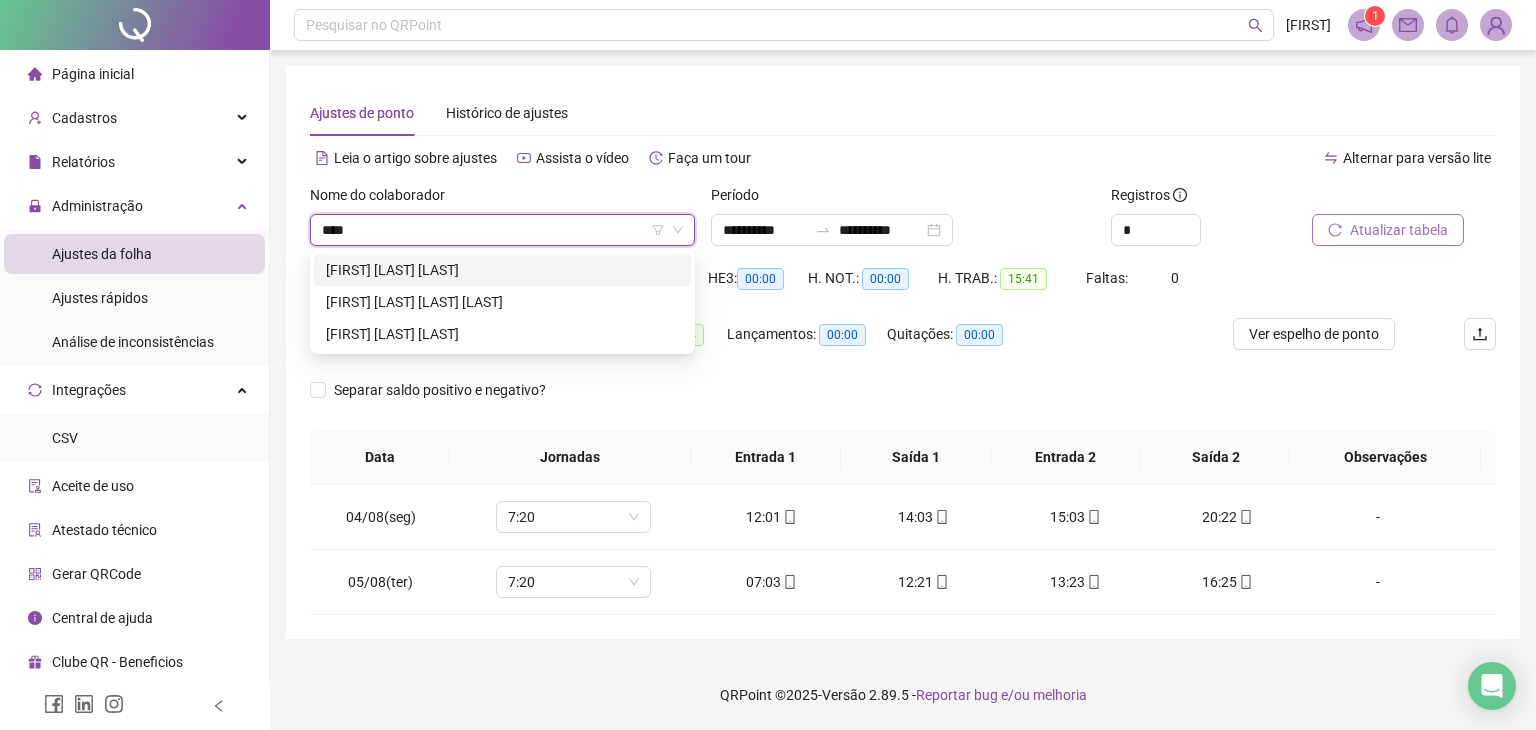 click on "[FIRST] [LAST] [LAST]" at bounding box center (502, 270) 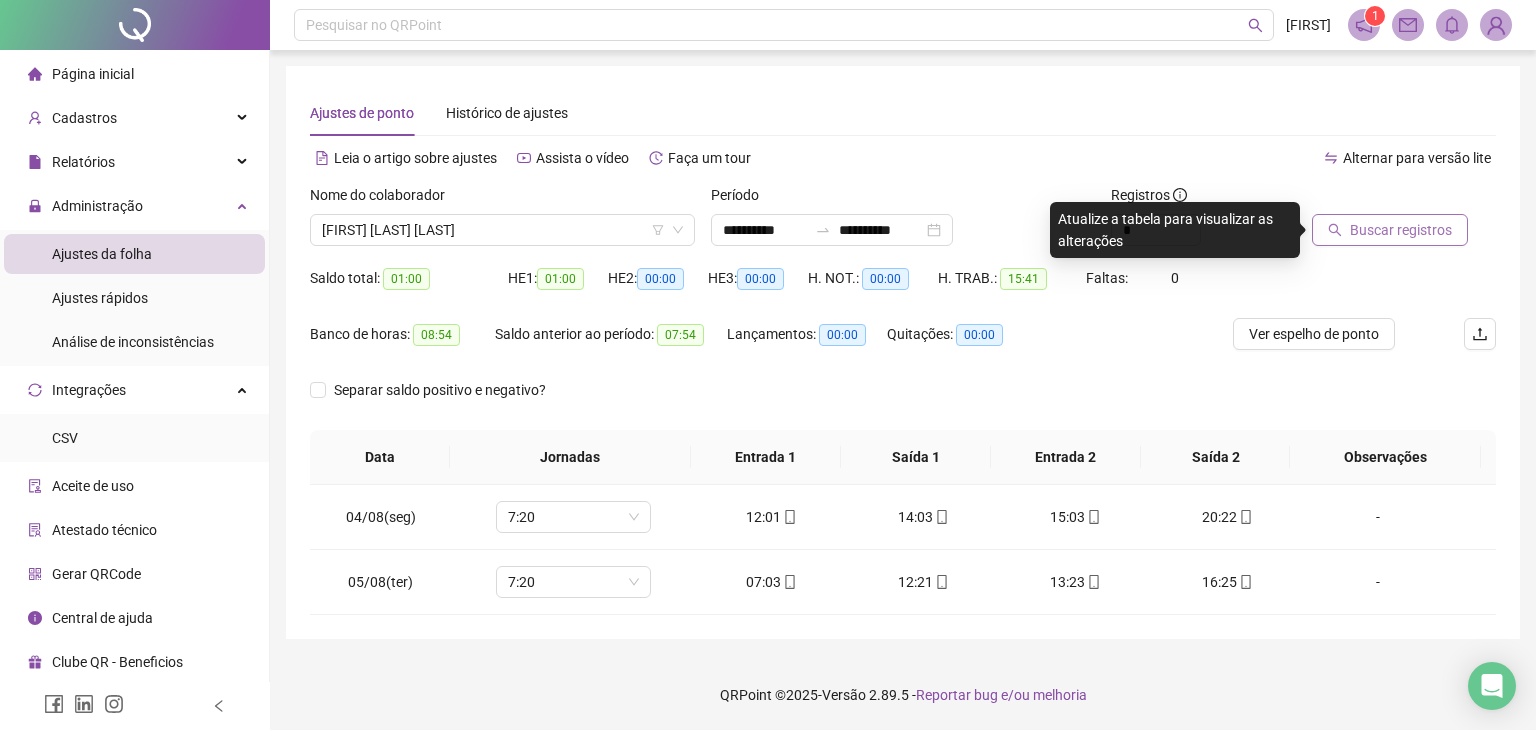 click on "Buscar registros" at bounding box center (1401, 230) 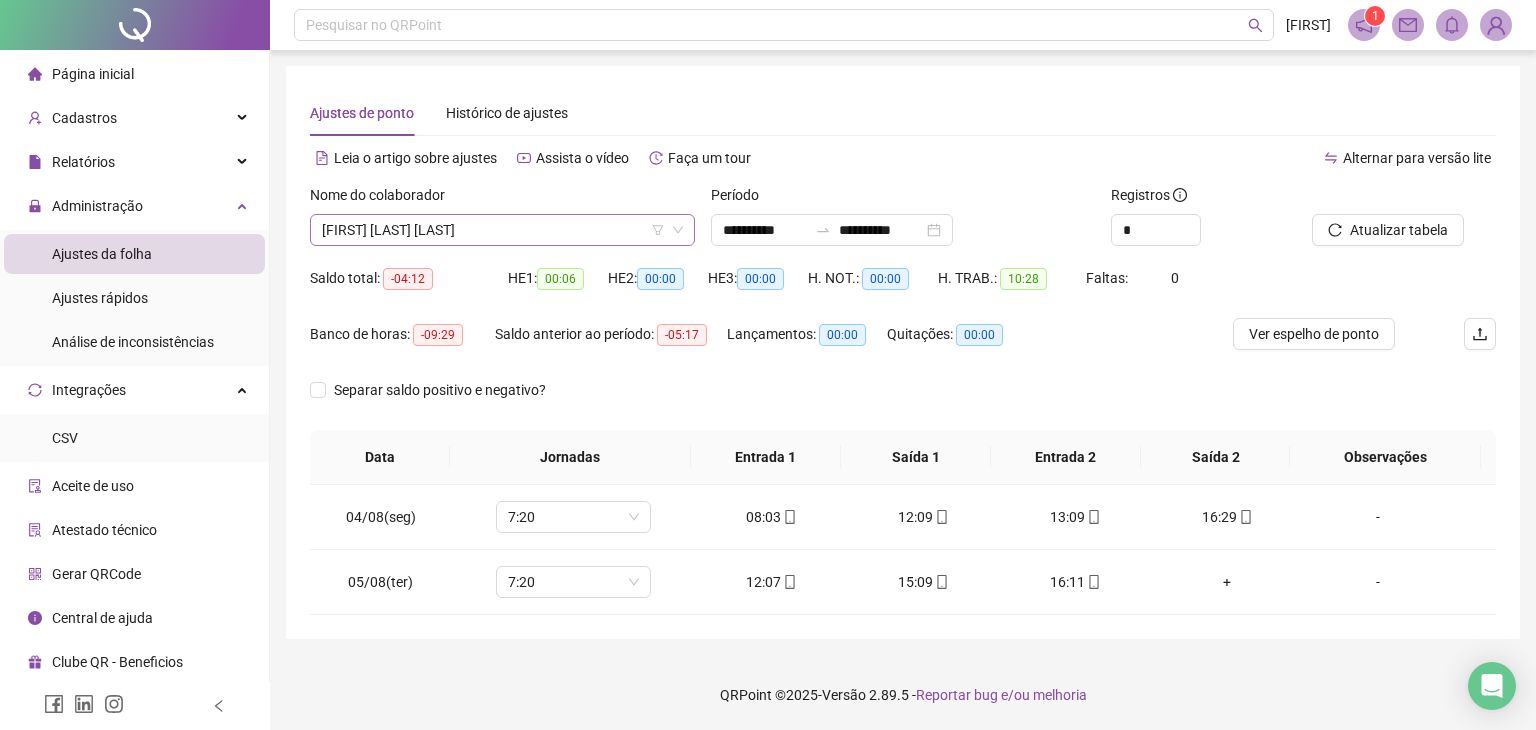 click on "[FIRST] [LAST] [LAST]" at bounding box center [502, 230] 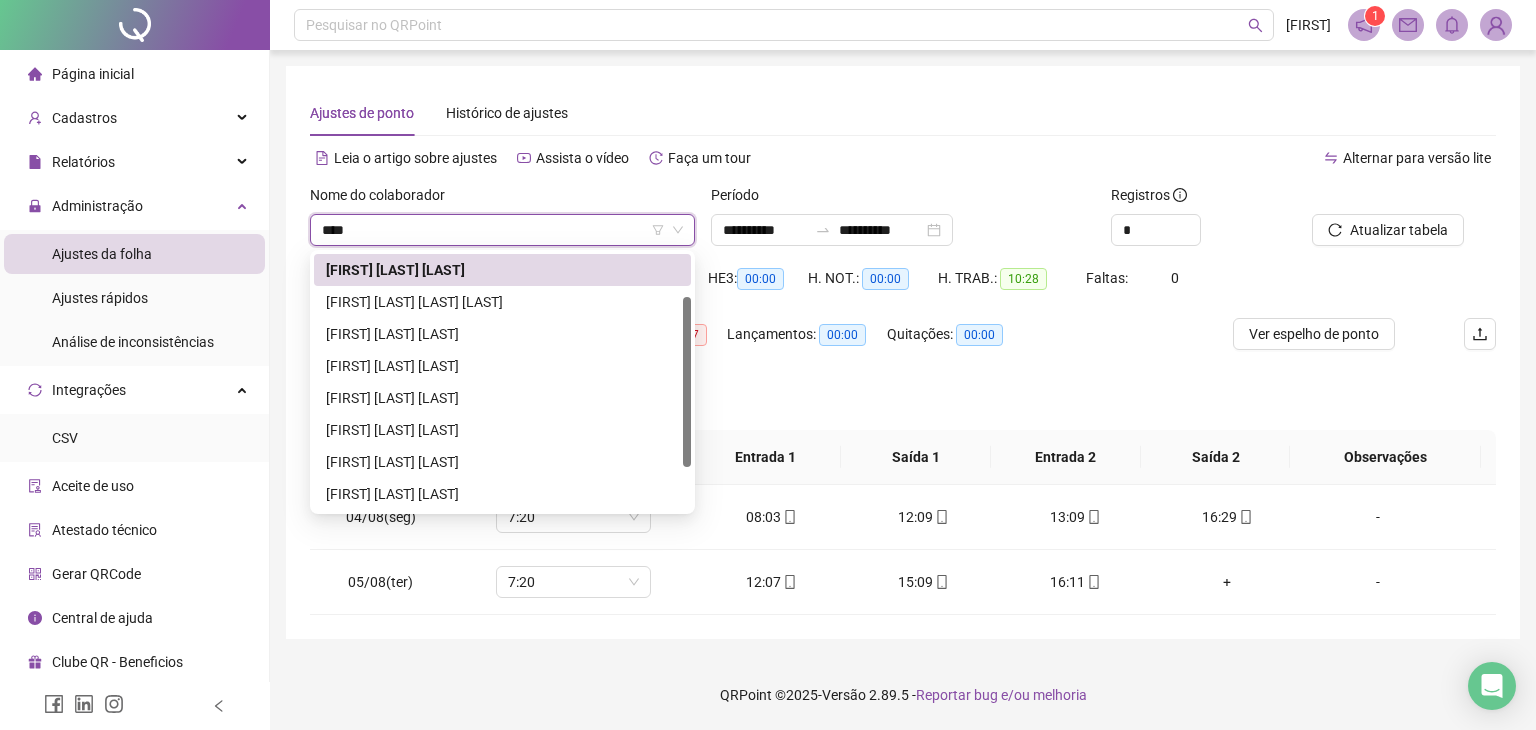 scroll, scrollTop: 0, scrollLeft: 0, axis: both 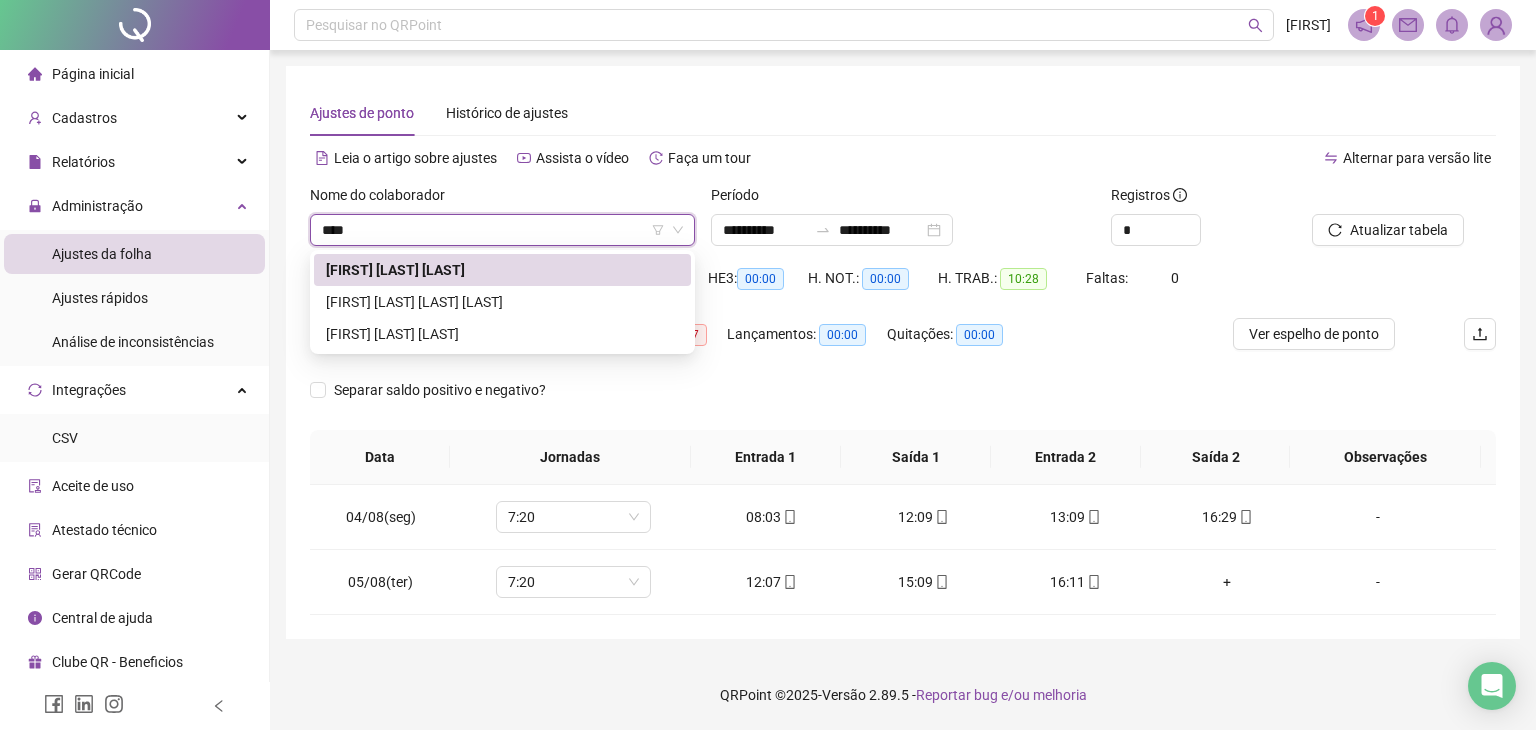 type on "*****" 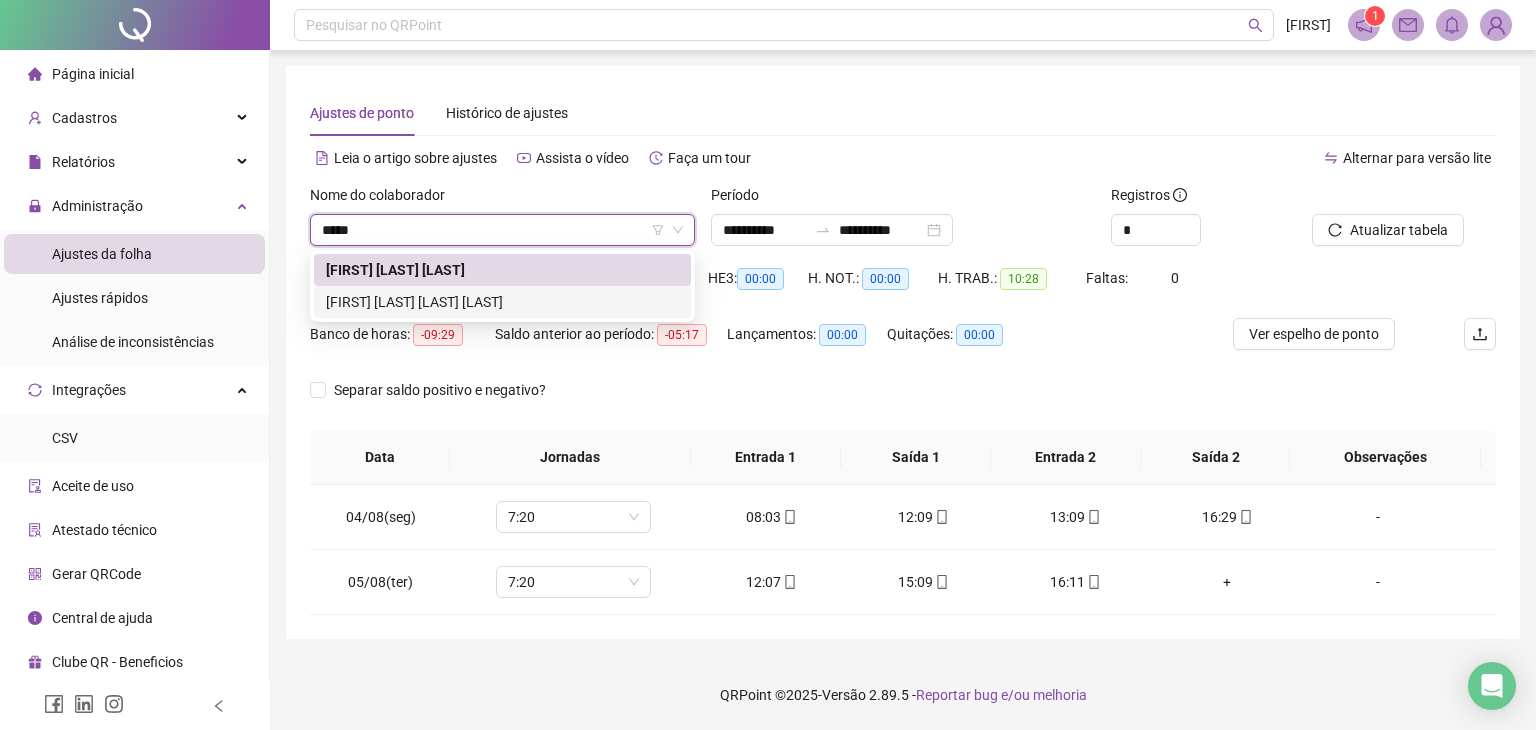 click on "[FIRST] [LAST] [LAST] [LAST]" at bounding box center [502, 302] 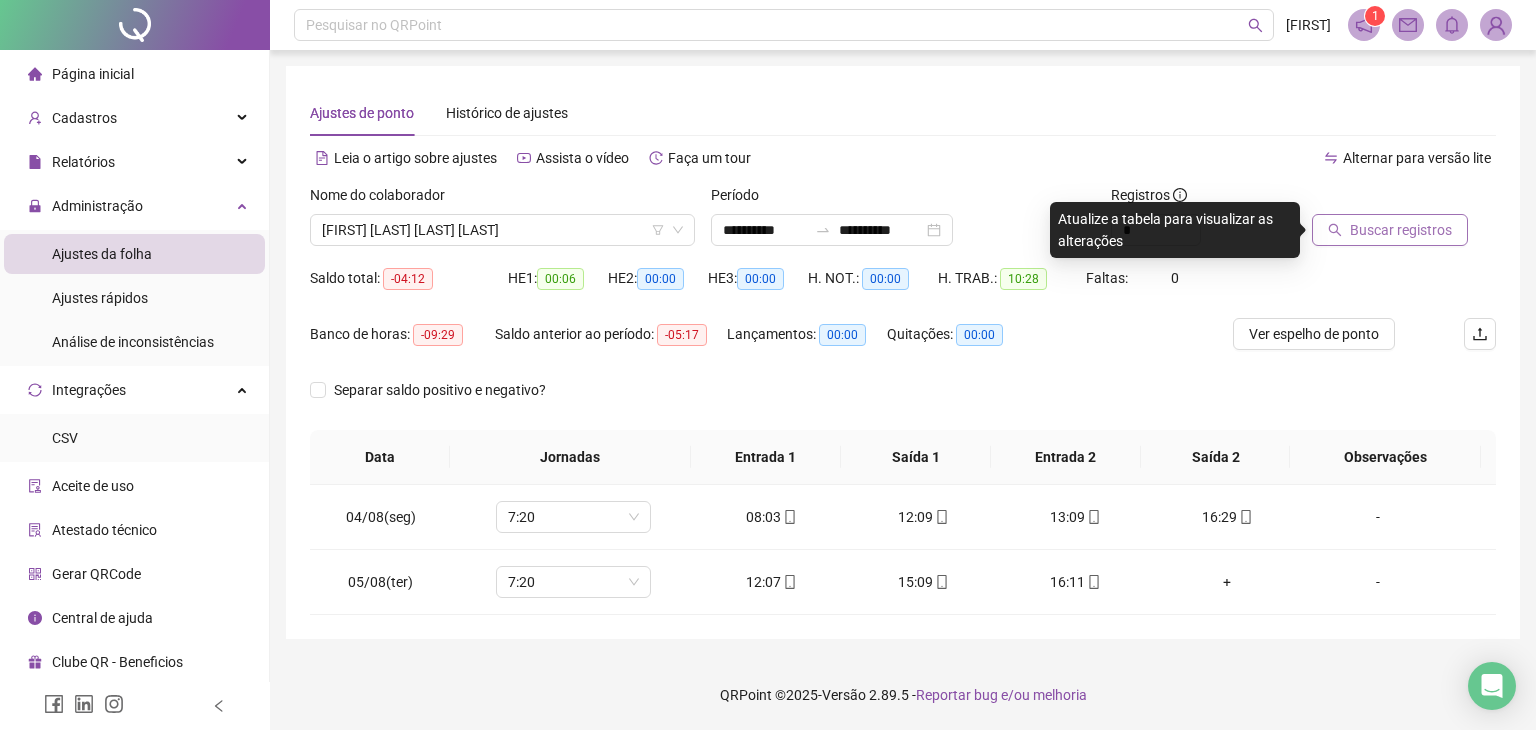 click on "Buscar registros" at bounding box center (1390, 230) 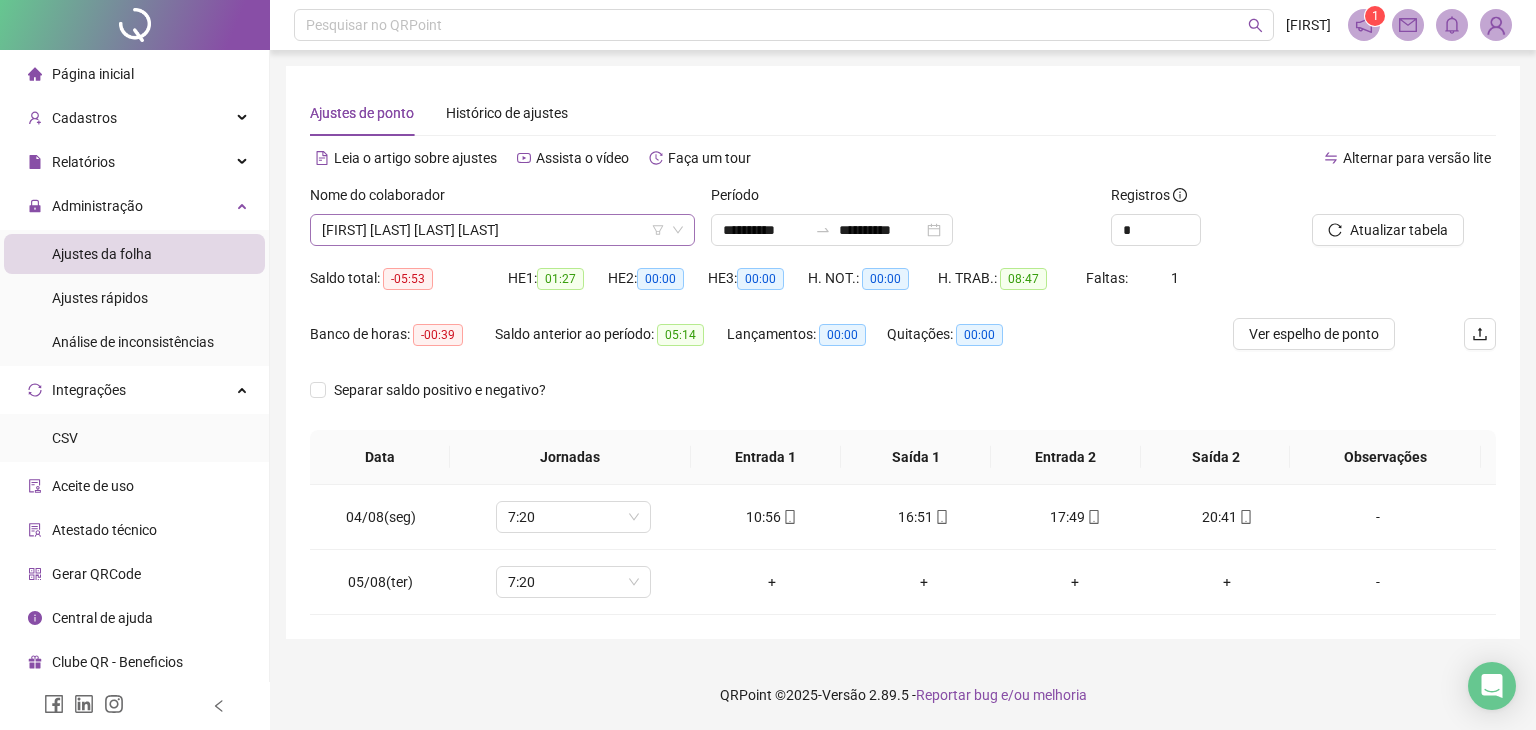 click on "[FIRST] [LAST] [LAST] [LAST]" at bounding box center (502, 230) 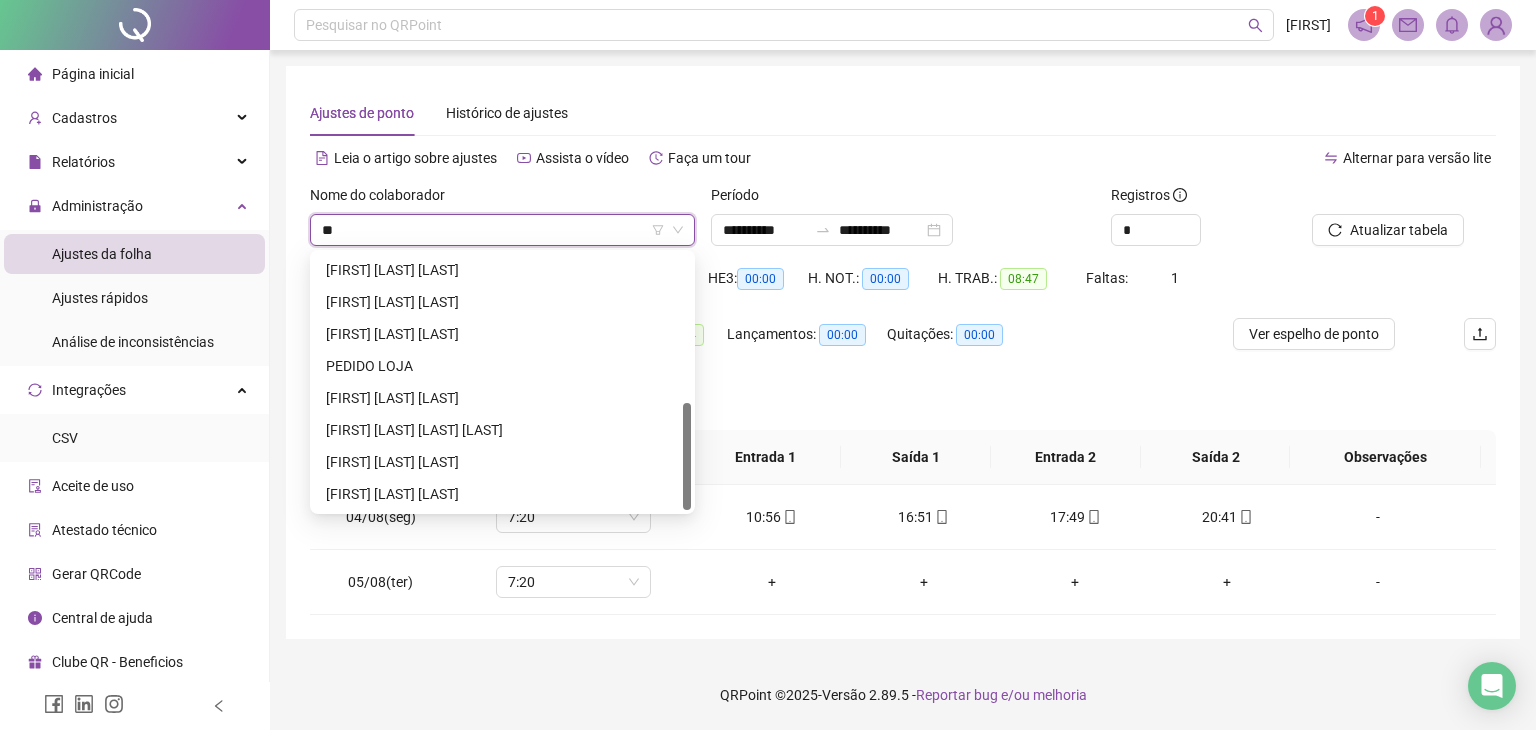 scroll, scrollTop: 0, scrollLeft: 0, axis: both 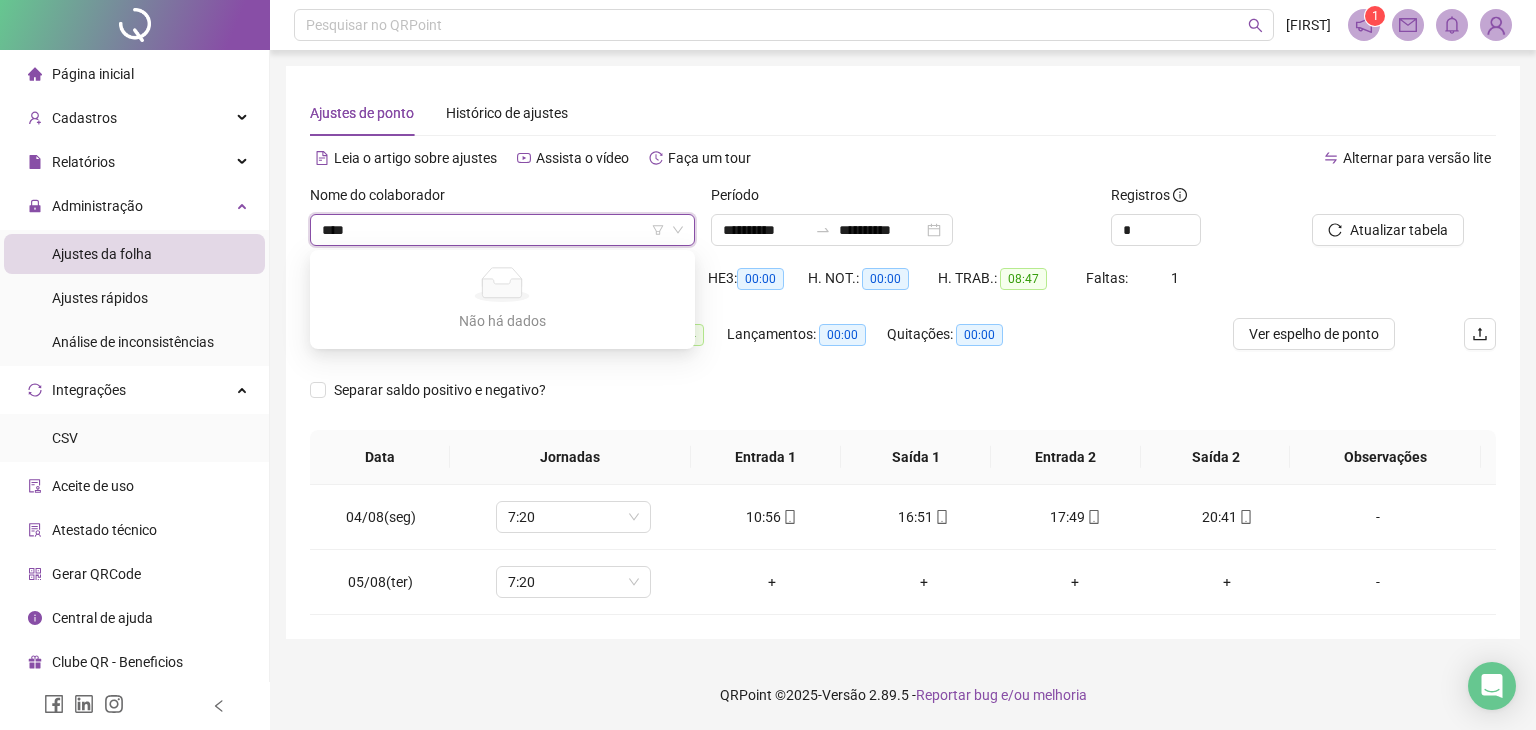 type on "***" 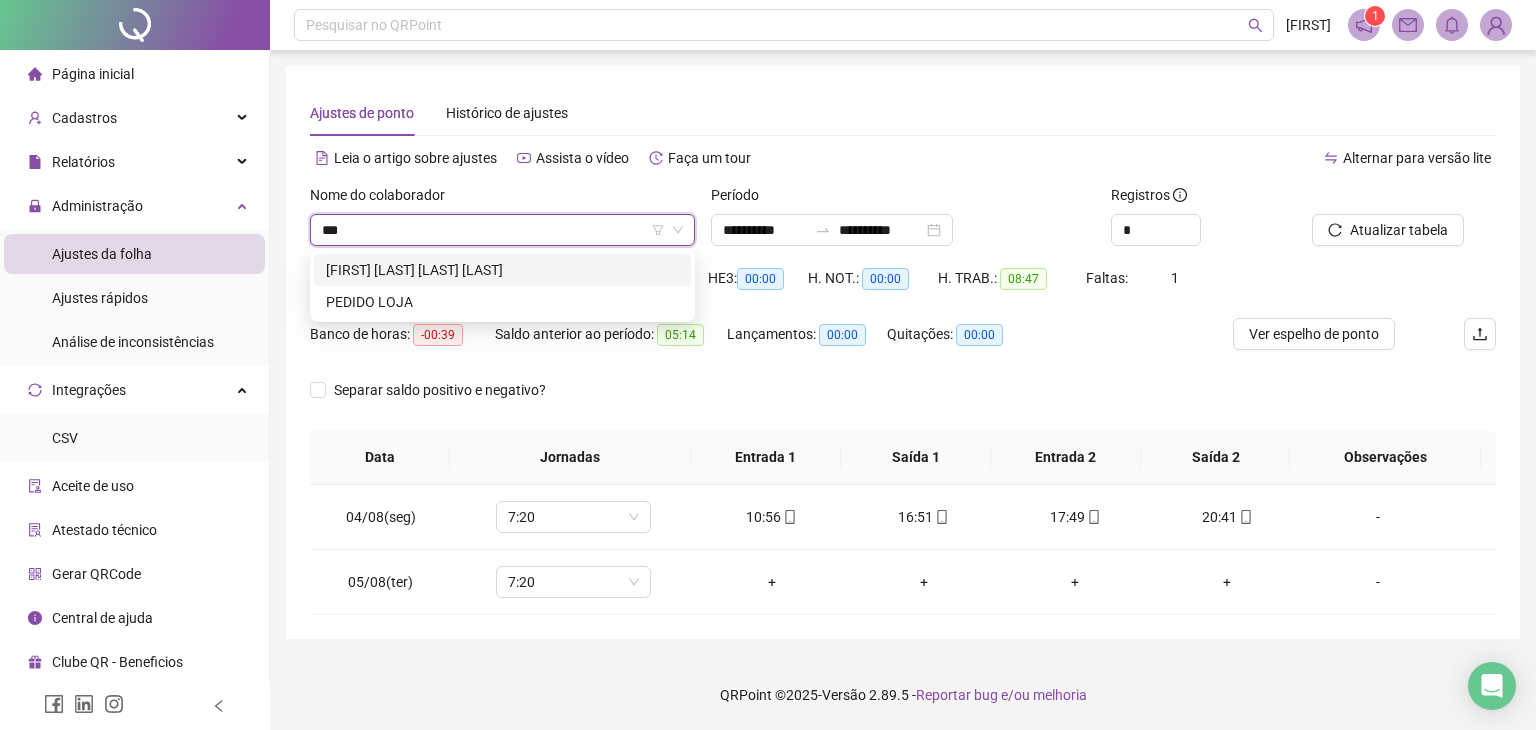 drag, startPoint x: 556, startPoint y: 221, endPoint x: 281, endPoint y: 215, distance: 275.06546 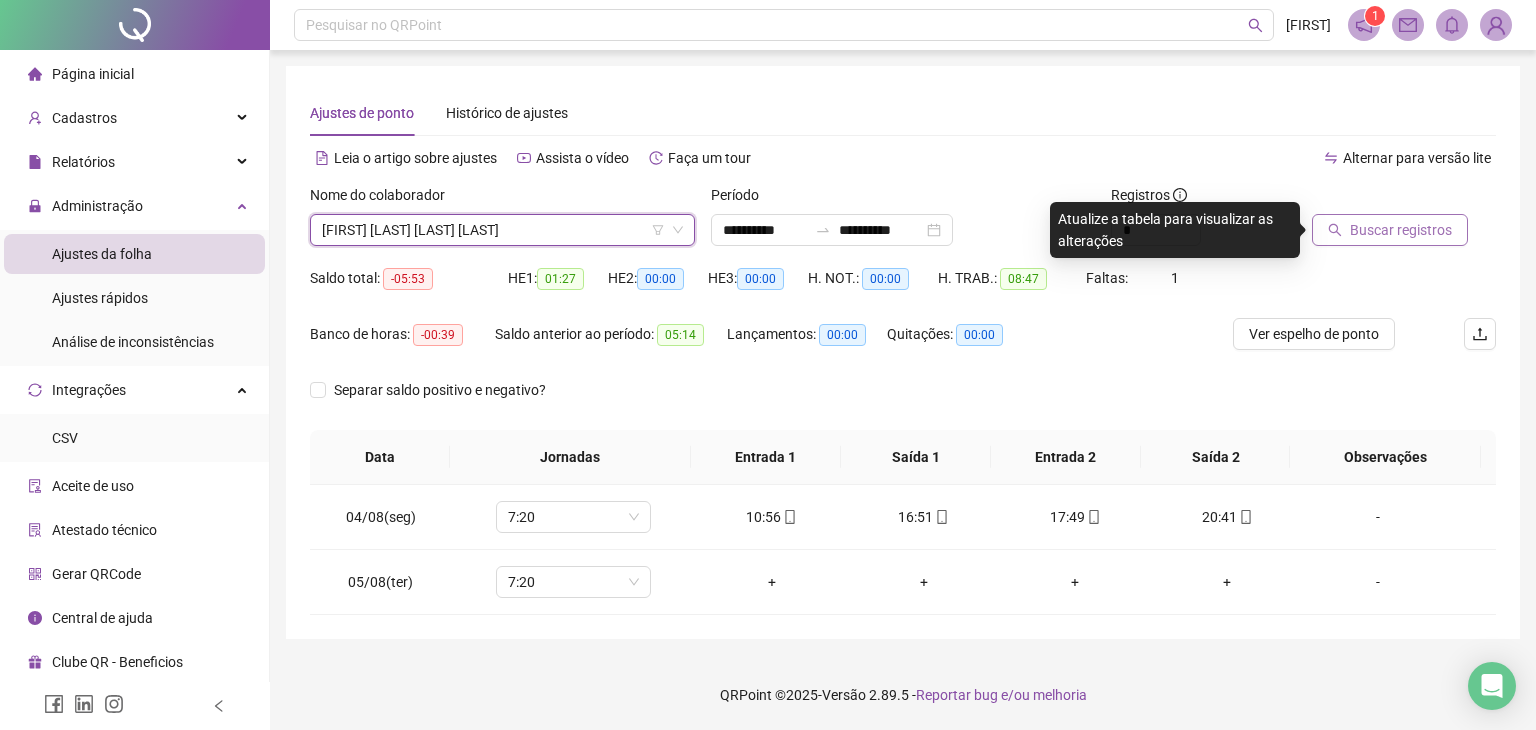 click on "Buscar registros" at bounding box center (1390, 230) 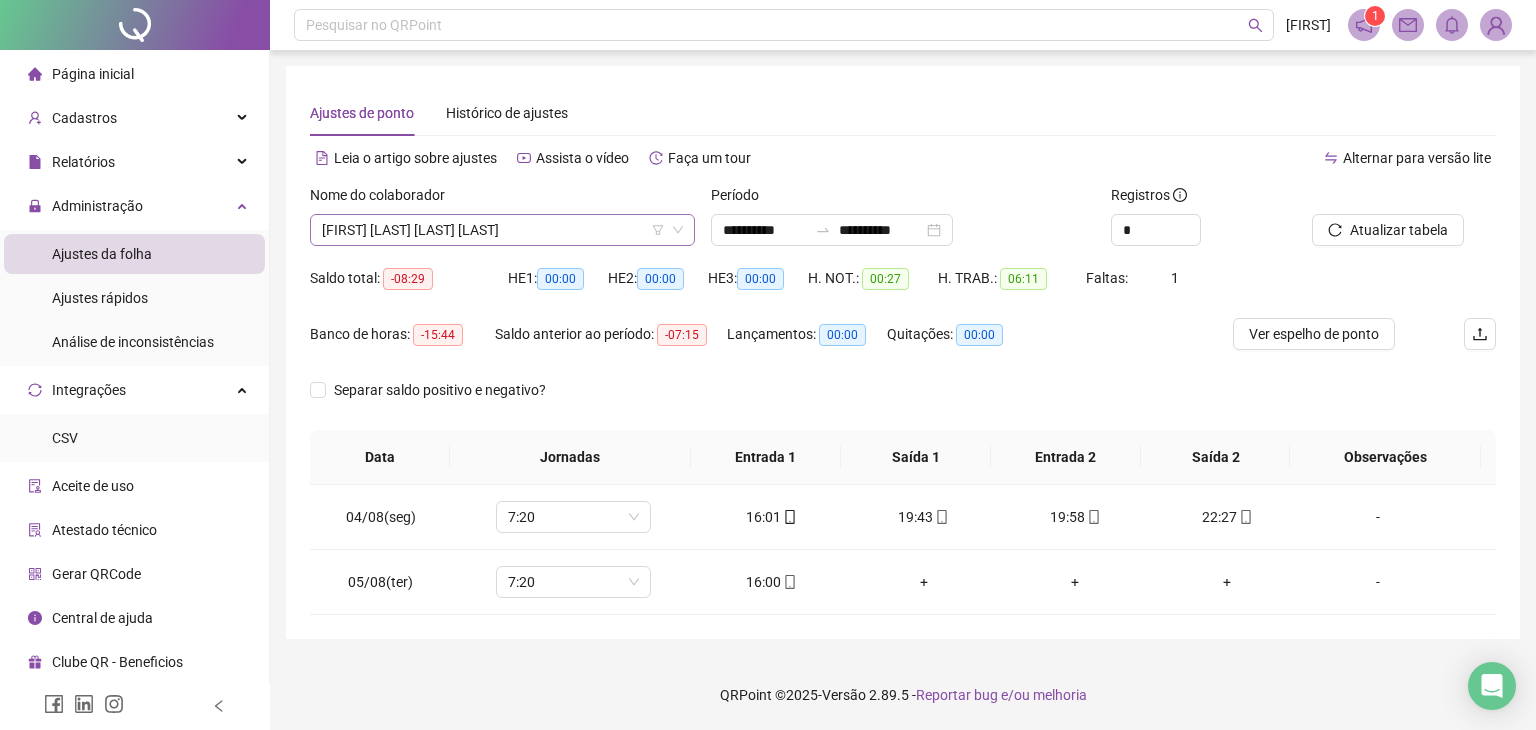click on "[FIRST] [LAST] [LAST] [LAST]" at bounding box center (502, 230) 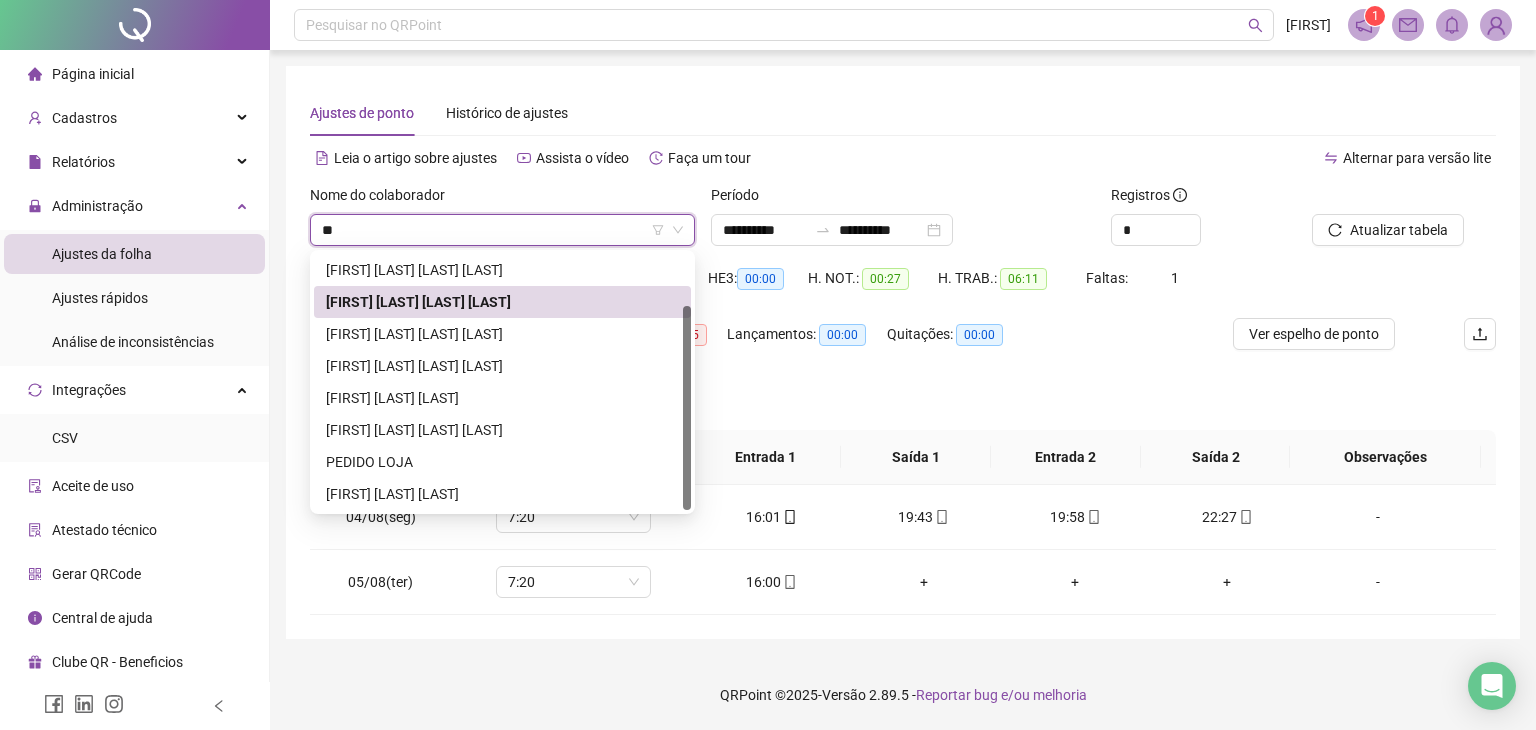 scroll, scrollTop: 0, scrollLeft: 0, axis: both 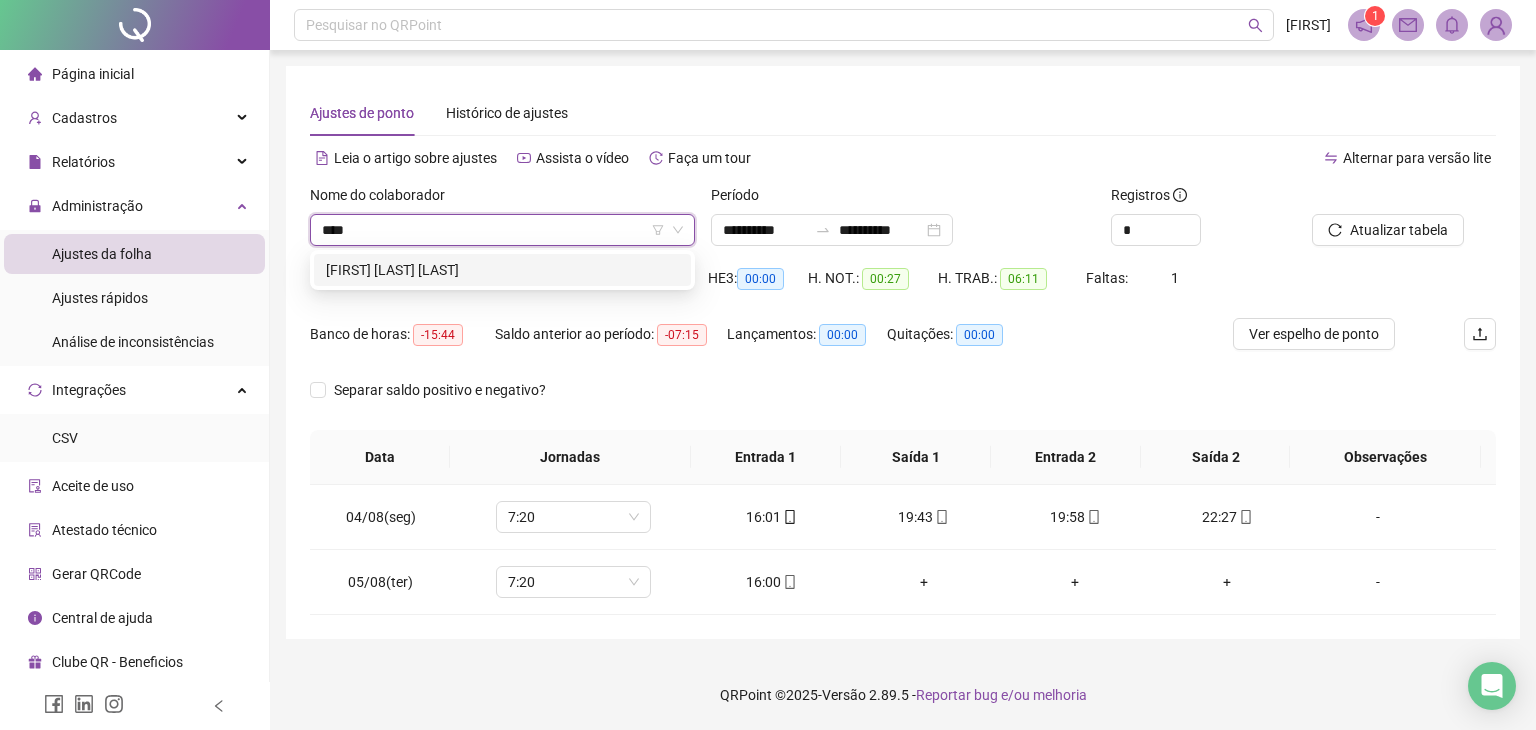 type on "*****" 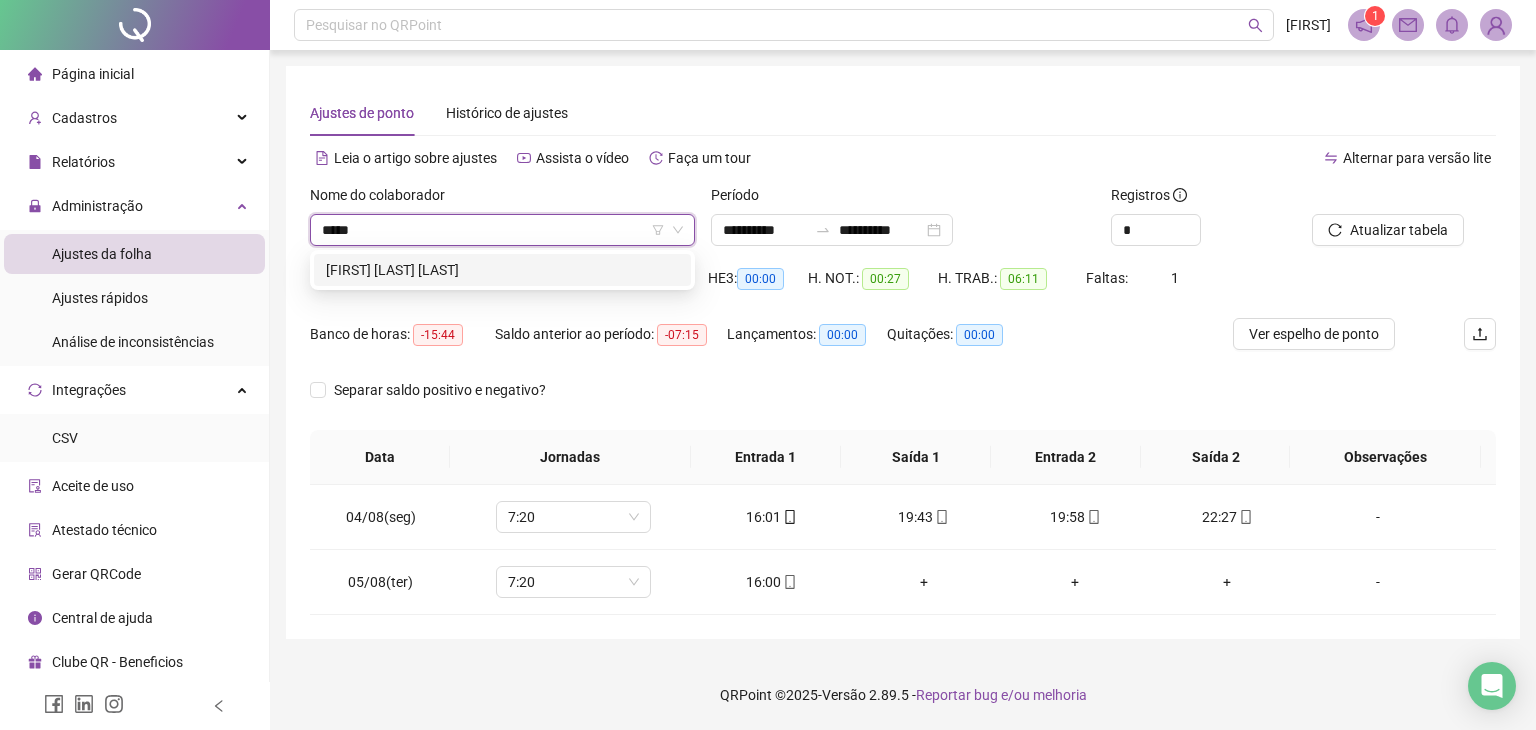 click on "[FIRST] [LAST] [LAST]" at bounding box center (502, 270) 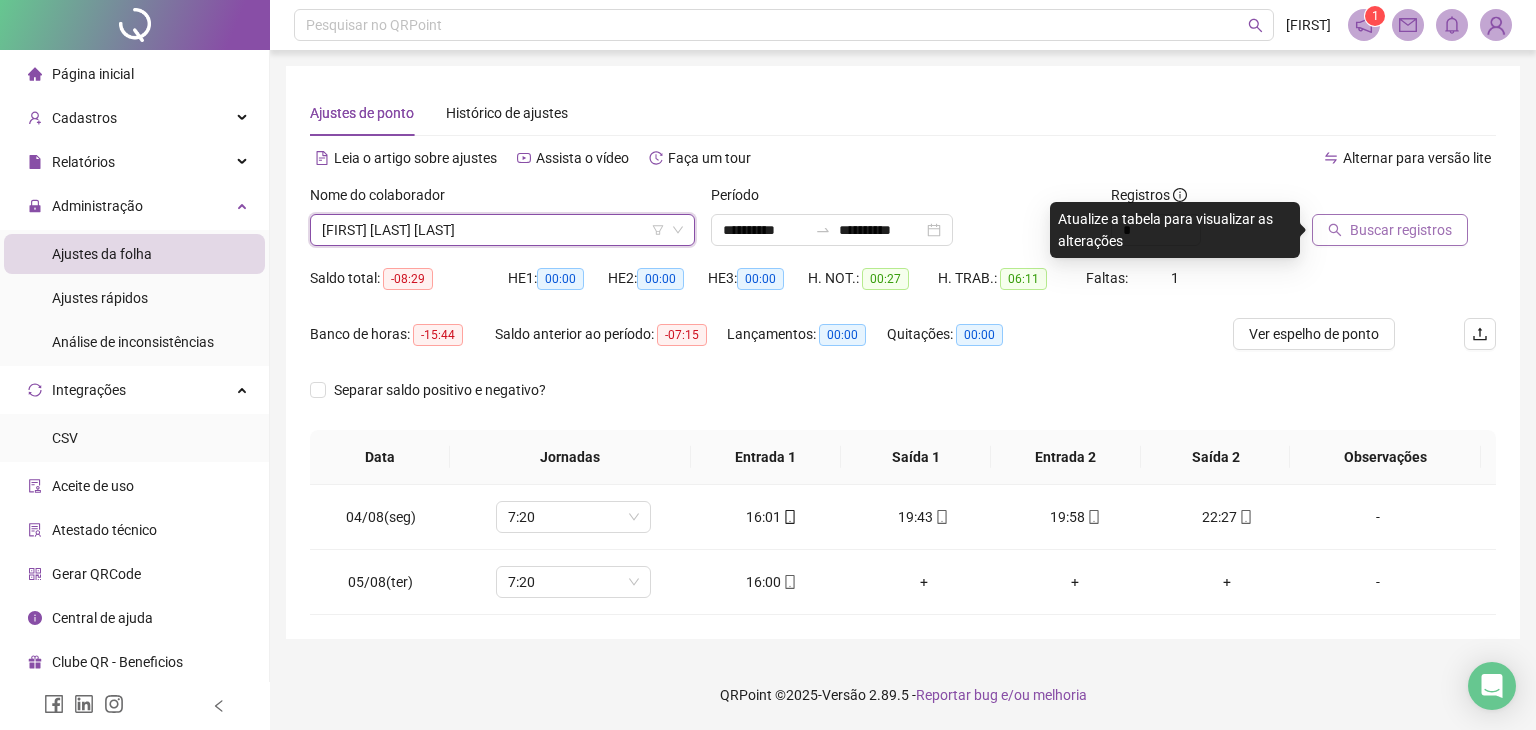 click on "Buscar registros" at bounding box center (1401, 230) 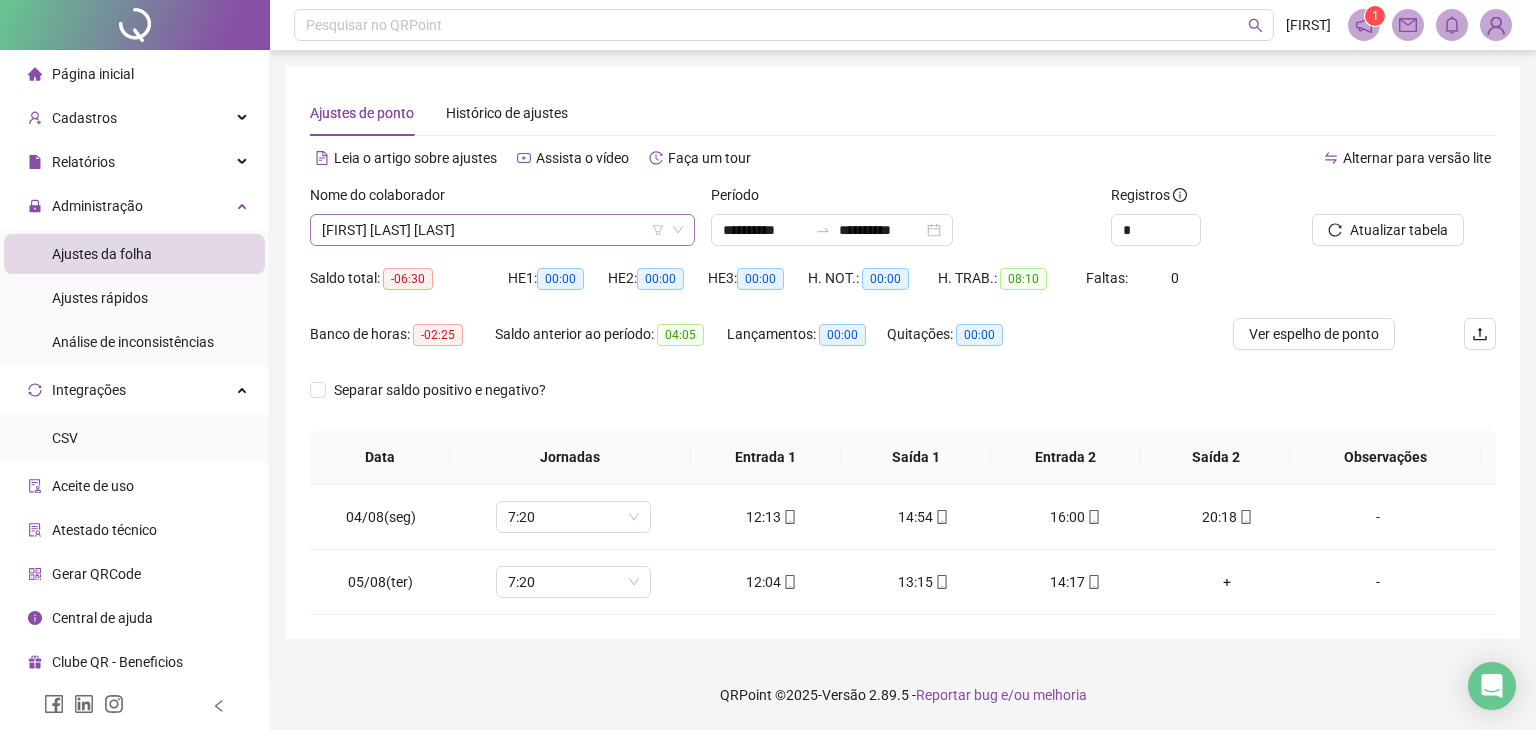 click on "[FIRST] [LAST] [LAST]" at bounding box center (502, 230) 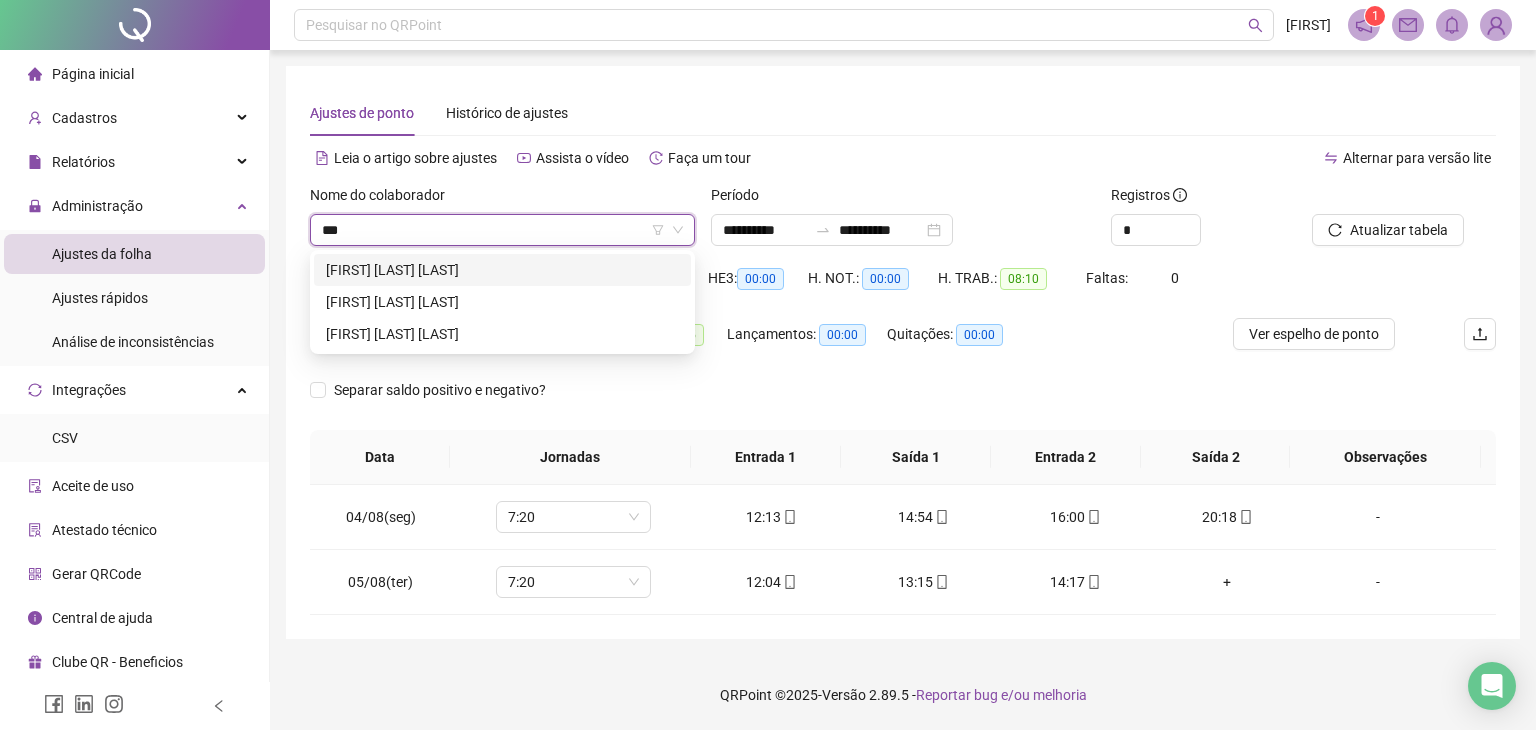 scroll, scrollTop: 0, scrollLeft: 0, axis: both 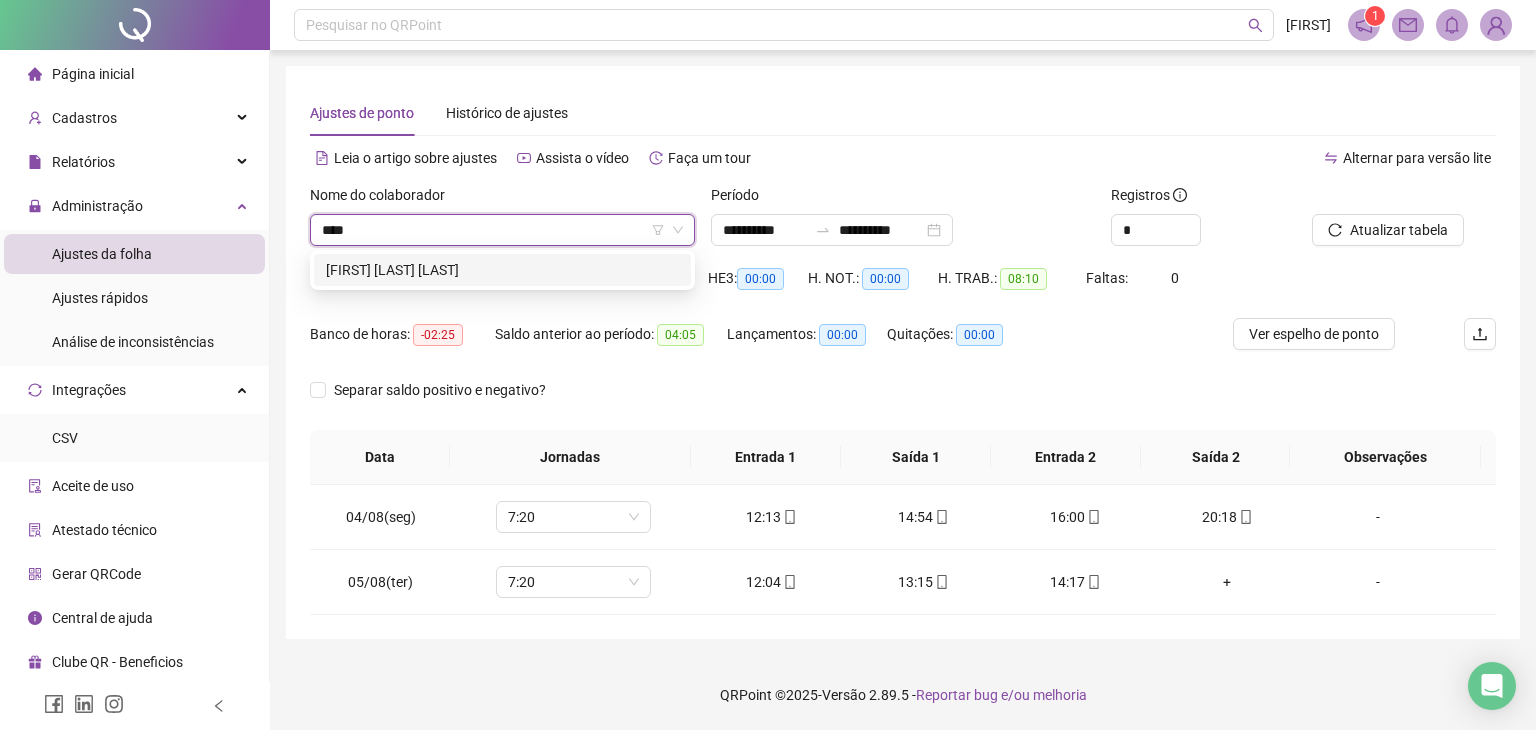 type on "***" 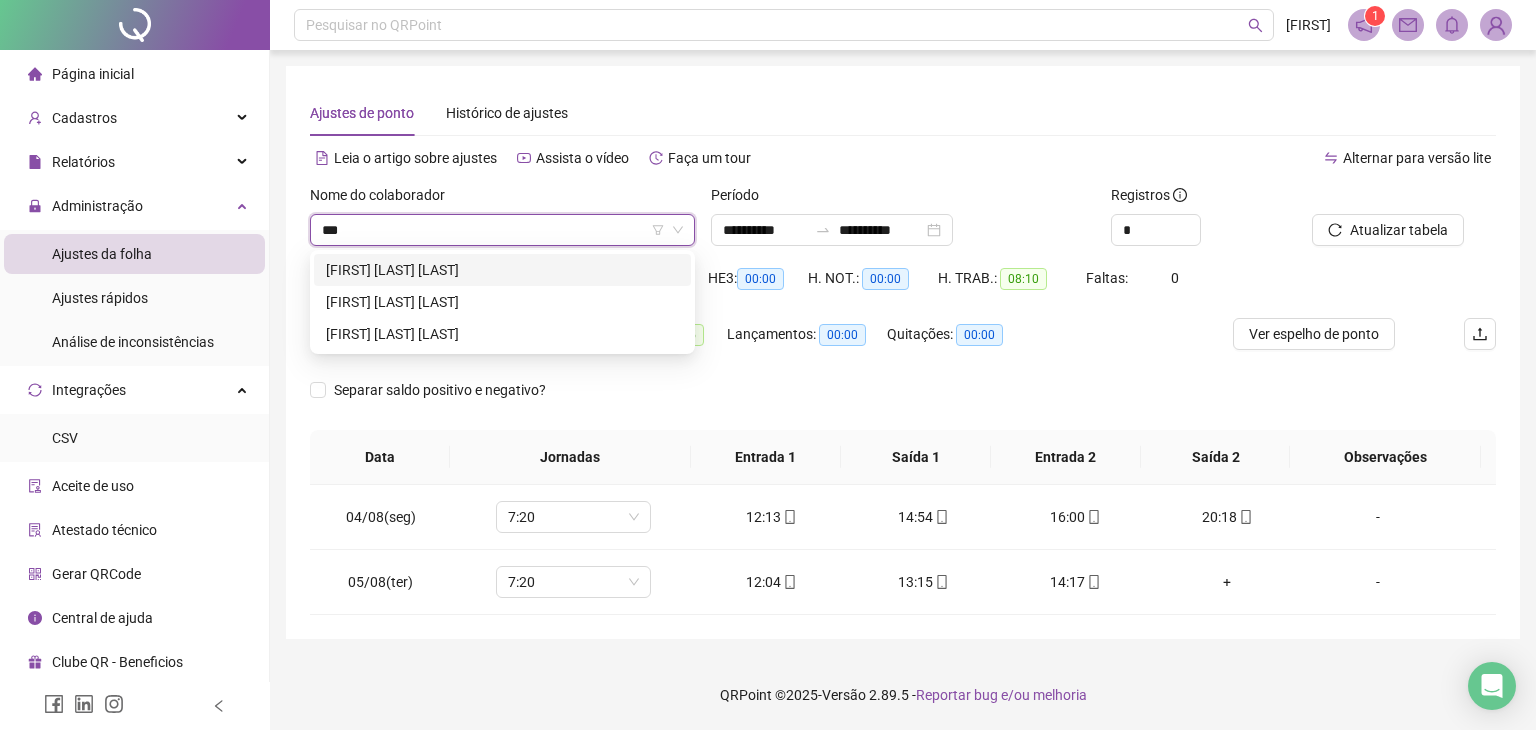 click on "[FIRST] [LAST] [LAST]" at bounding box center [502, 270] 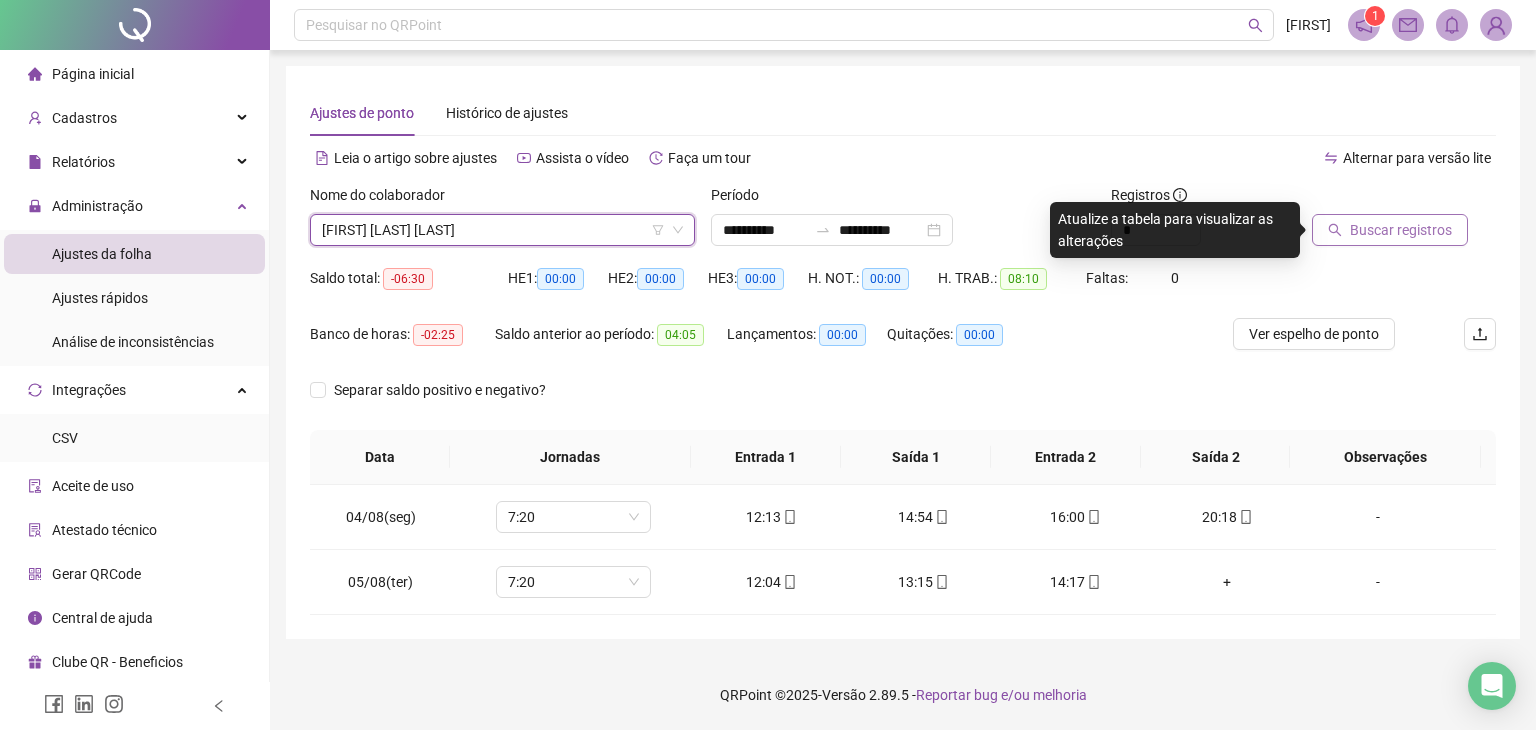 click on "Buscar registros" at bounding box center [1401, 230] 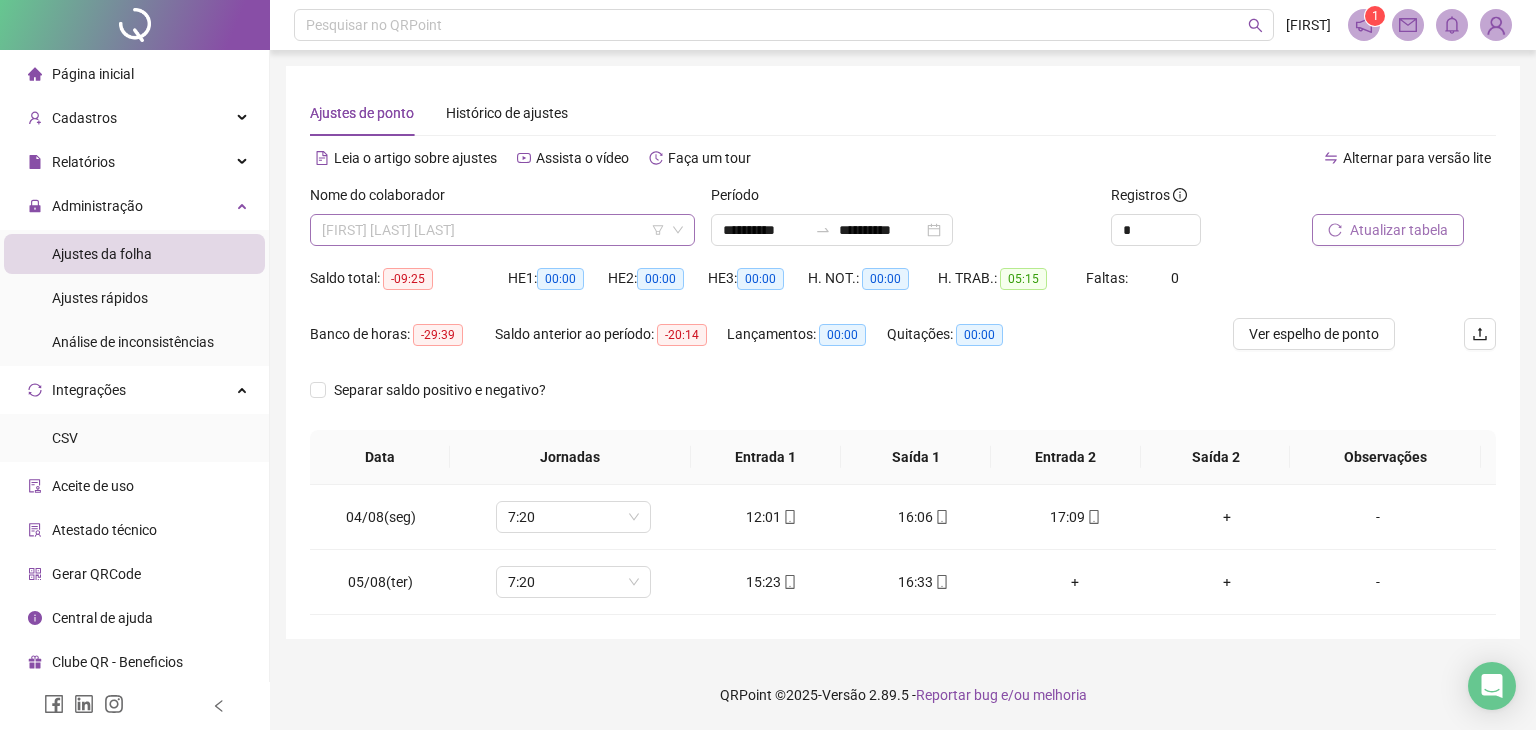 scroll, scrollTop: 768, scrollLeft: 0, axis: vertical 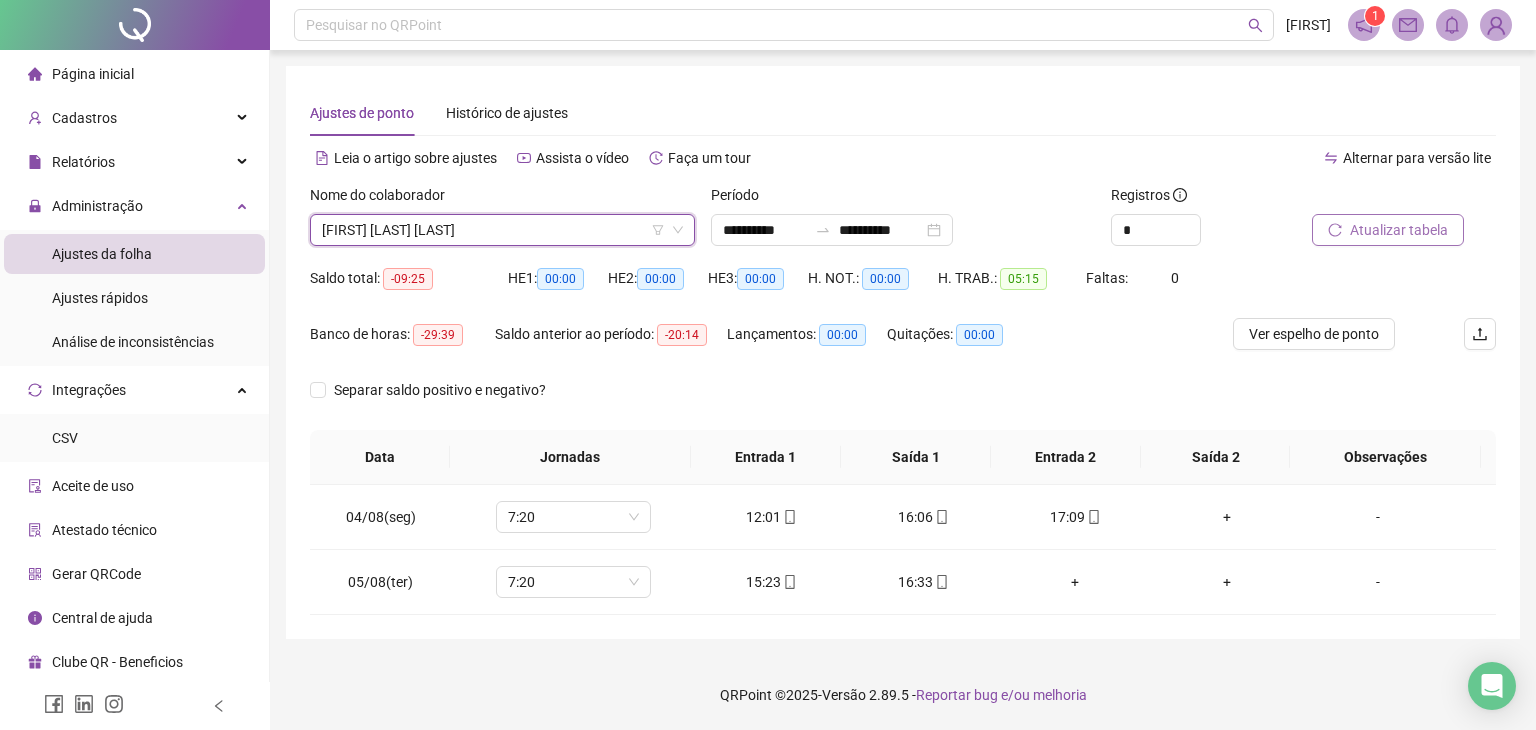 click on "[FIRST] [LAST] [LAST]" at bounding box center (502, 230) 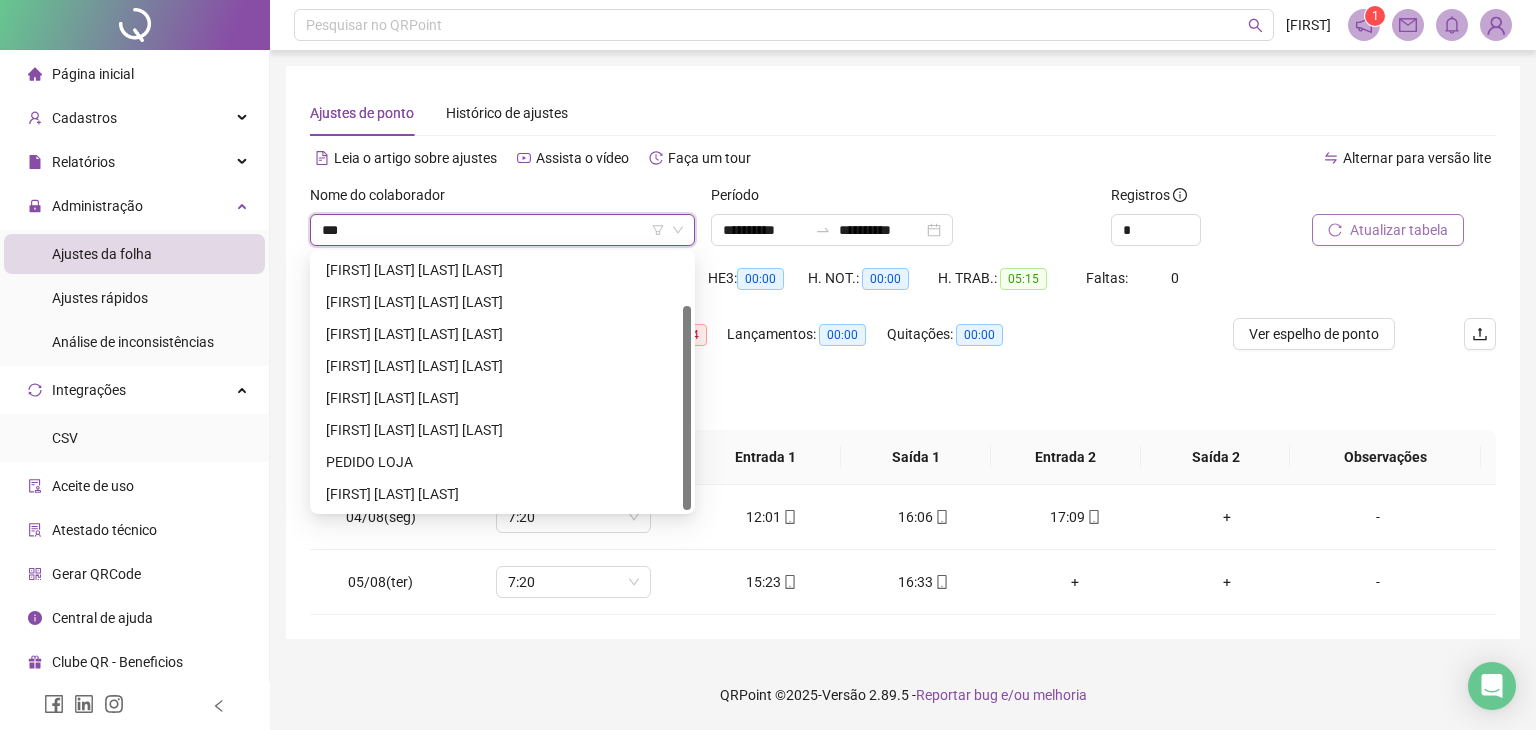 scroll, scrollTop: 0, scrollLeft: 0, axis: both 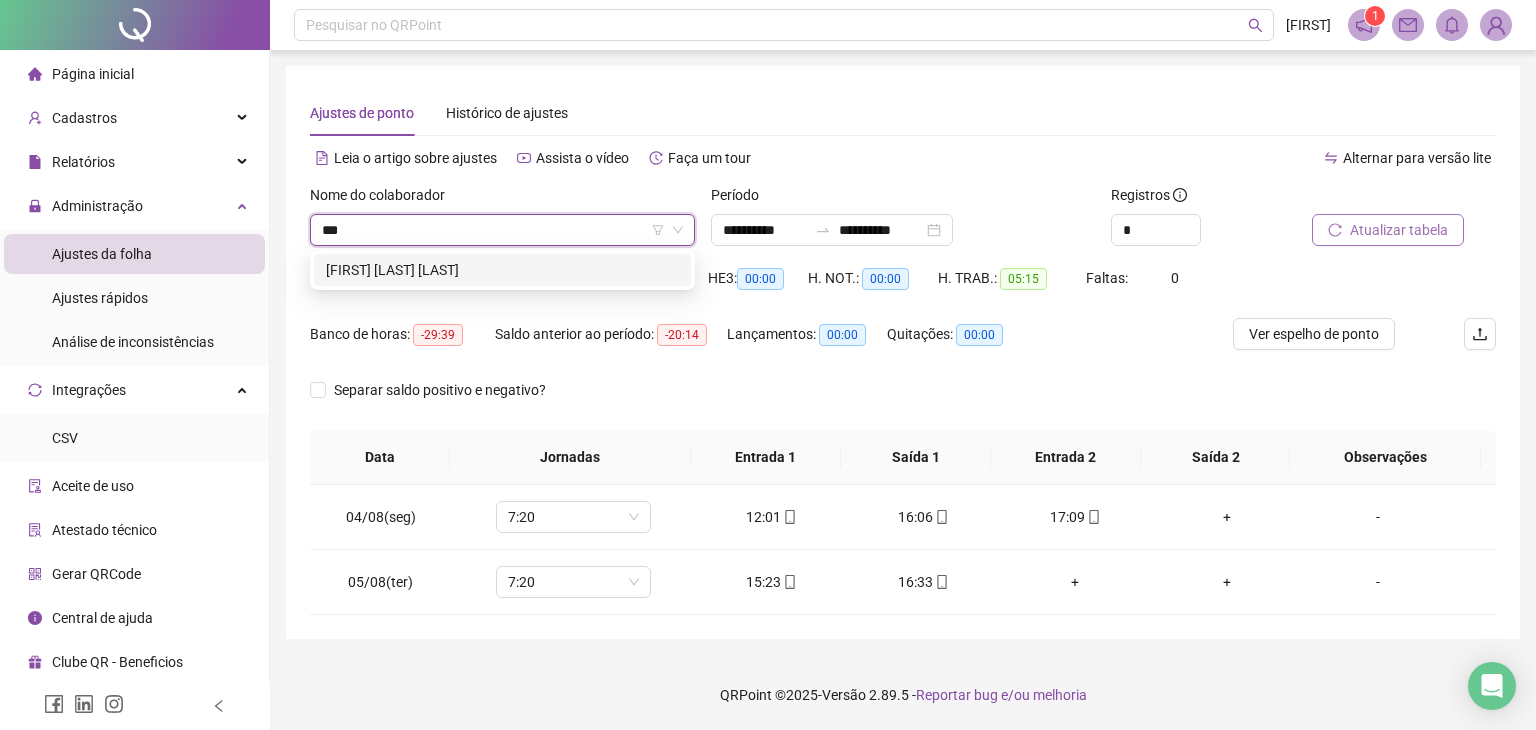 type on "**" 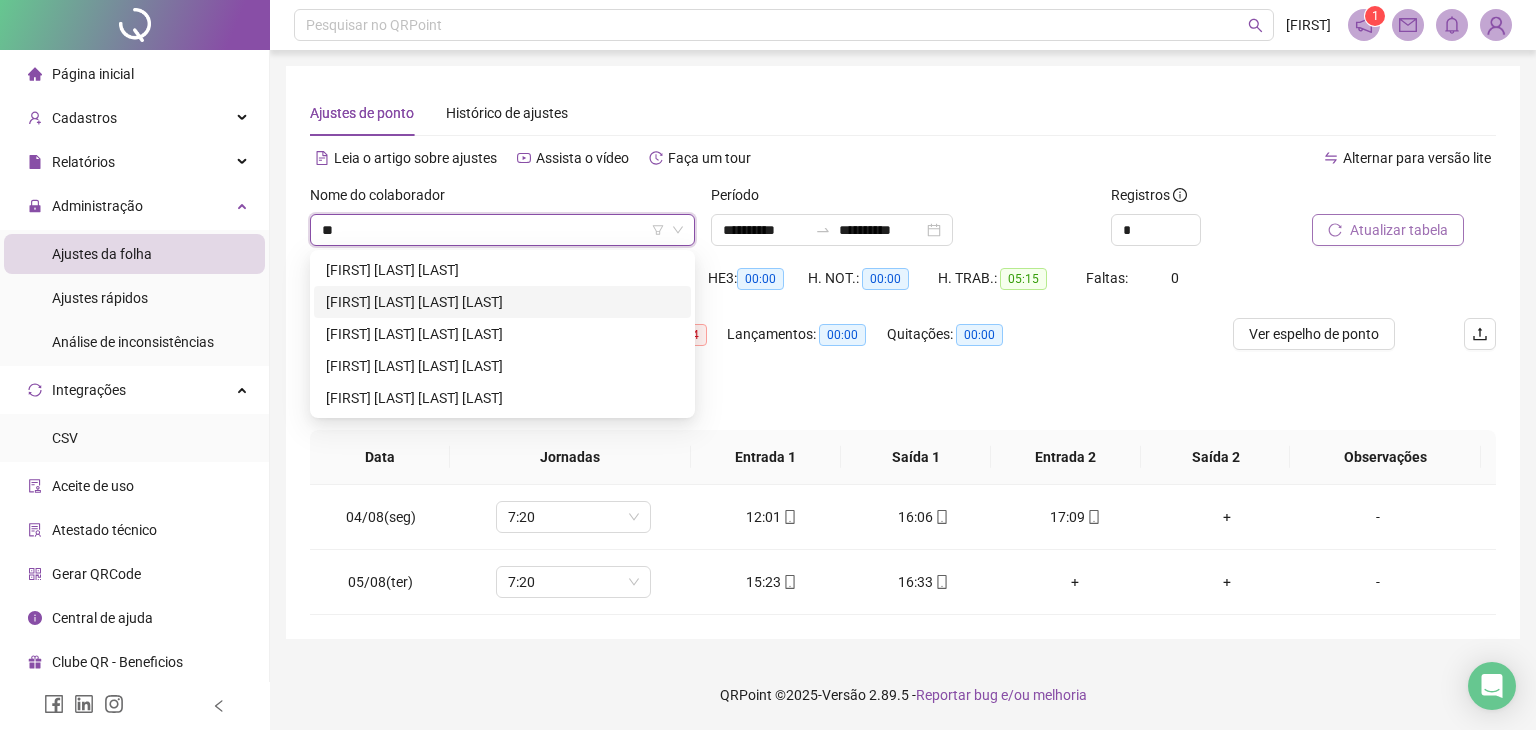 click on "[FIRST] [LAST] [LAST] [LAST]" at bounding box center [502, 302] 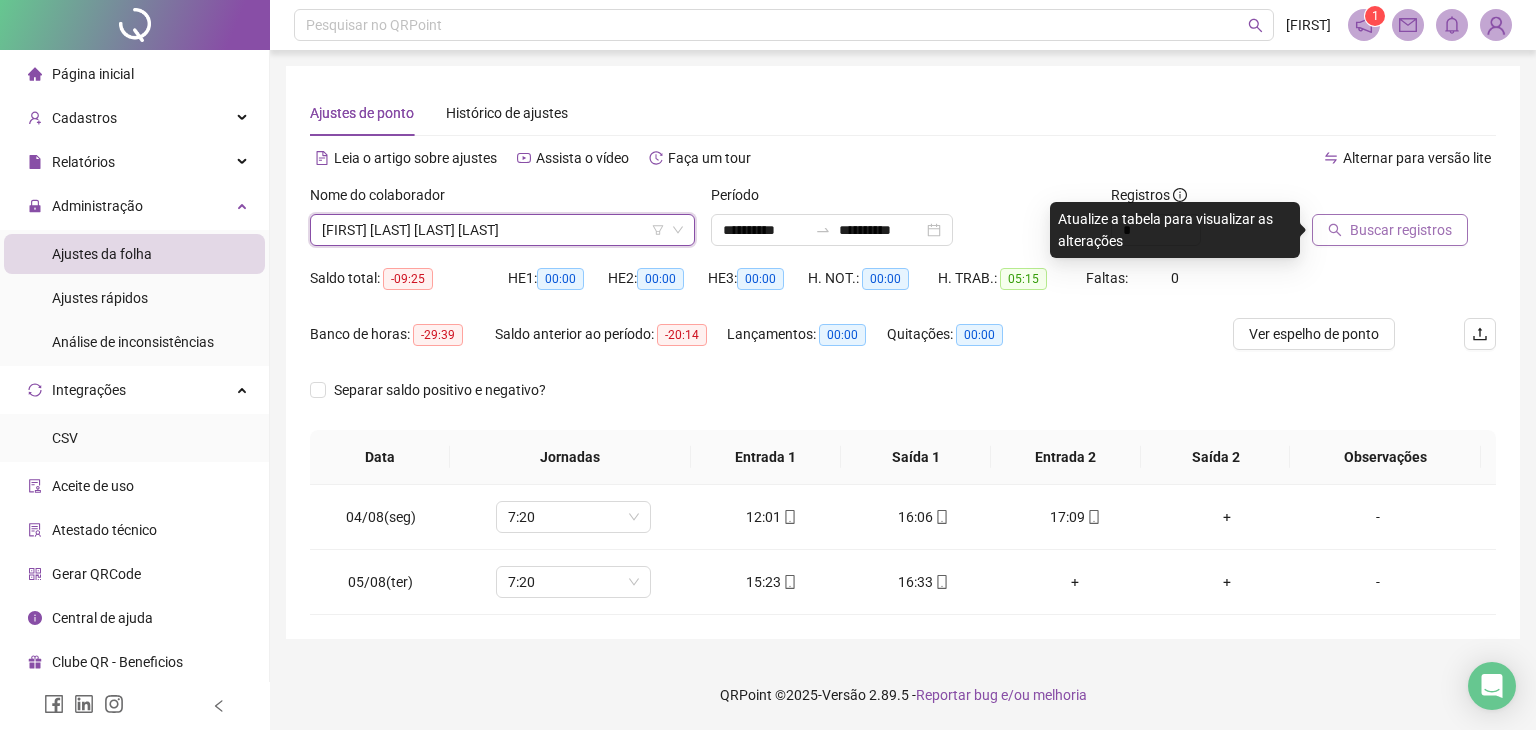 click on "Buscar registros" at bounding box center [1401, 230] 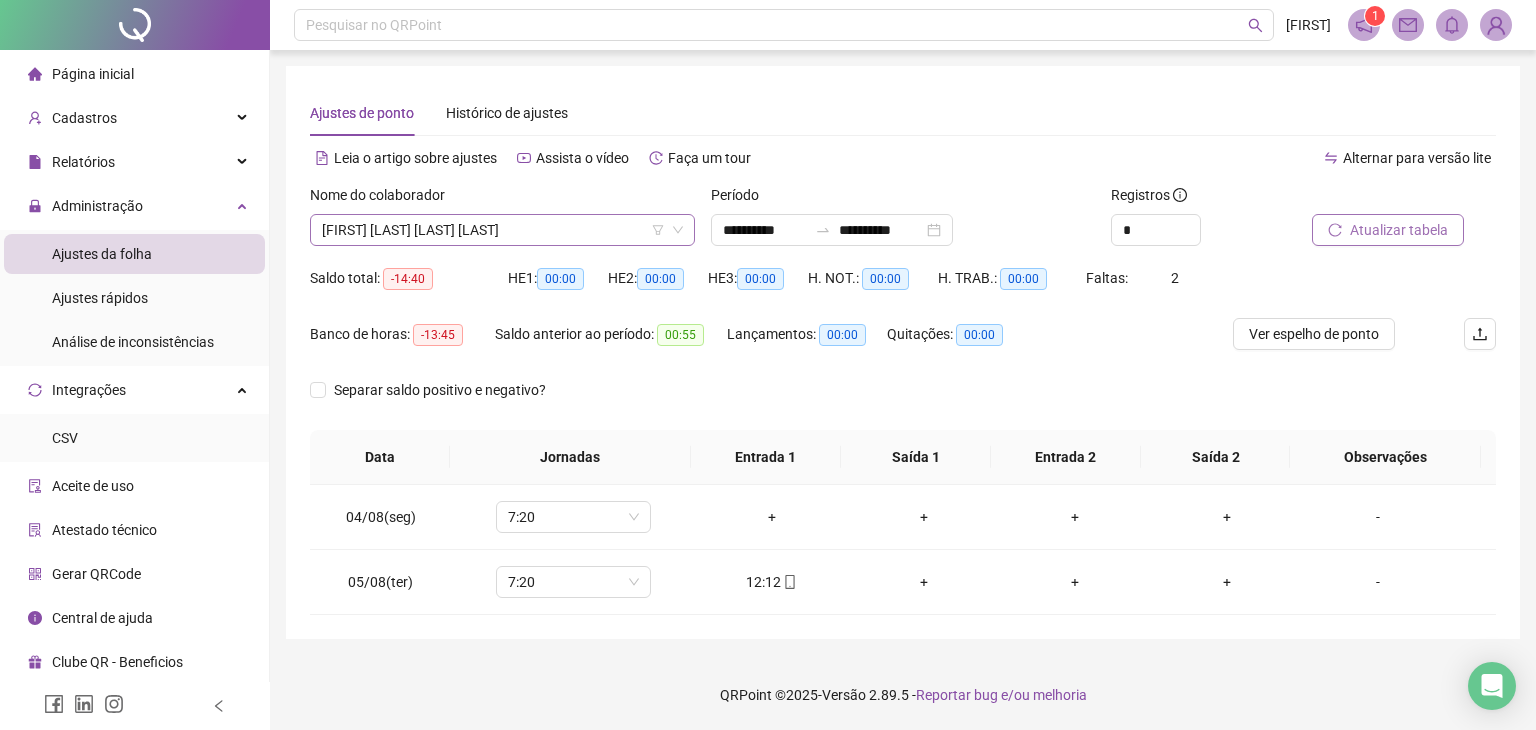 click on "[FIRST] [LAST] [LAST] [LAST]" at bounding box center [502, 230] 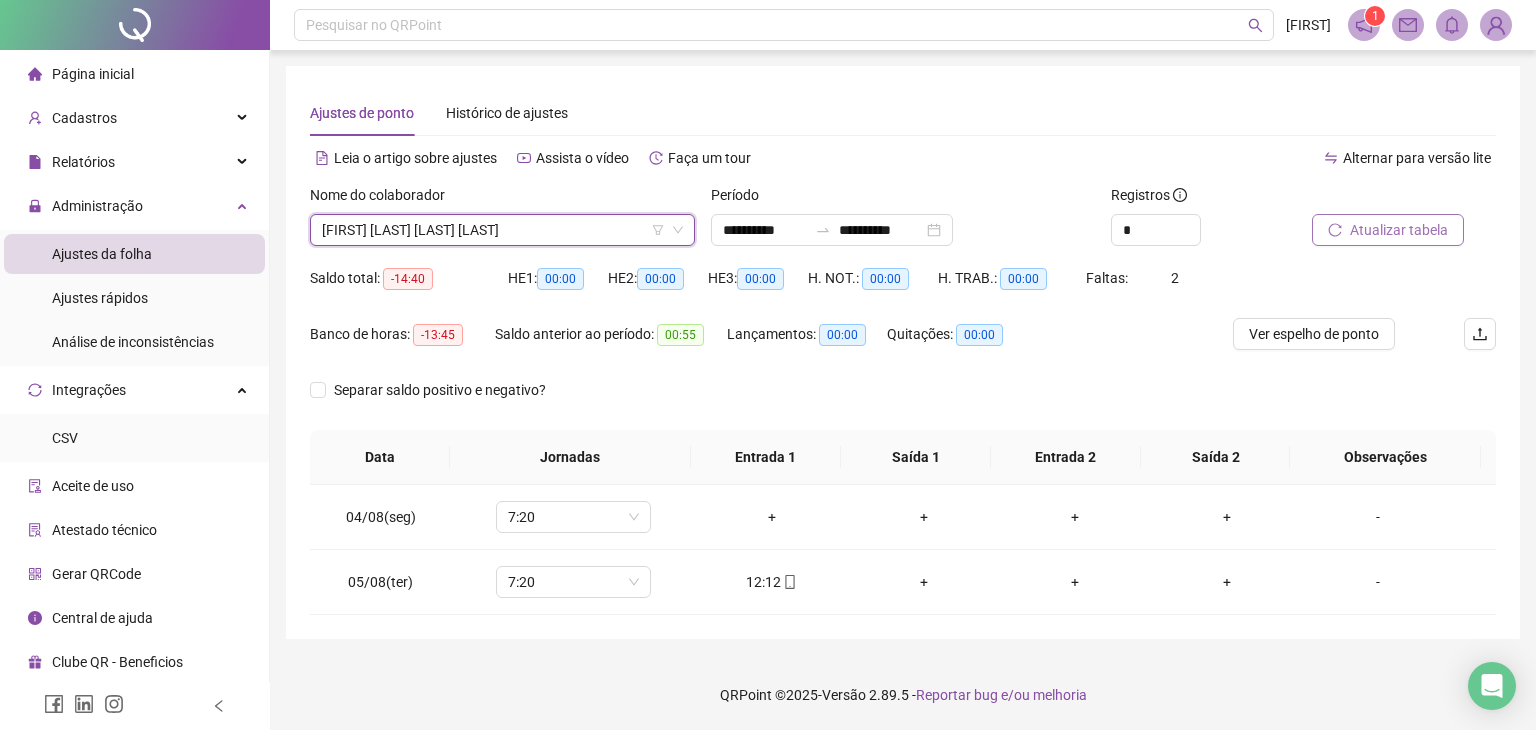 click on "[FIRST] [LAST] [LAST] [LAST]" at bounding box center (502, 230) 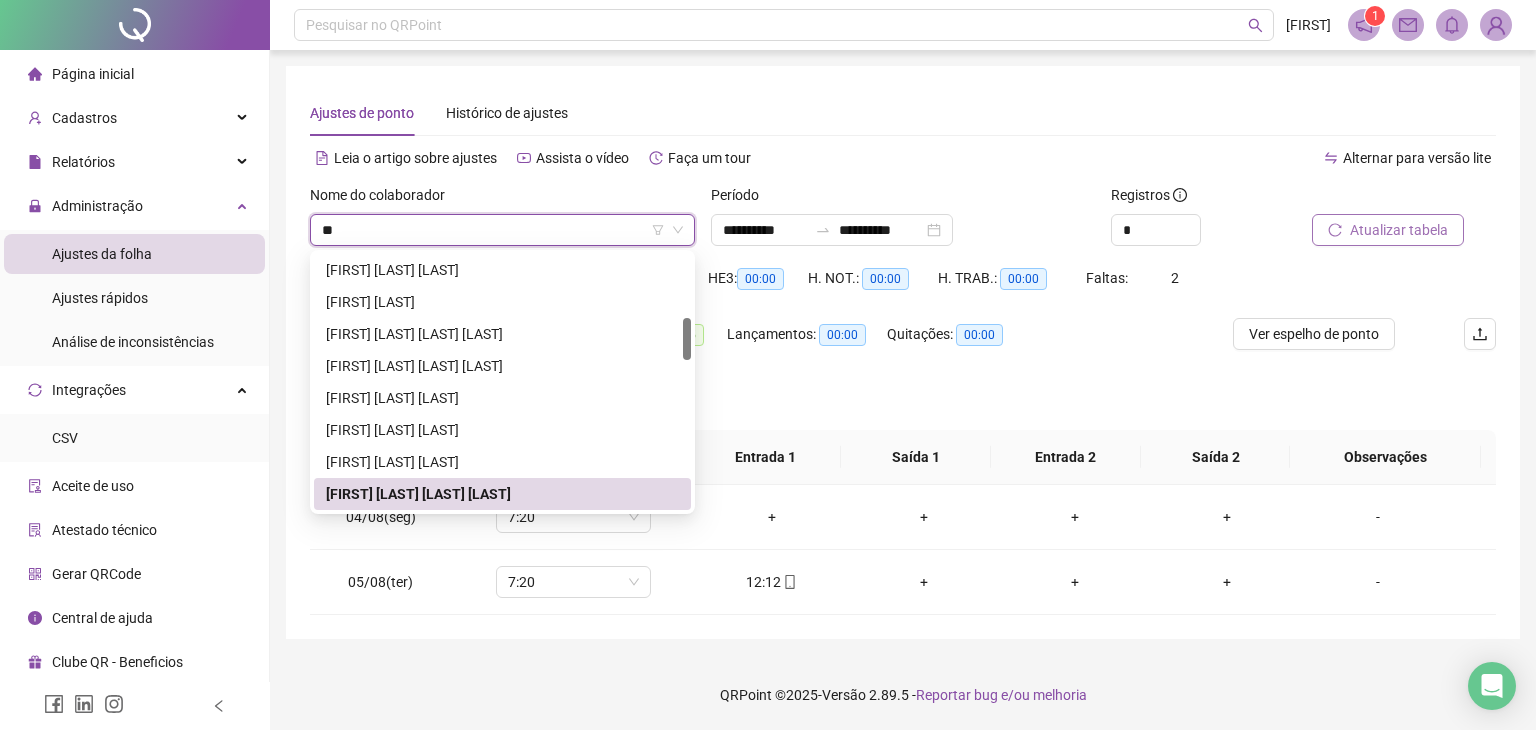 scroll, scrollTop: 96, scrollLeft: 0, axis: vertical 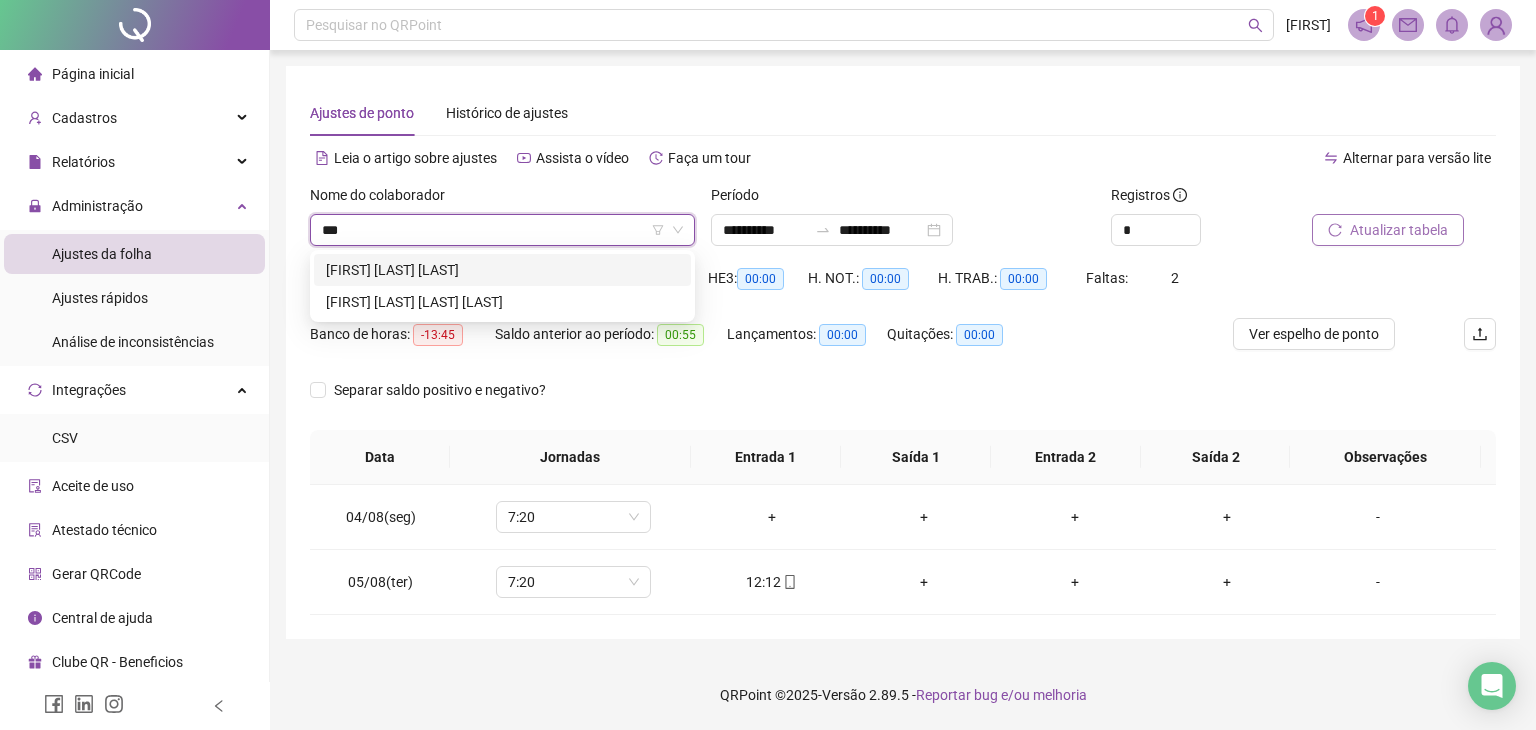 type on "****" 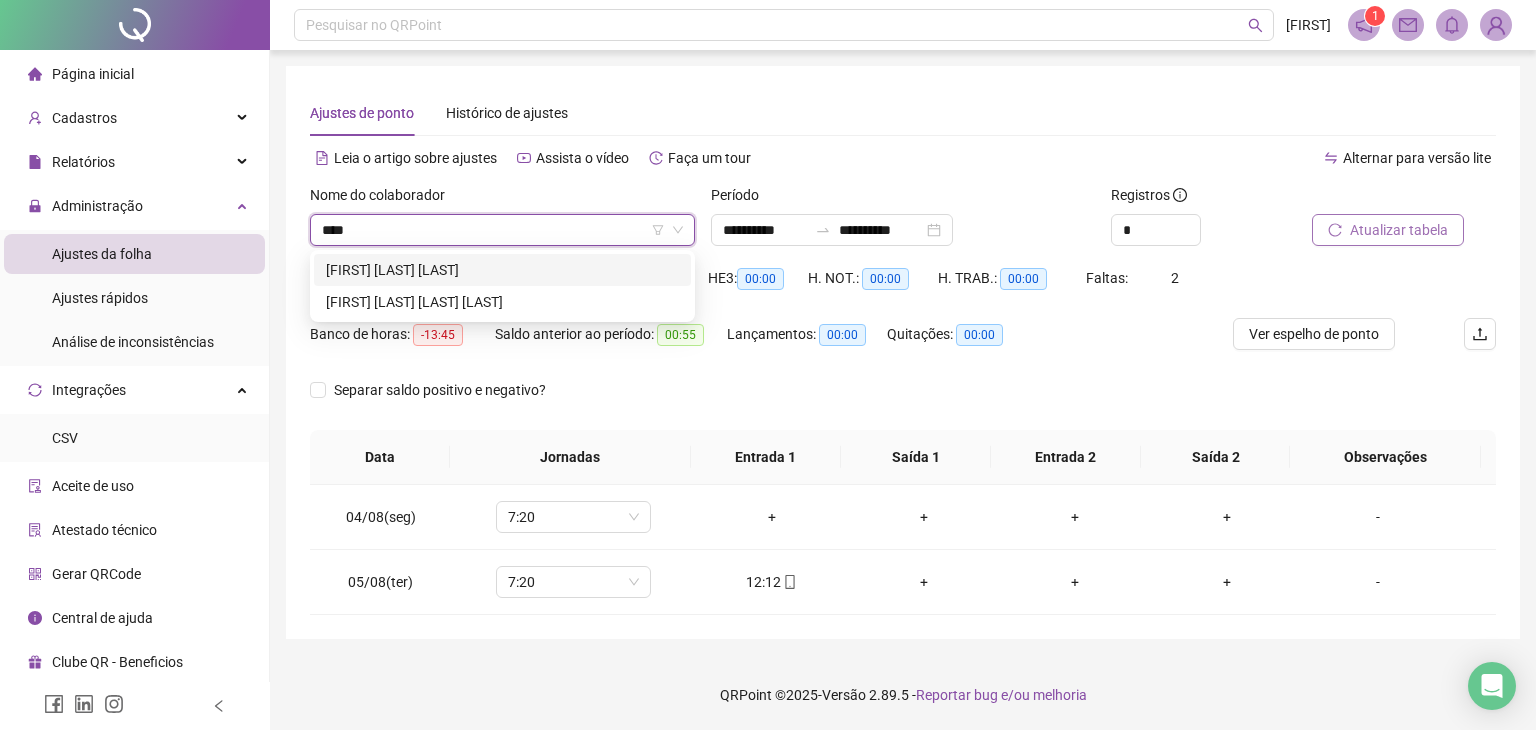 scroll, scrollTop: 0, scrollLeft: 0, axis: both 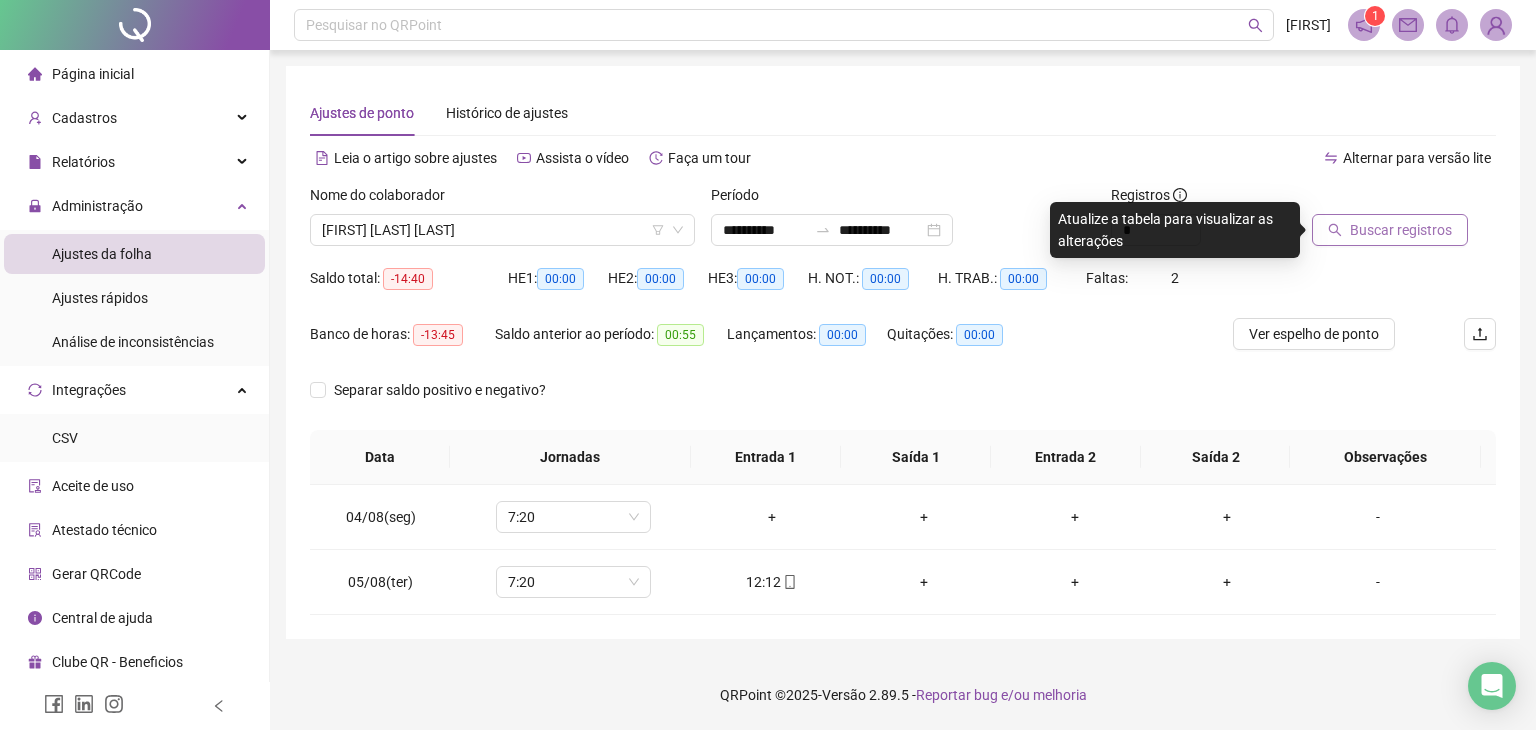 click on "Buscar registros" at bounding box center [1390, 230] 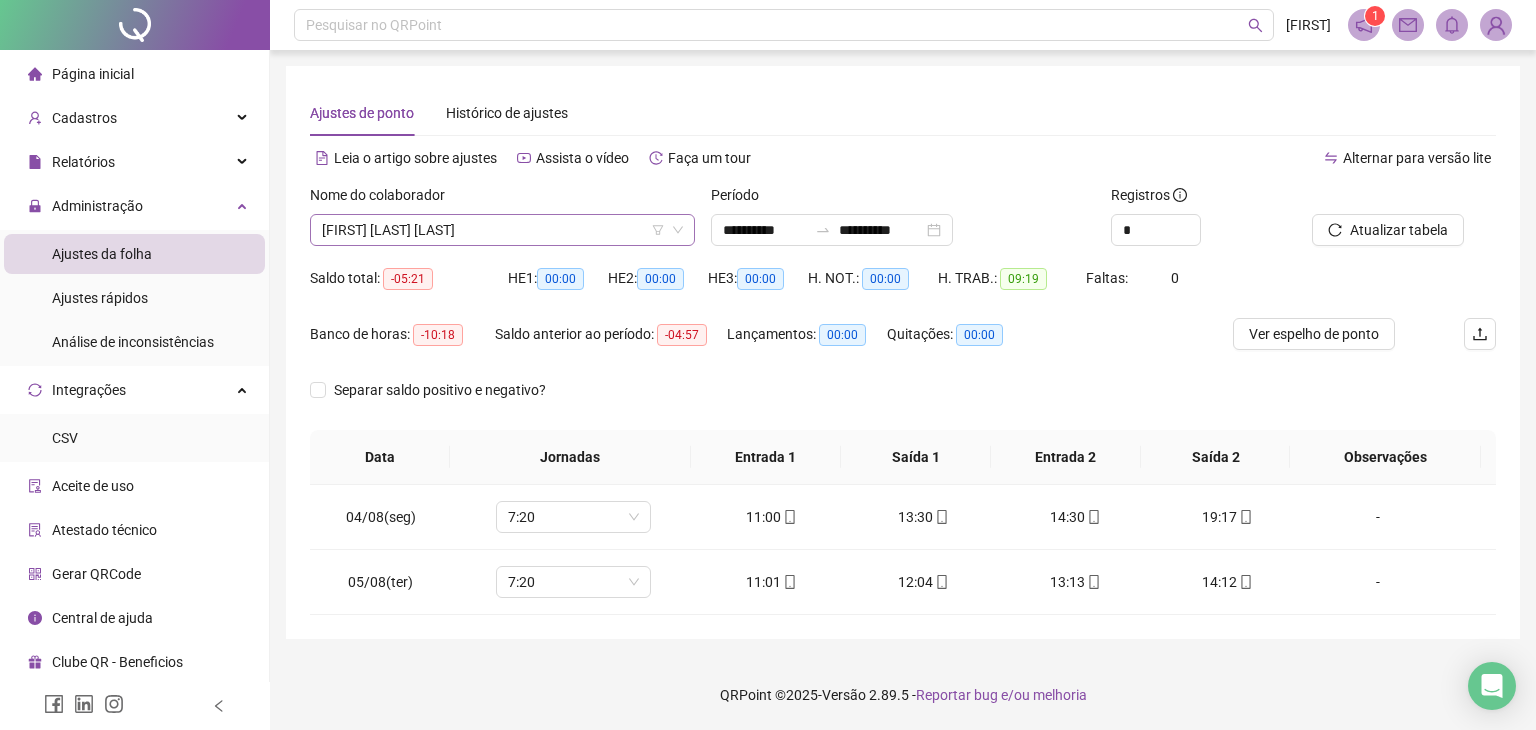 click on "[FIRST] [LAST] [LAST]" at bounding box center [502, 230] 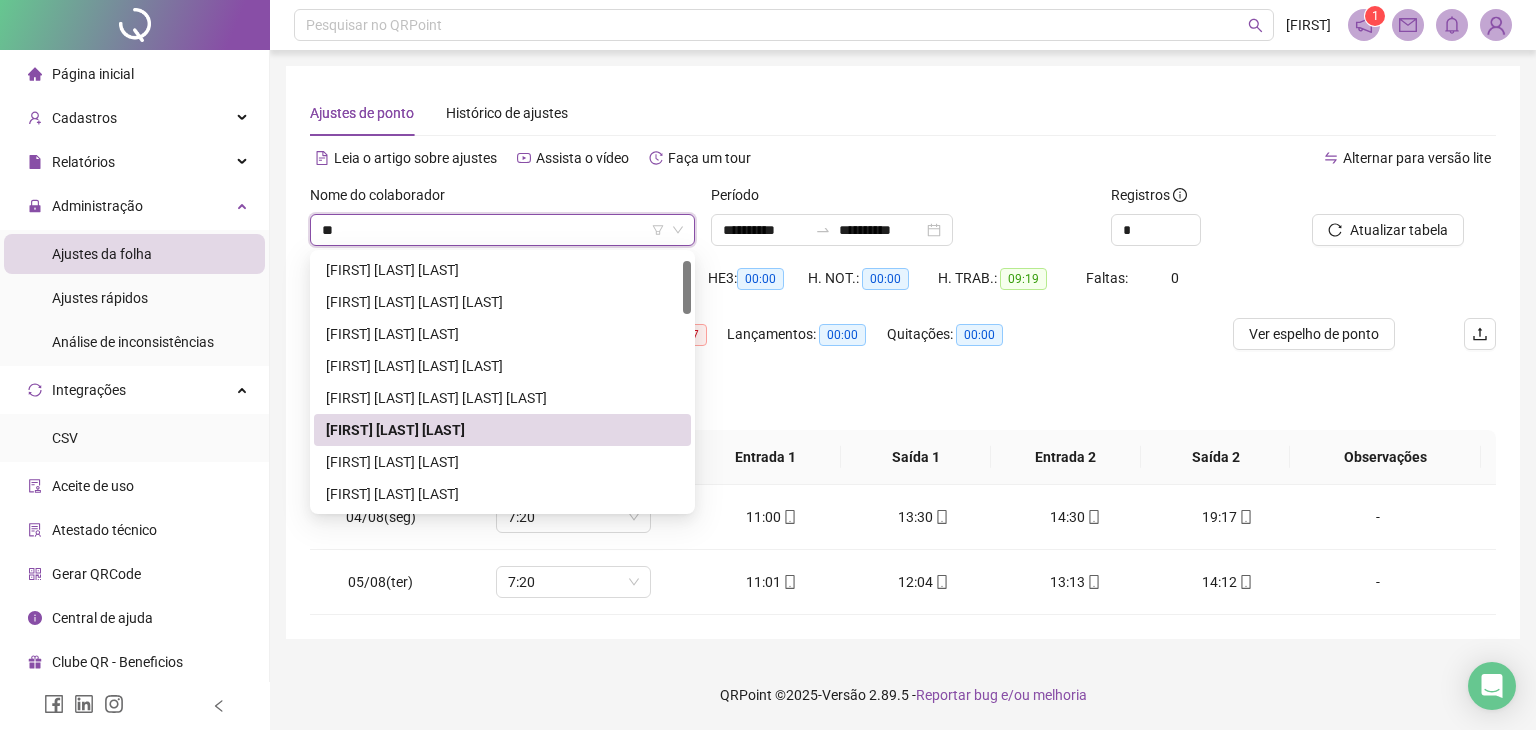 scroll, scrollTop: 0, scrollLeft: 0, axis: both 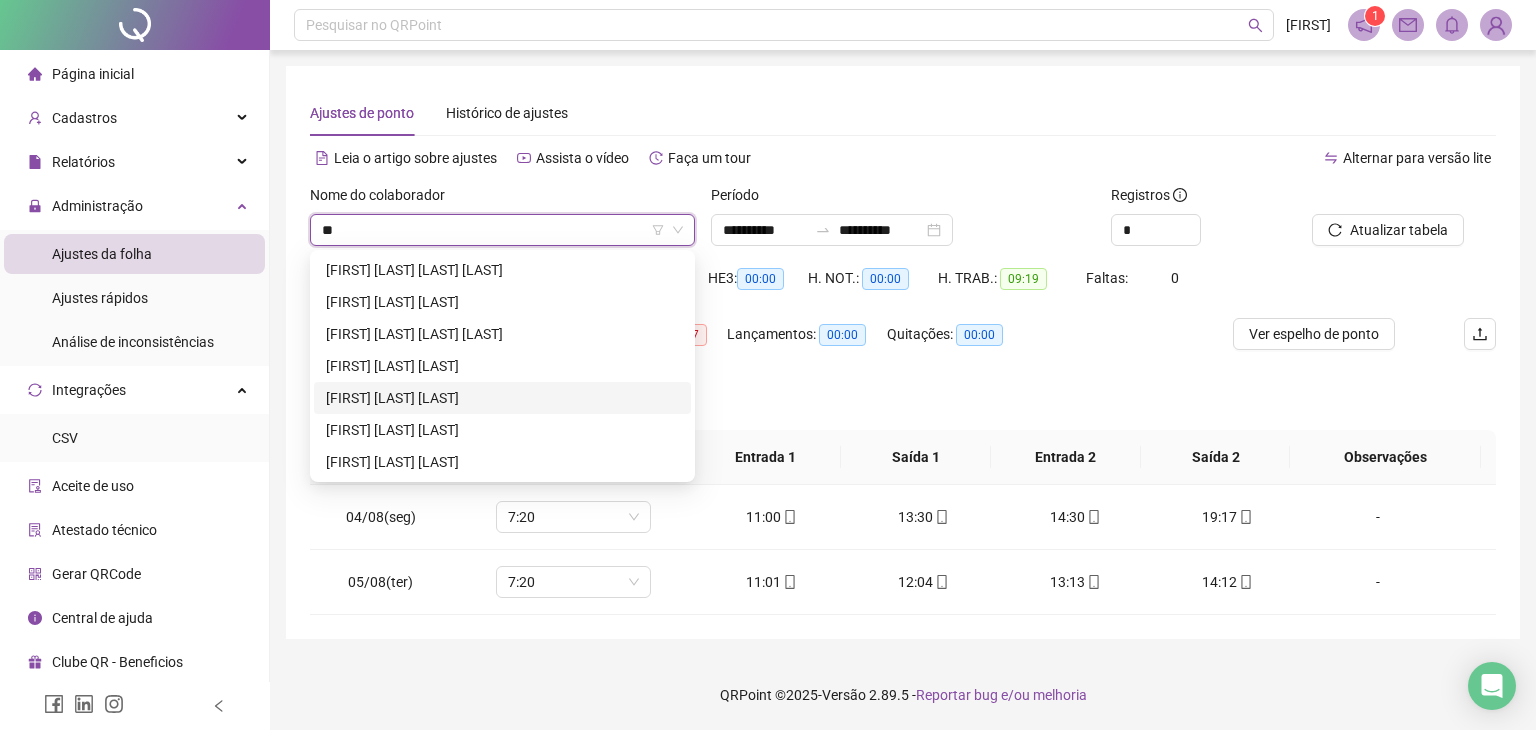 type on "**" 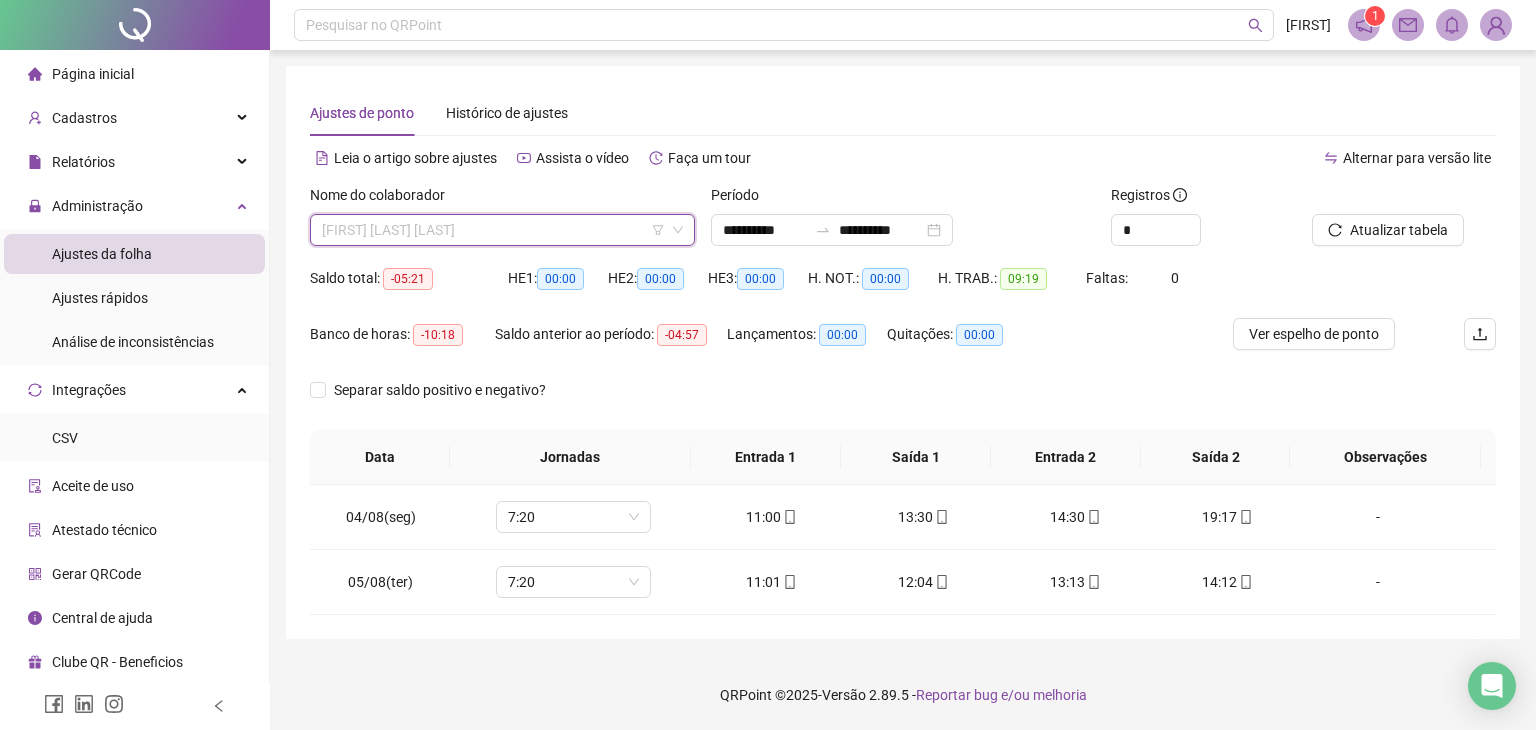 click on "[FIRST] [LAST] [LAST]" at bounding box center [502, 230] 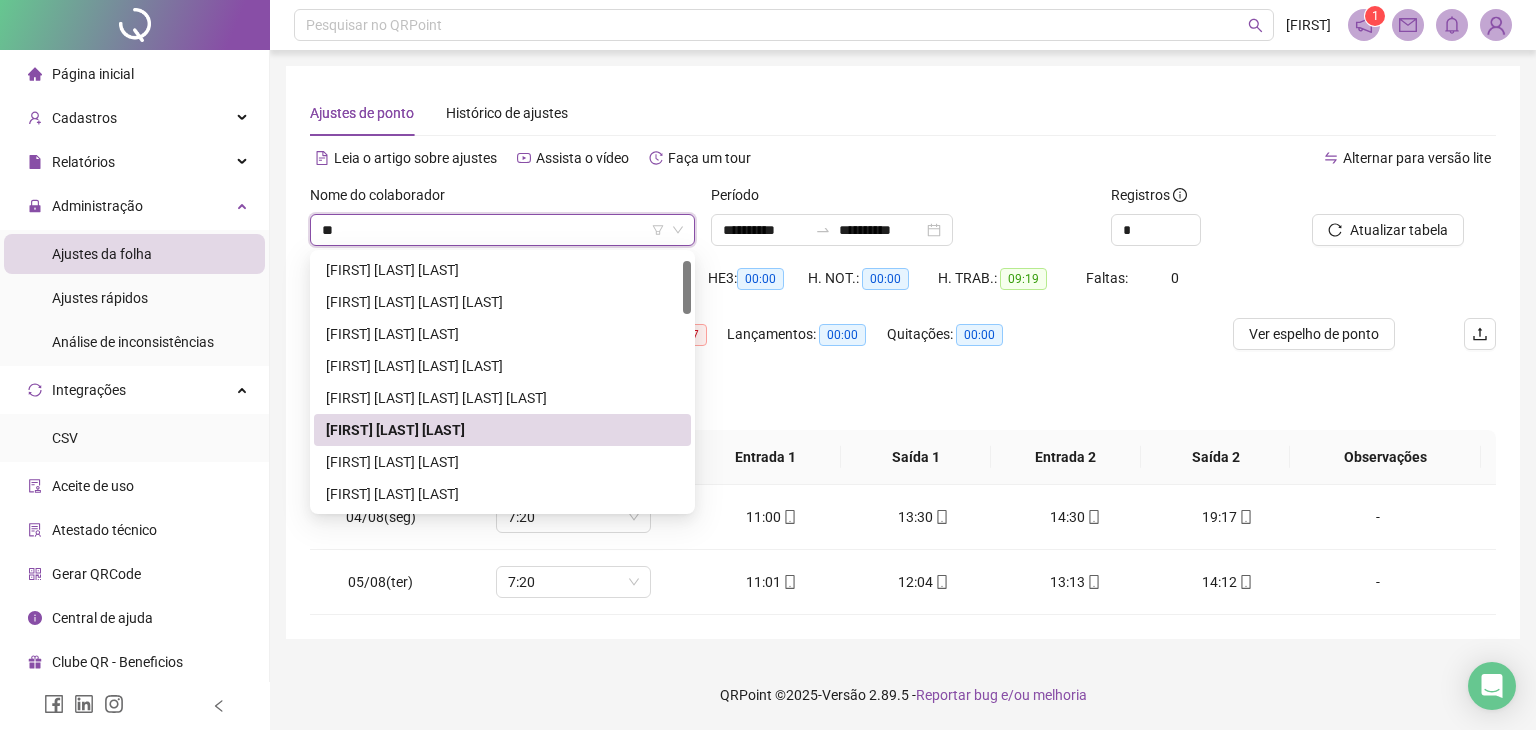scroll, scrollTop: 0, scrollLeft: 0, axis: both 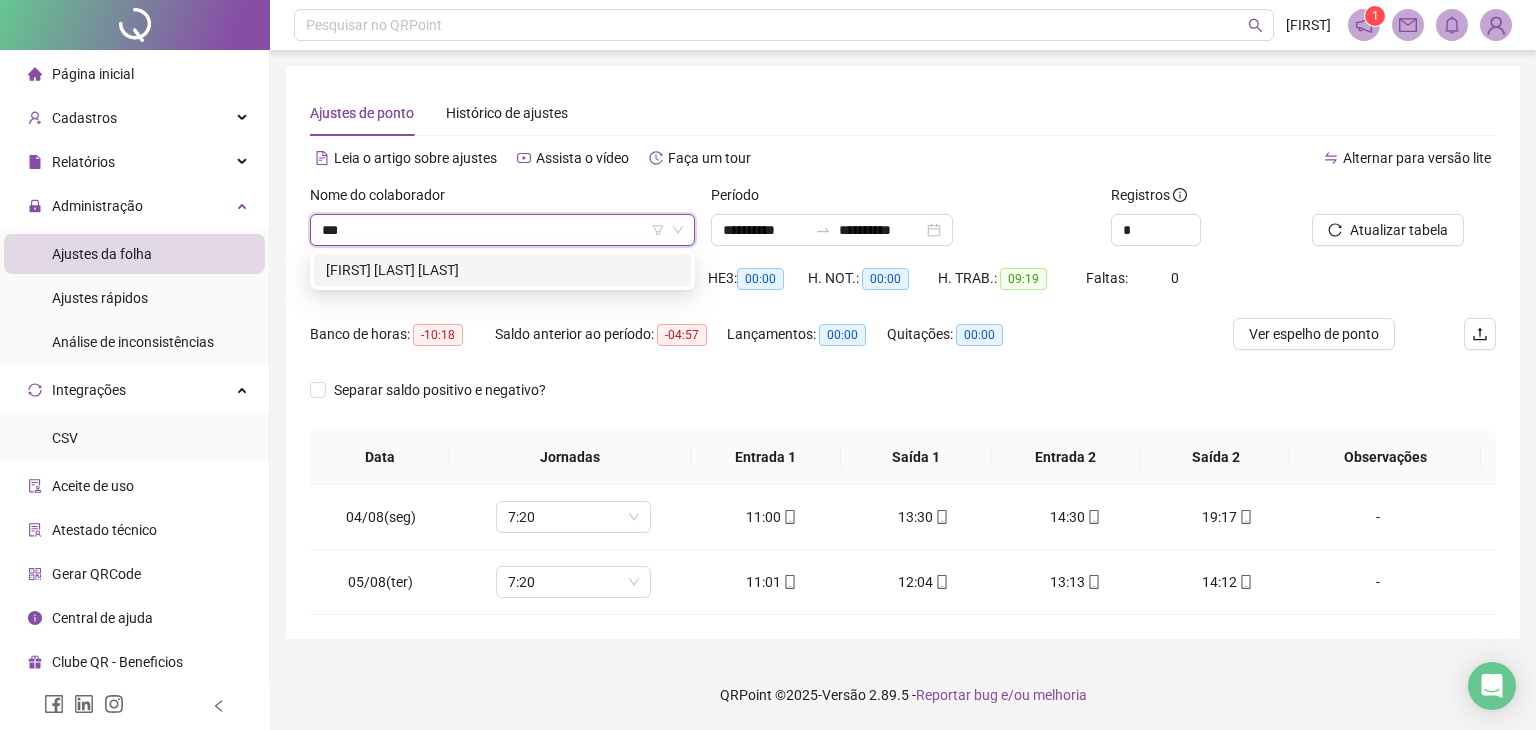 type on "****" 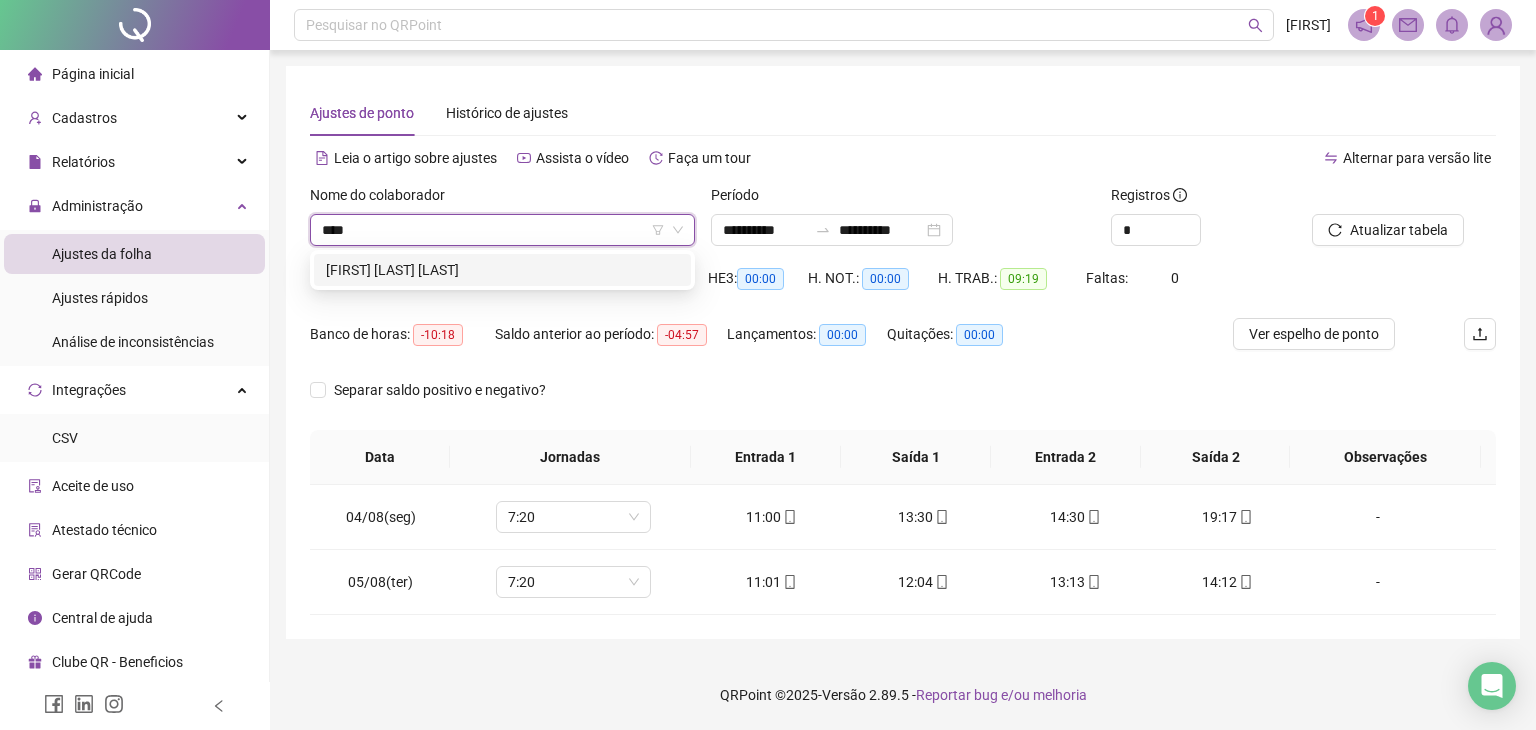 click on "[FIRST] [LAST] [LAST]" at bounding box center [502, 270] 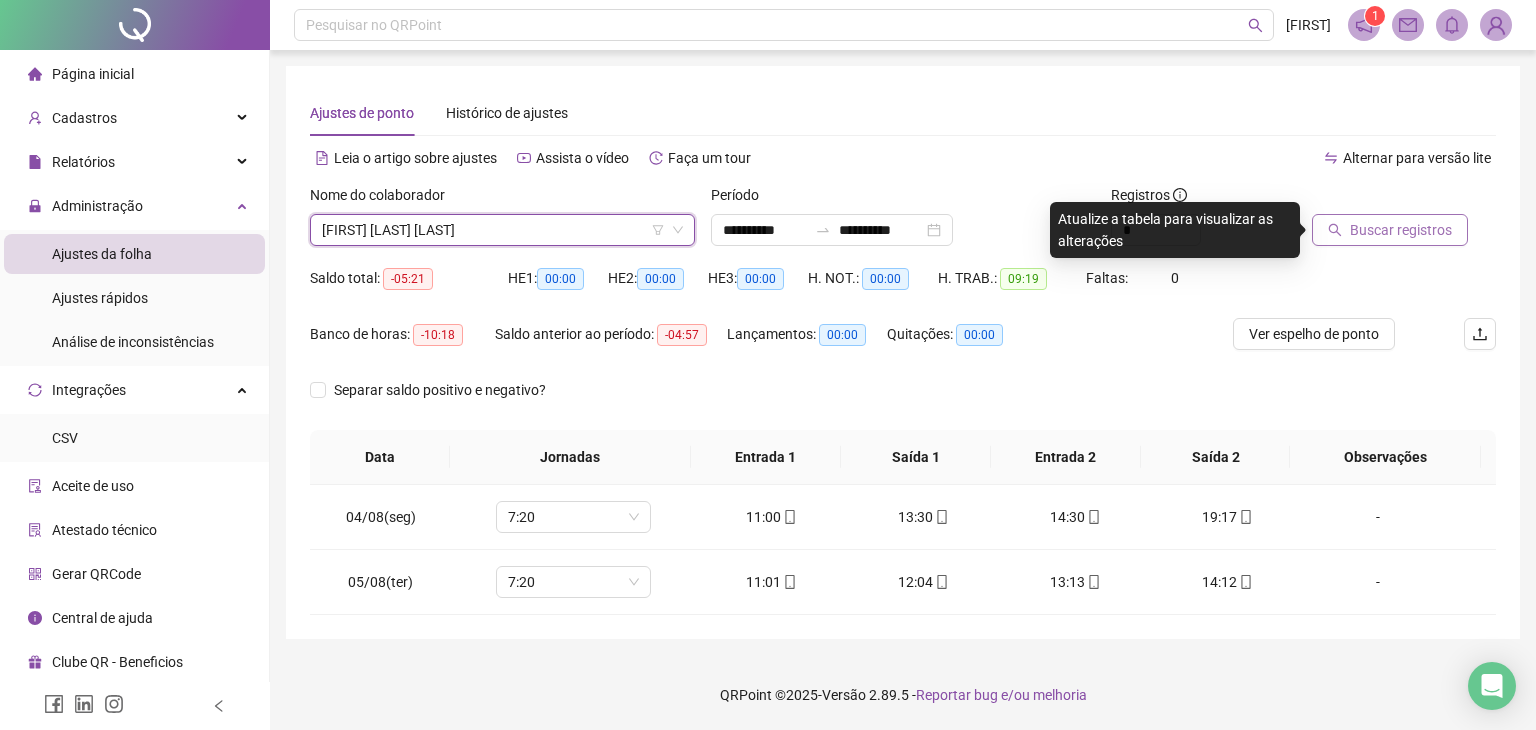 click on "Buscar registros" at bounding box center [1401, 230] 